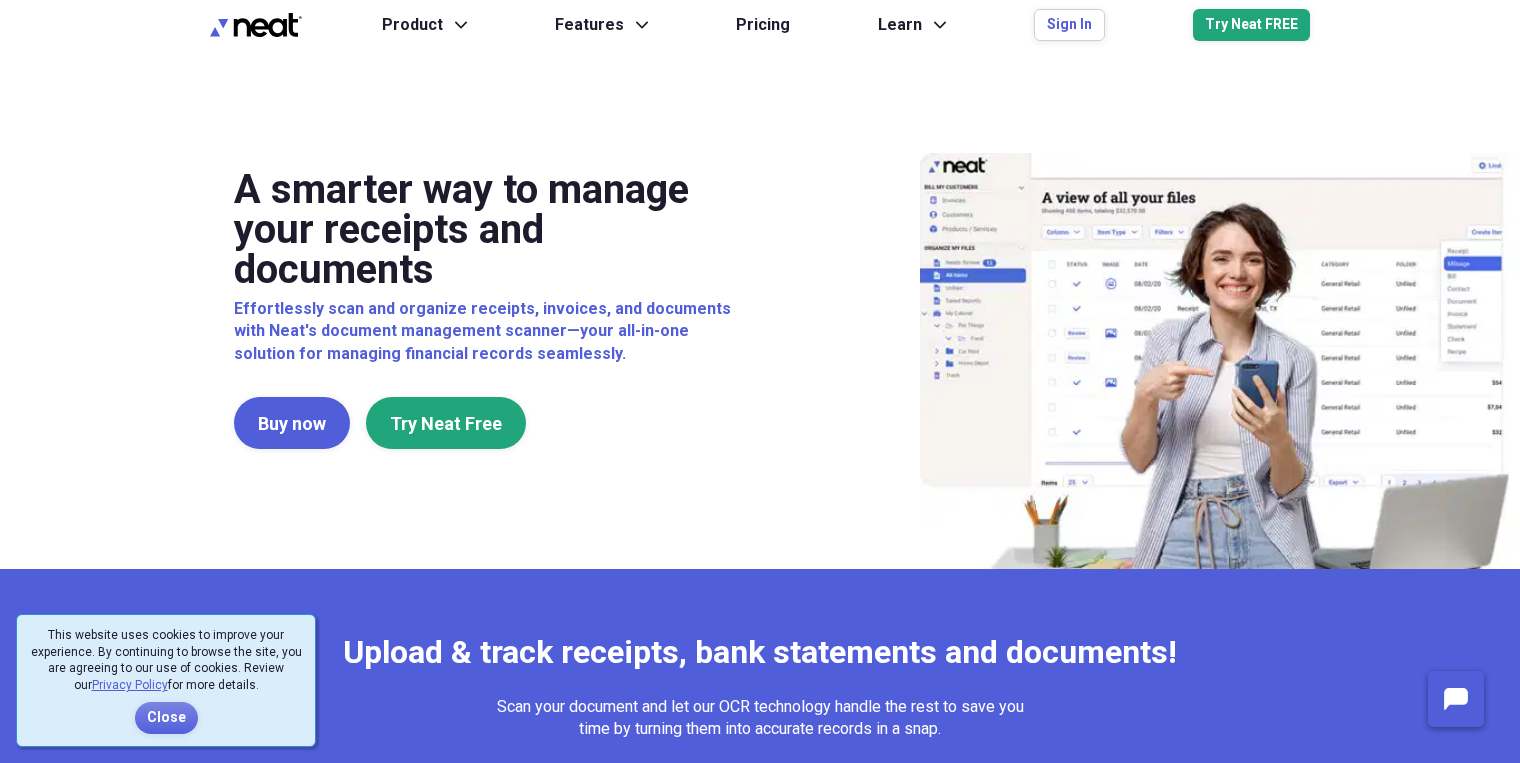 scroll, scrollTop: 0, scrollLeft: 0, axis: both 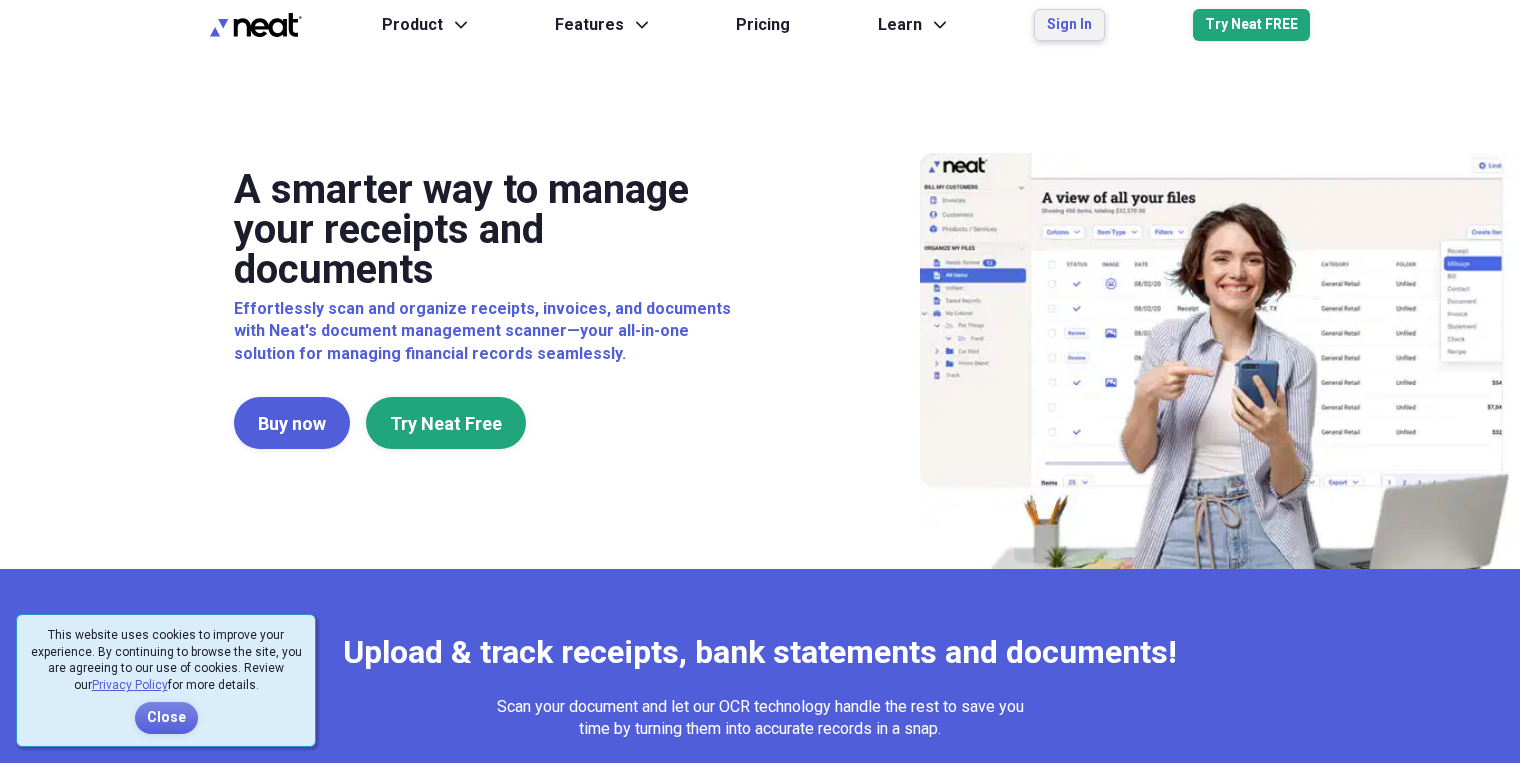 click on "Sign In" at bounding box center [1069, 25] 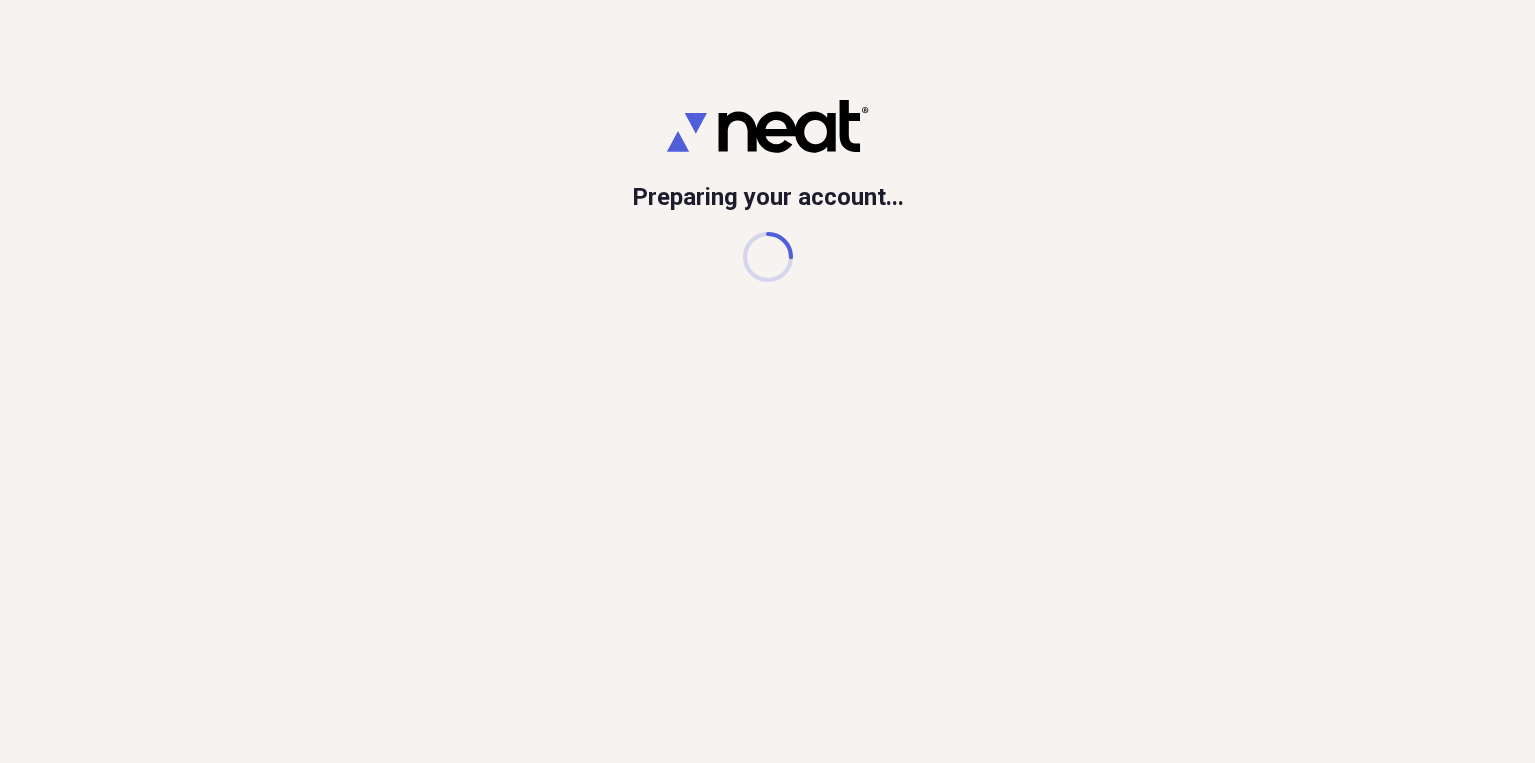 scroll, scrollTop: 0, scrollLeft: 0, axis: both 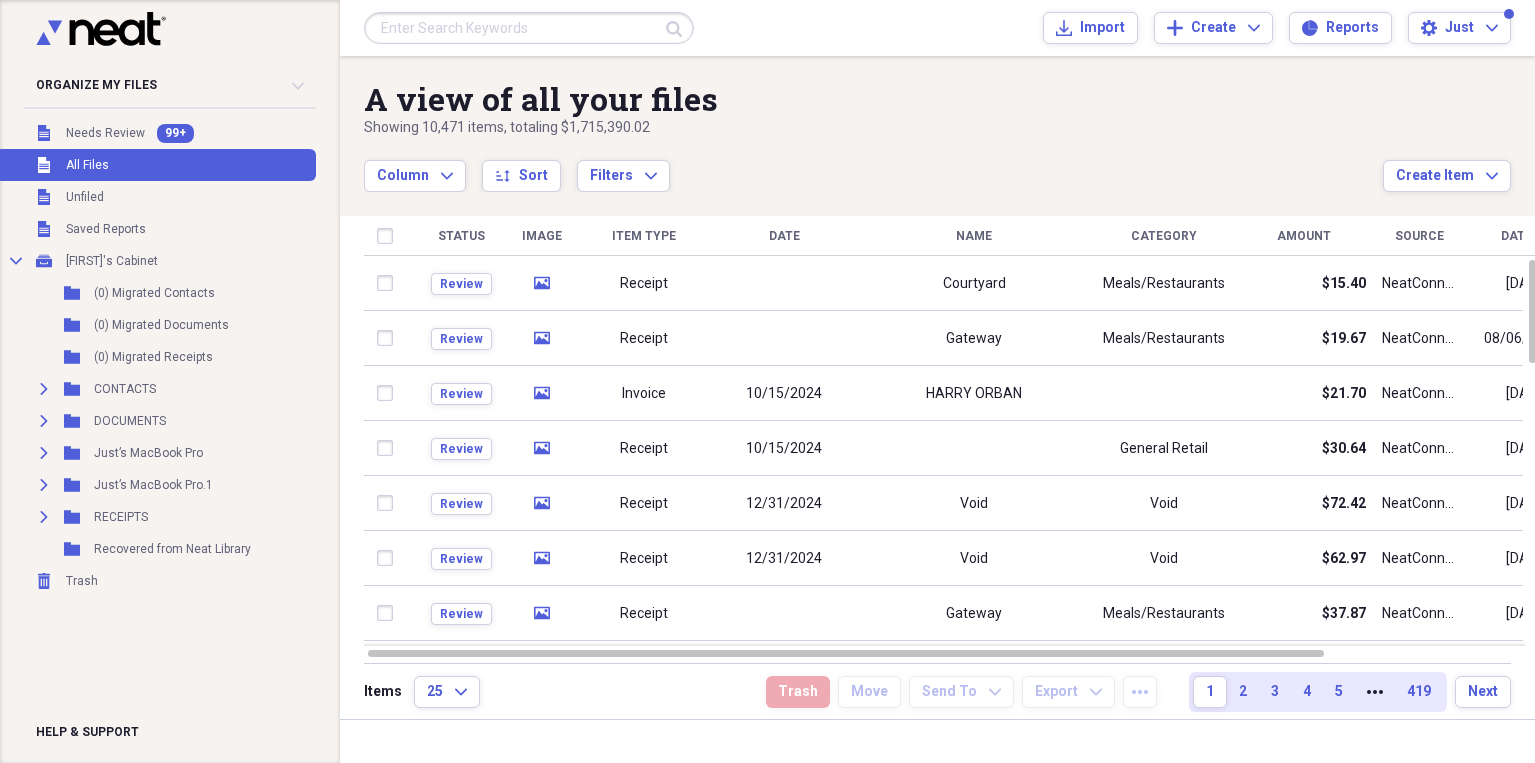 click on "A view of all your files" at bounding box center (873, 99) 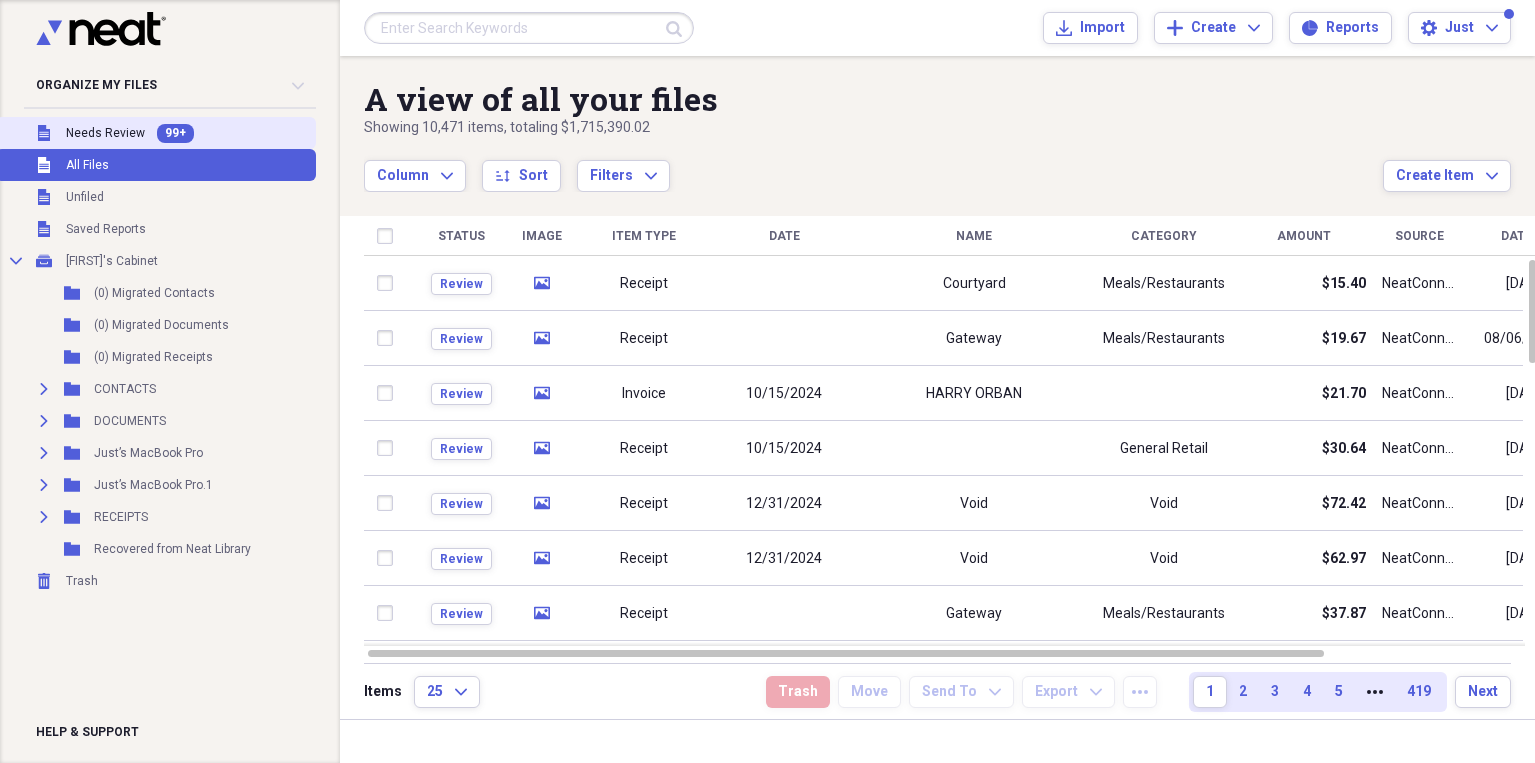 click on "Unfiled Needs Review 99+" at bounding box center (156, 133) 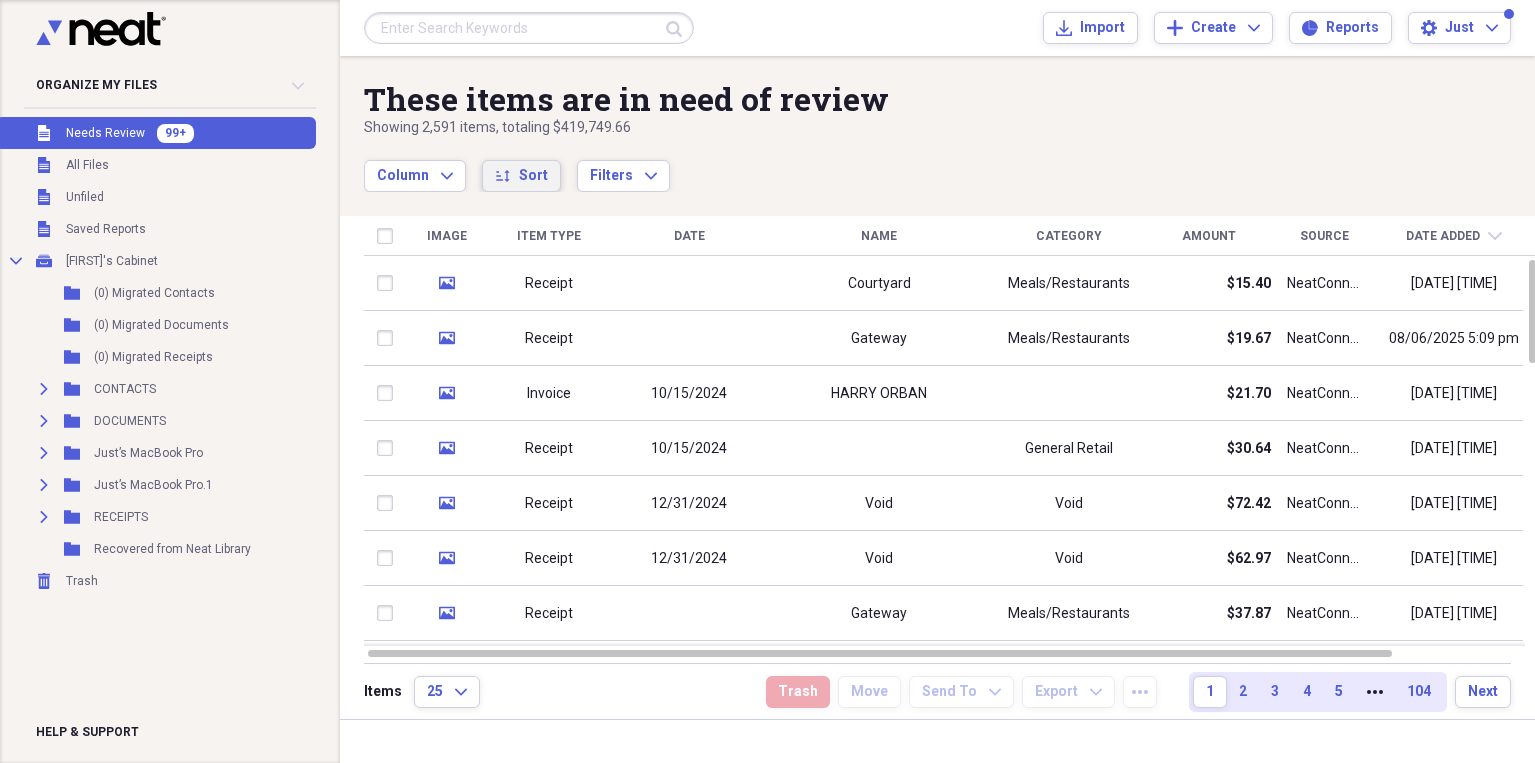 click on "Sort" at bounding box center [533, 176] 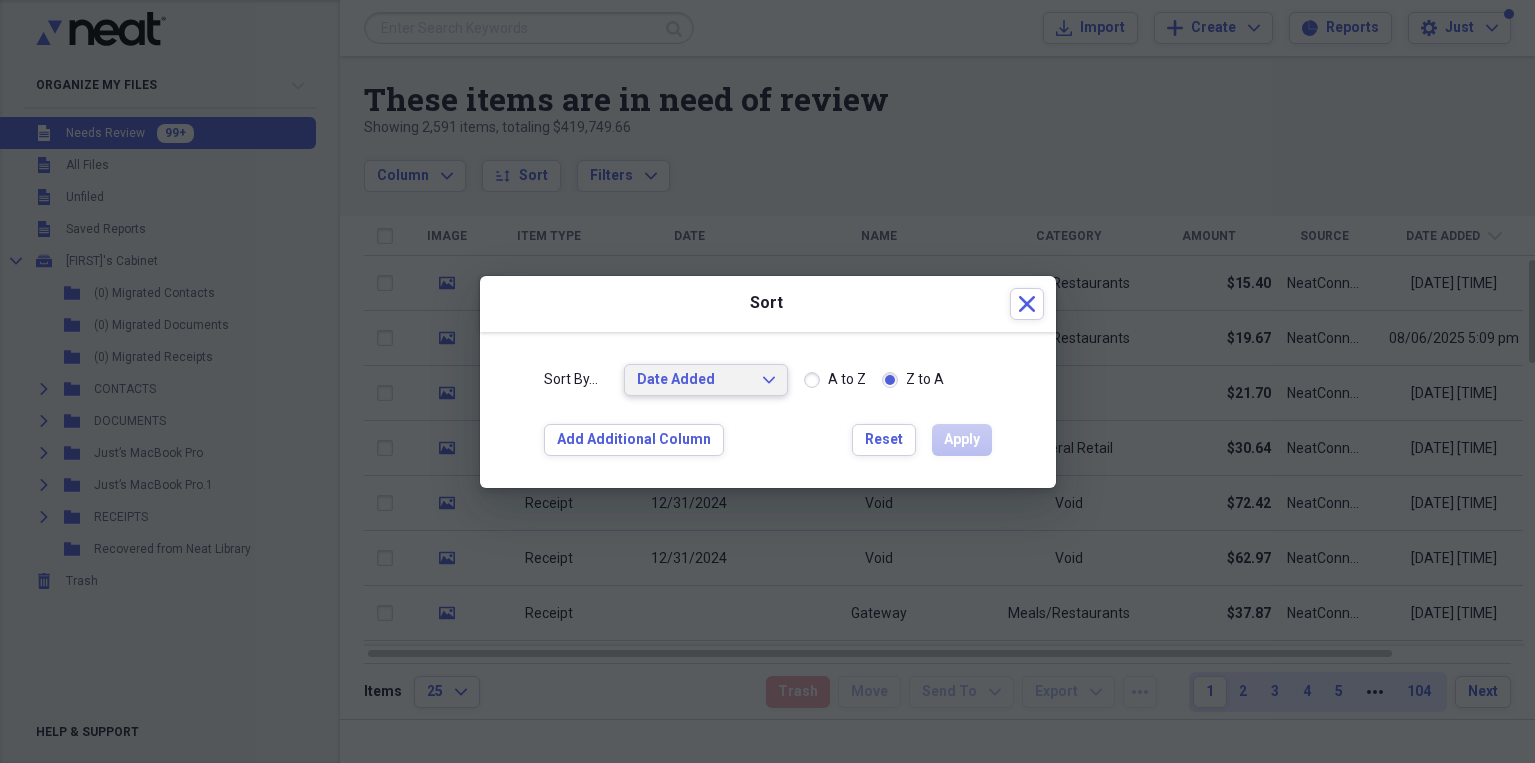 click on "Date Added Expand" at bounding box center (706, 380) 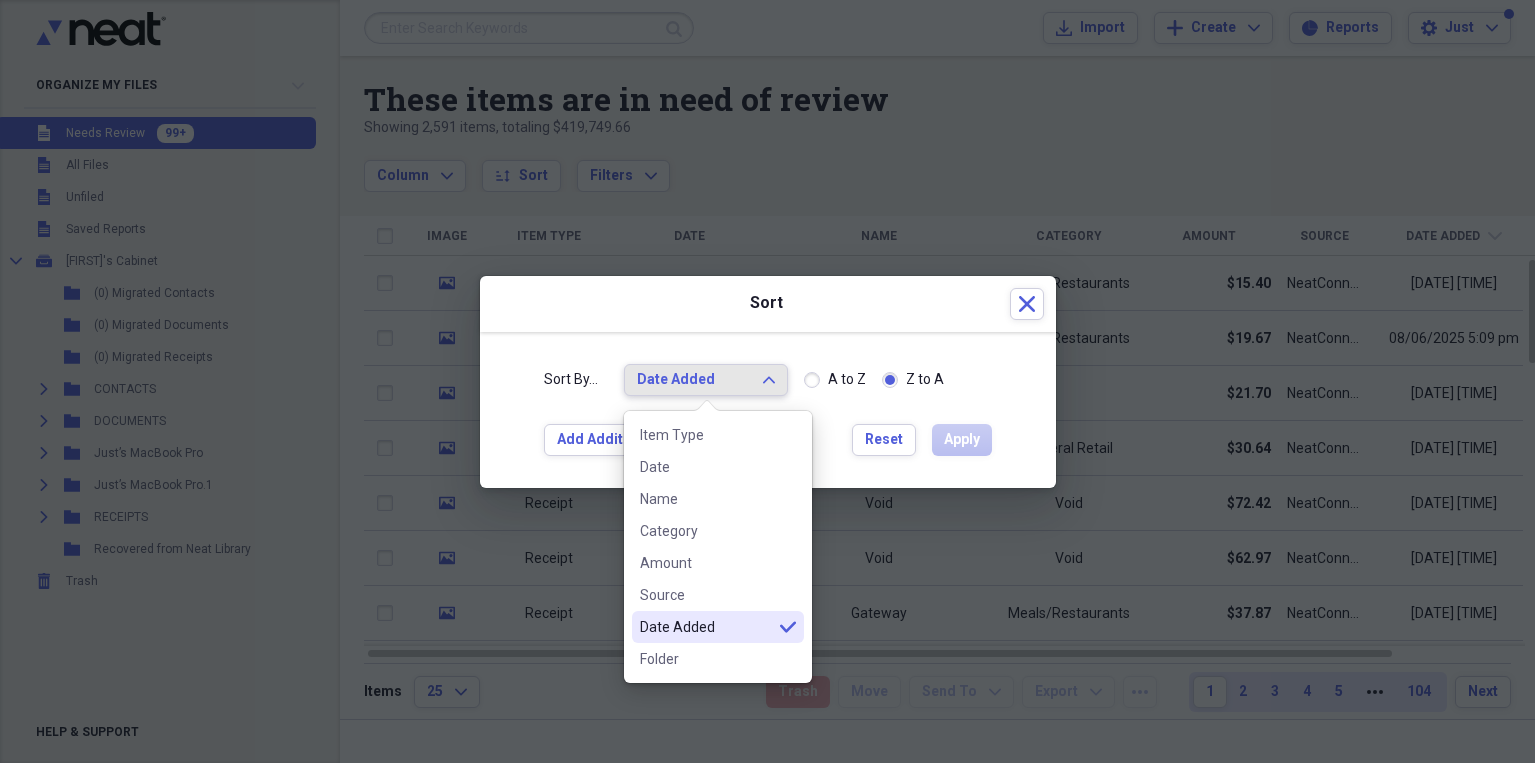 click on "Date Added" at bounding box center [706, 627] 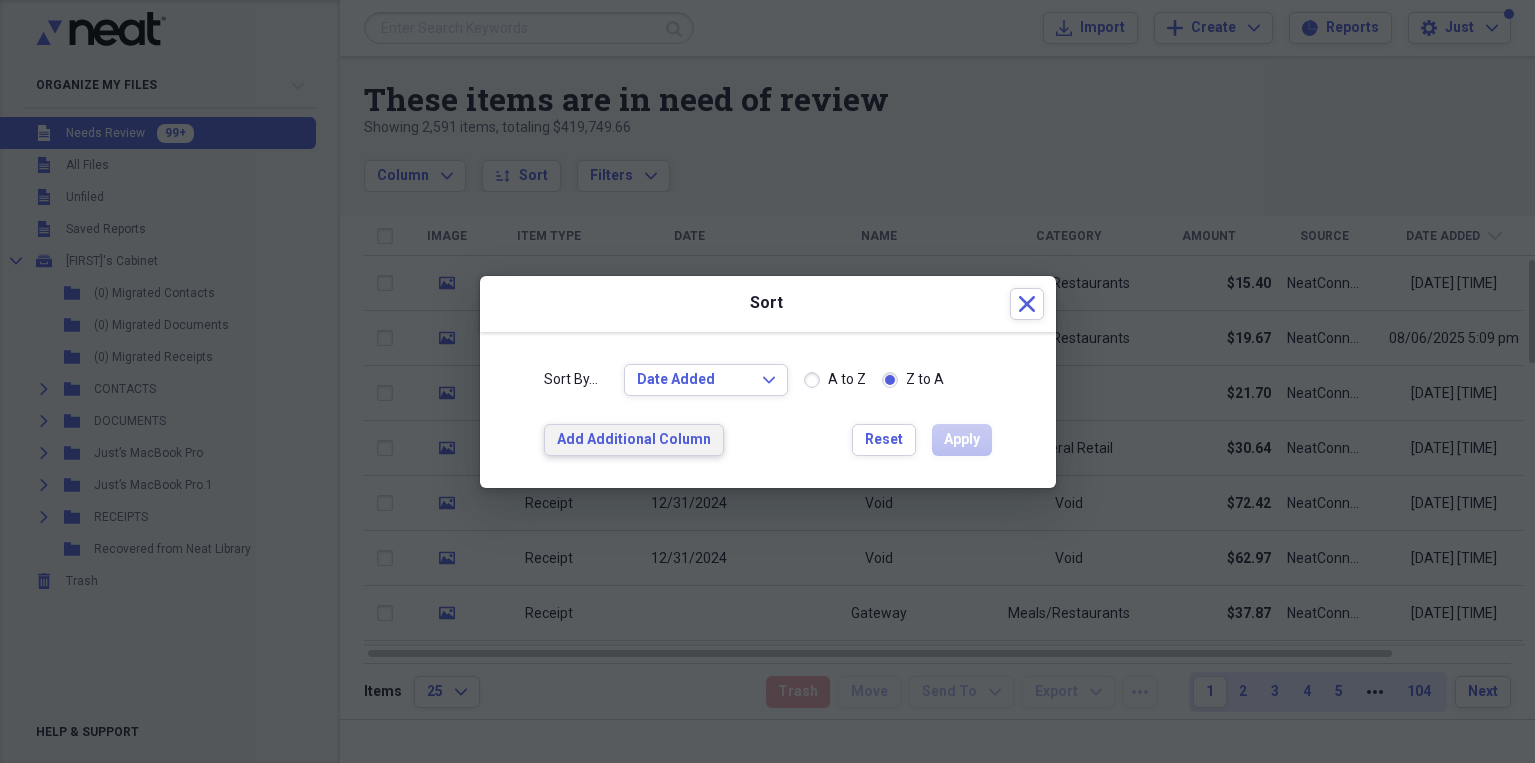 click on "Add Additional Column" at bounding box center [634, 440] 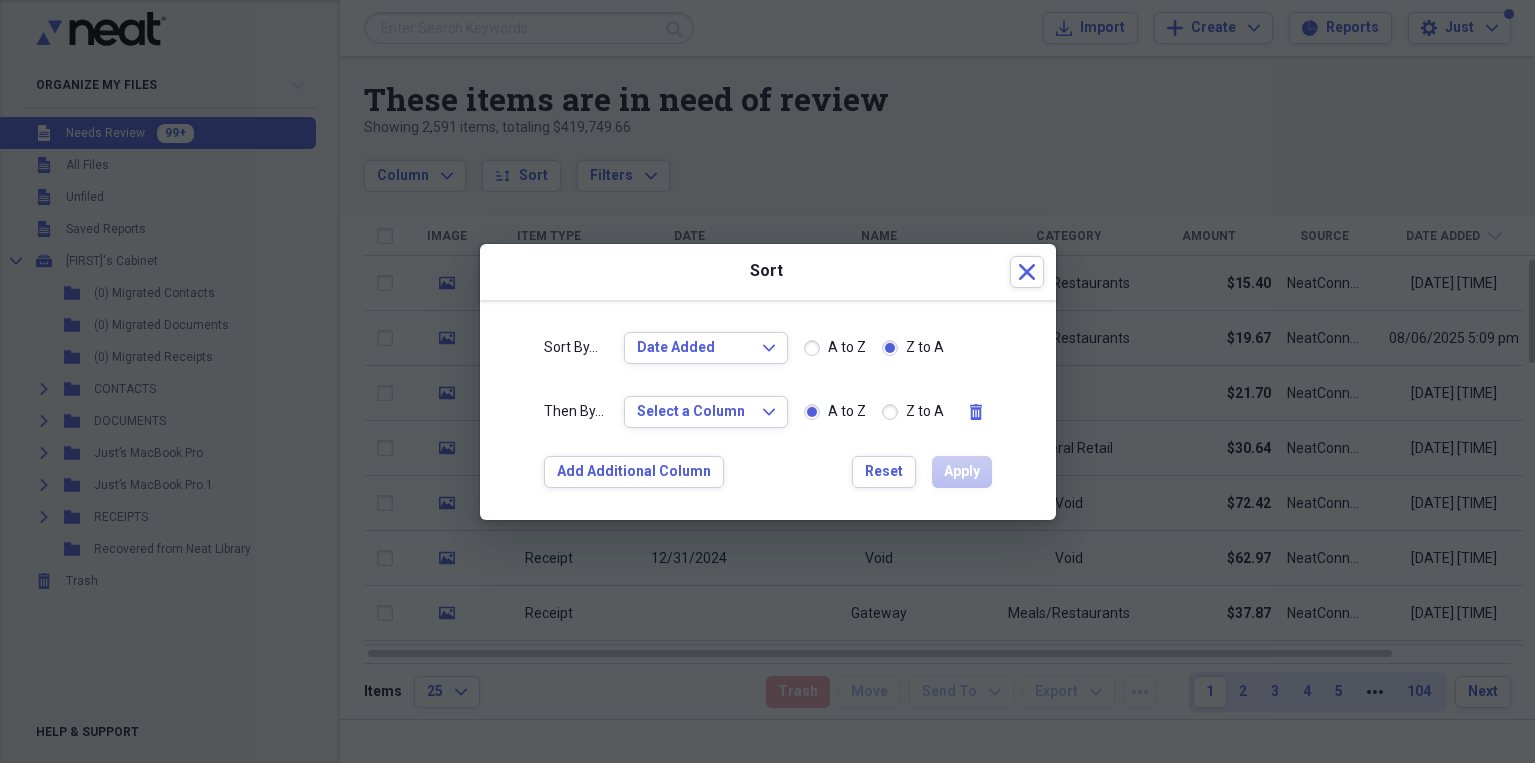 click on "A to Z" at bounding box center [847, 348] 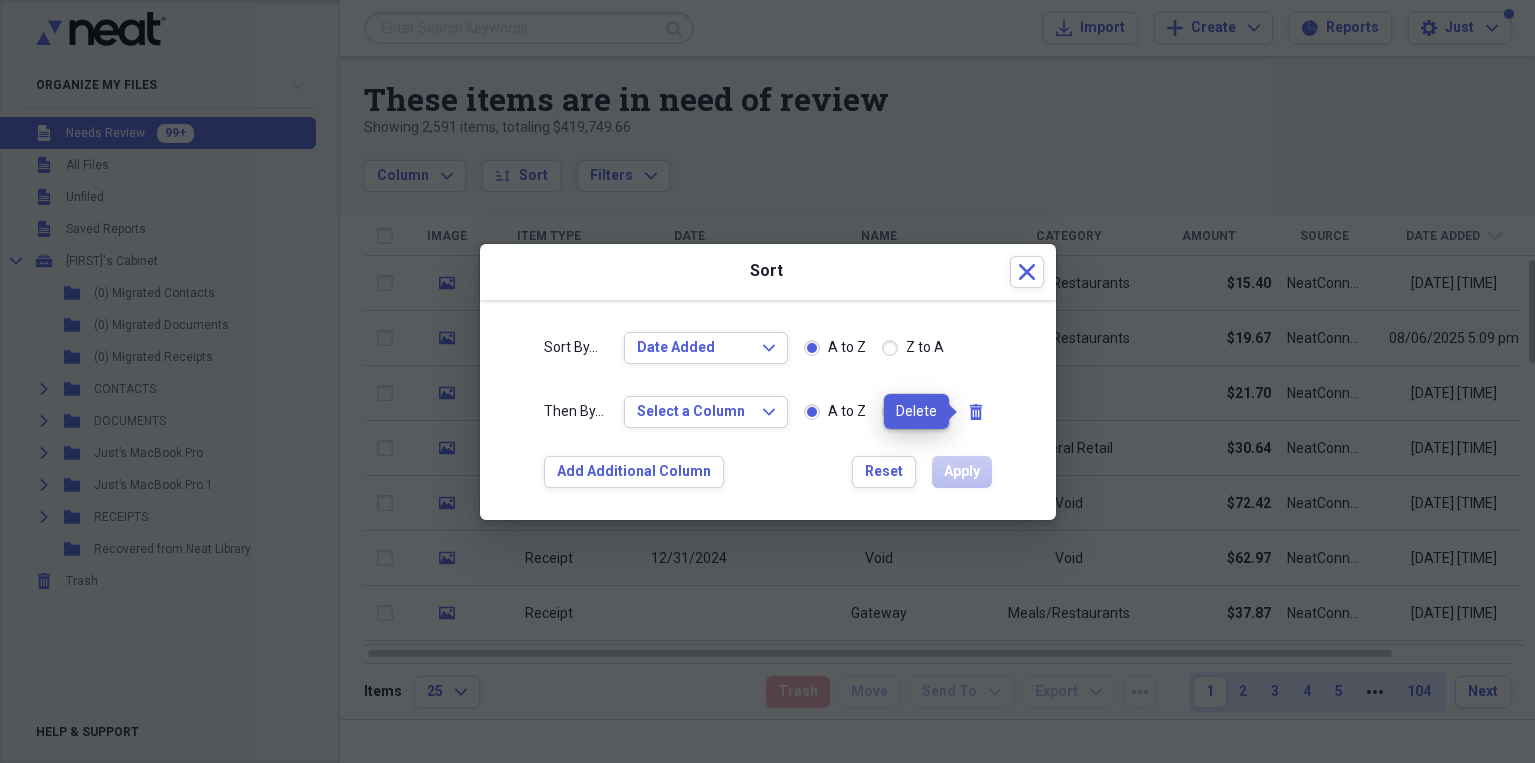 click 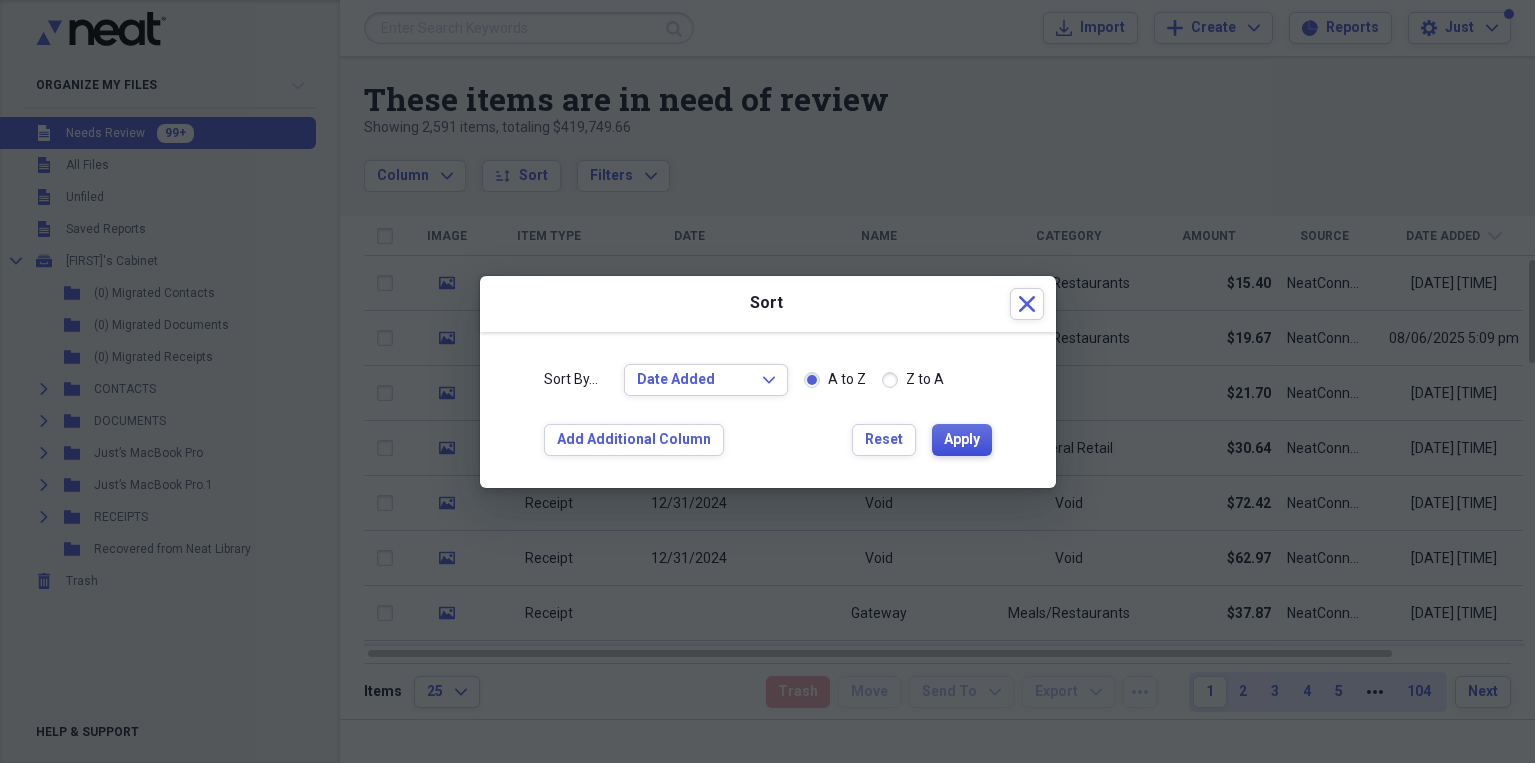 click on "Apply" at bounding box center [962, 440] 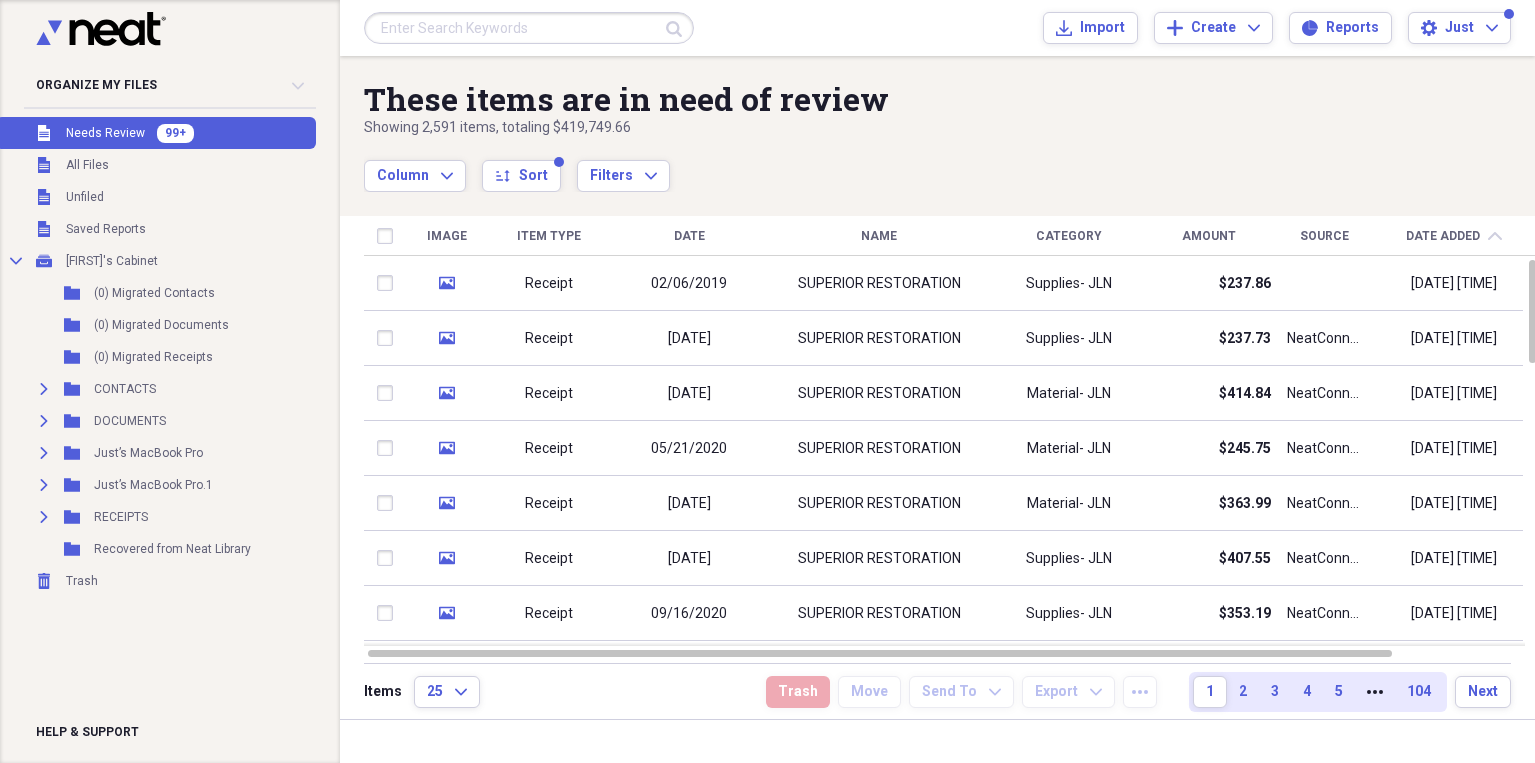 click on "Column Expand sort Sort Filters  Expand" at bounding box center [873, 165] 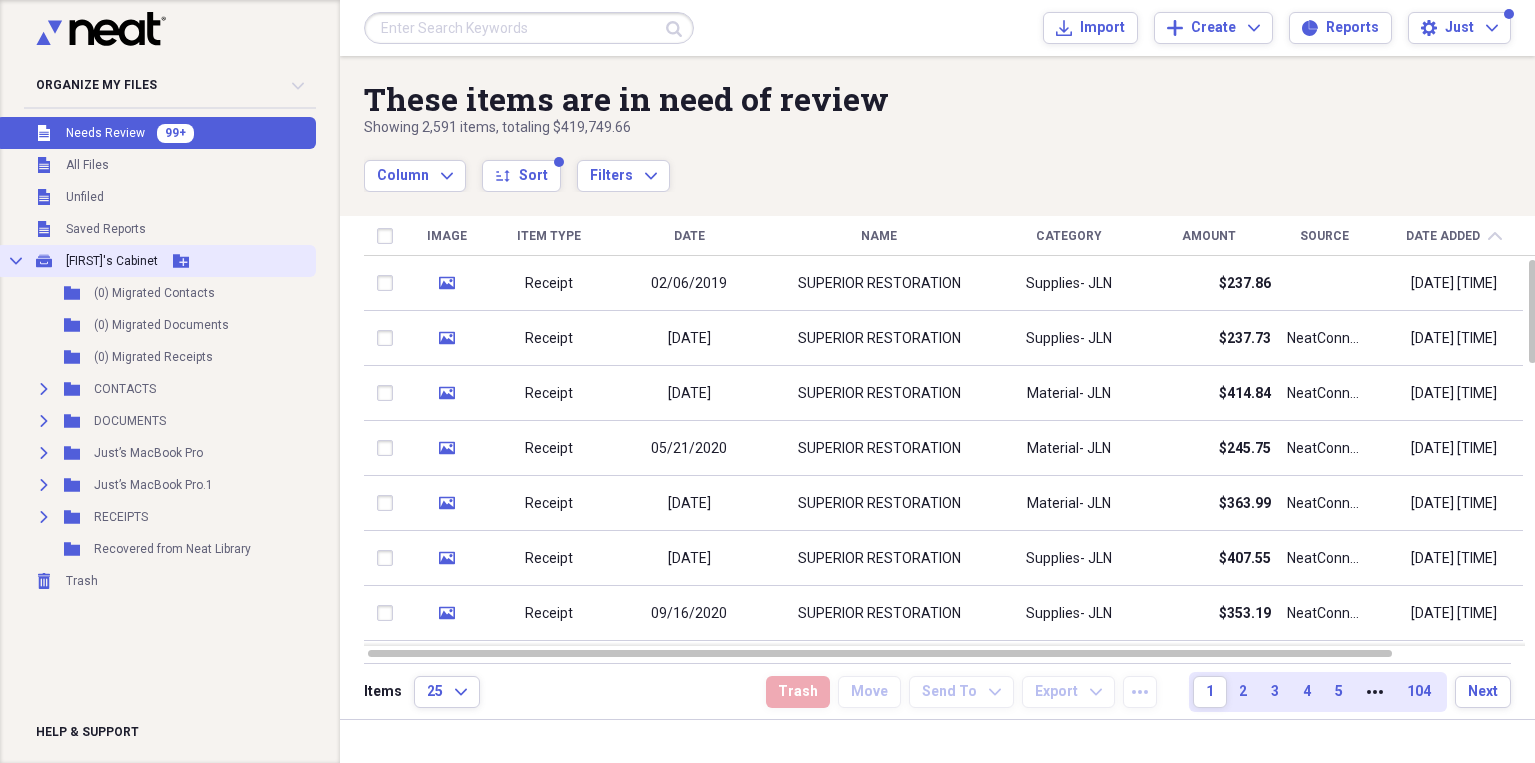 click on "Collapse" at bounding box center (16, 261) 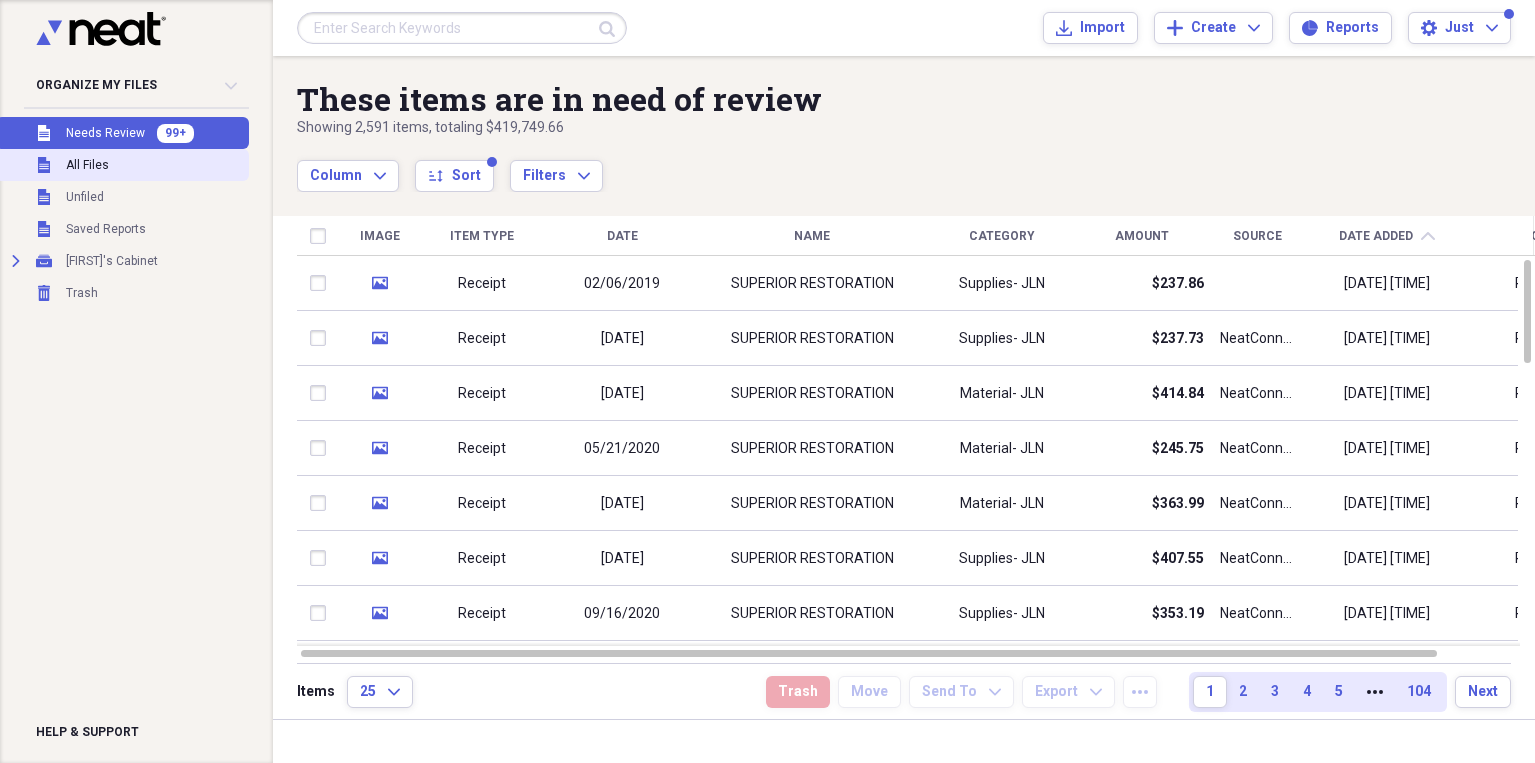 click on "Unfiled All Files" at bounding box center [122, 165] 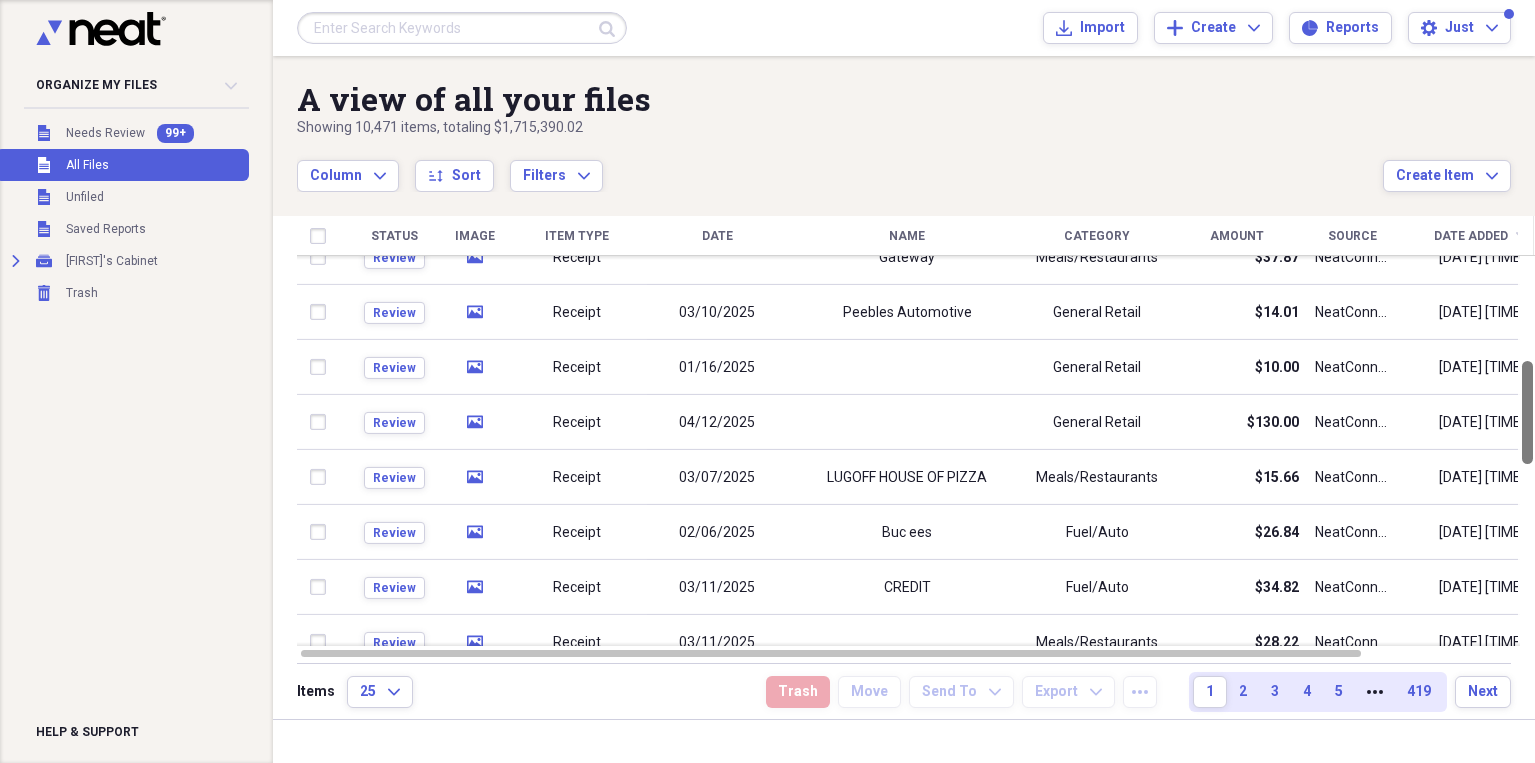 drag, startPoint x: 1530, startPoint y: 299, endPoint x: 1527, endPoint y: 257, distance: 42.107006 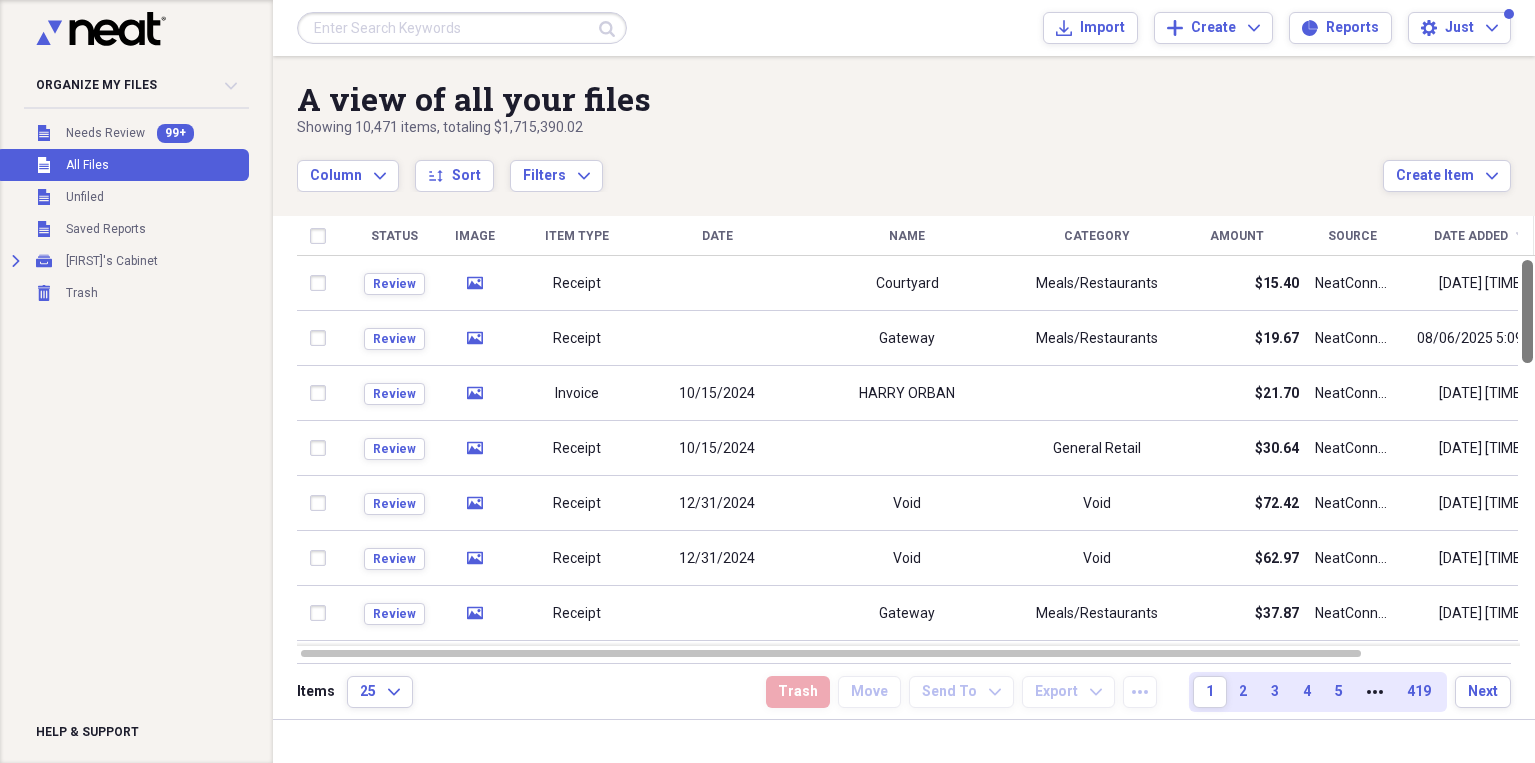 drag, startPoint x: 1527, startPoint y: 394, endPoint x: 1502, endPoint y: 144, distance: 251.24689 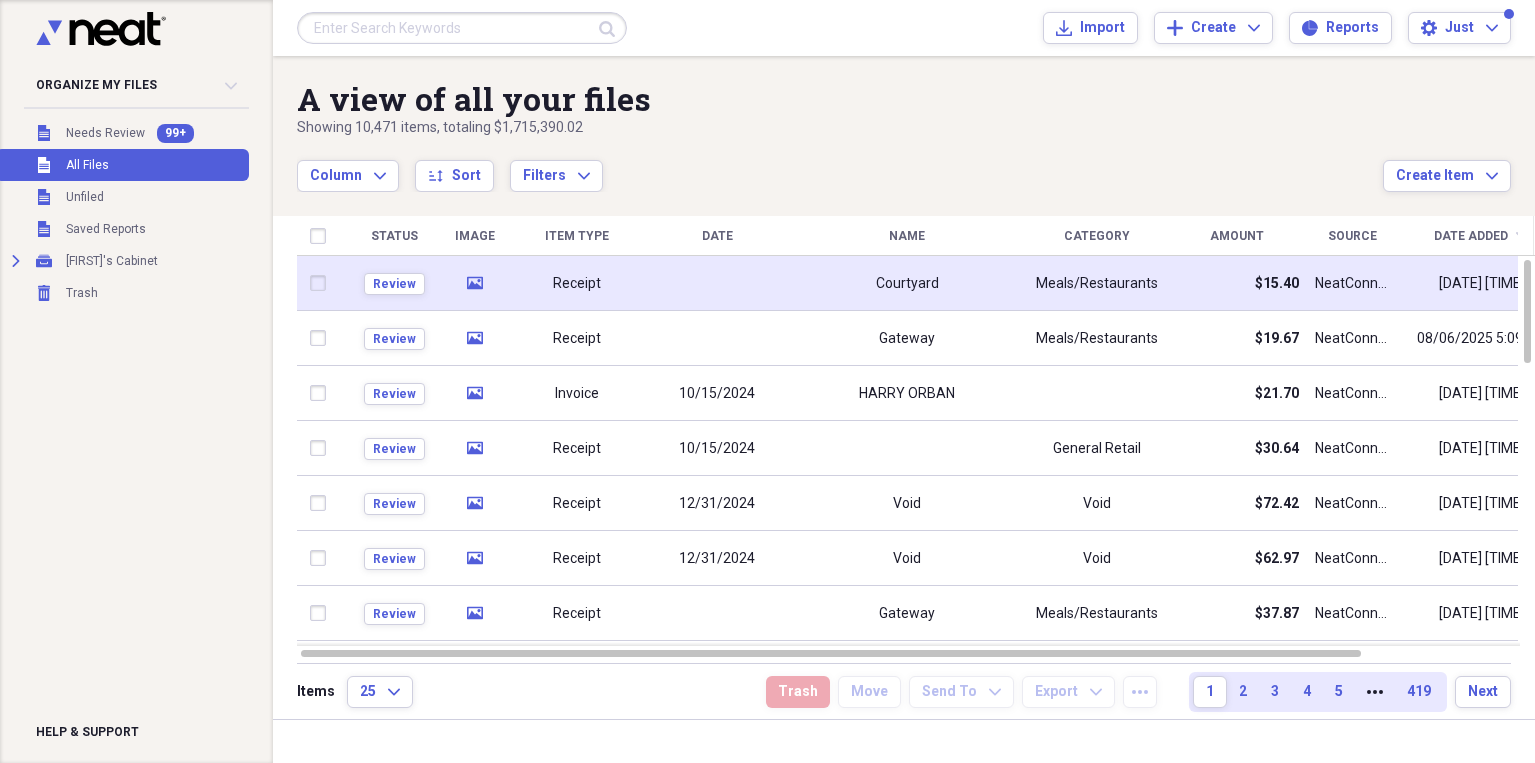 click on "media" 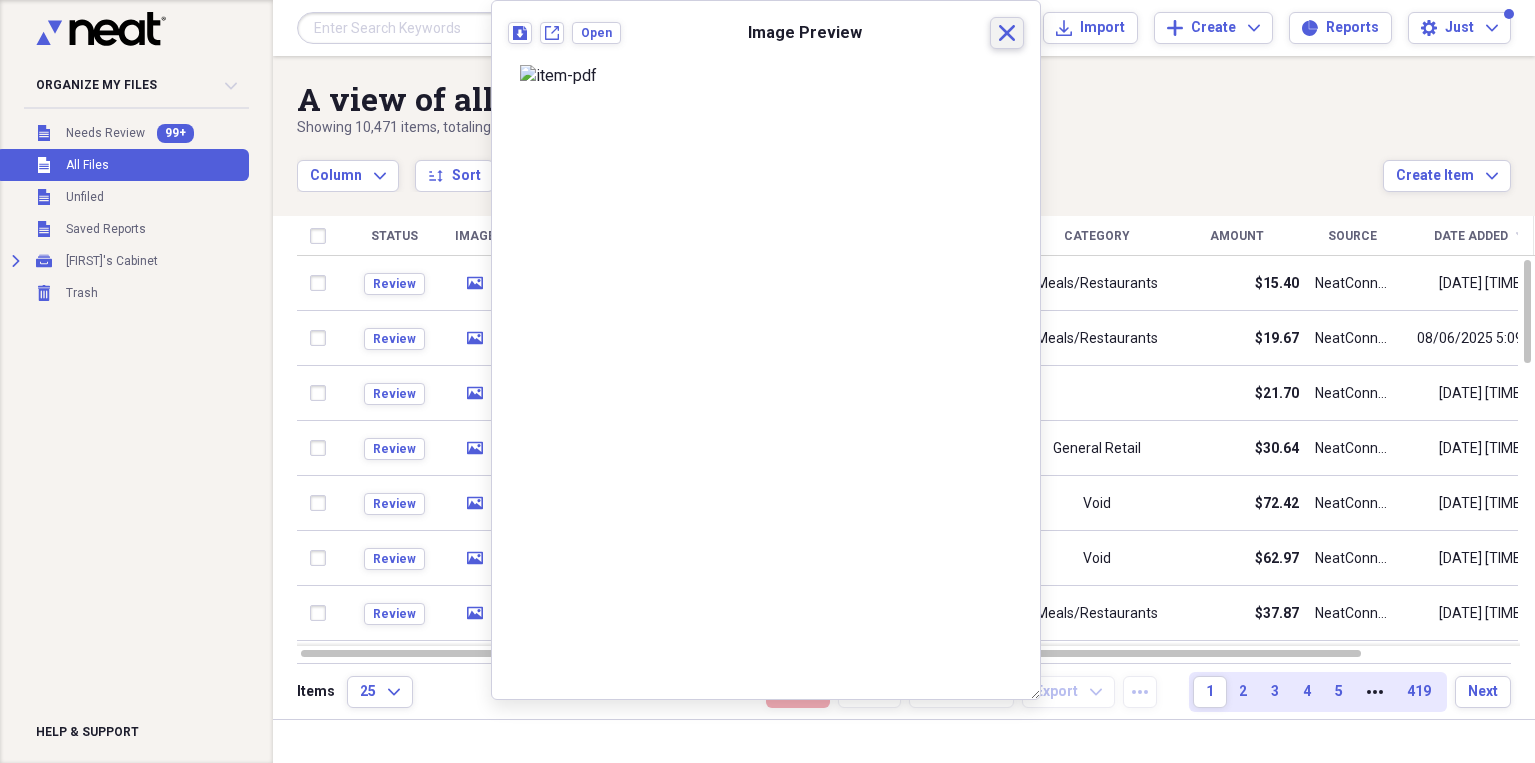 click on "Close" 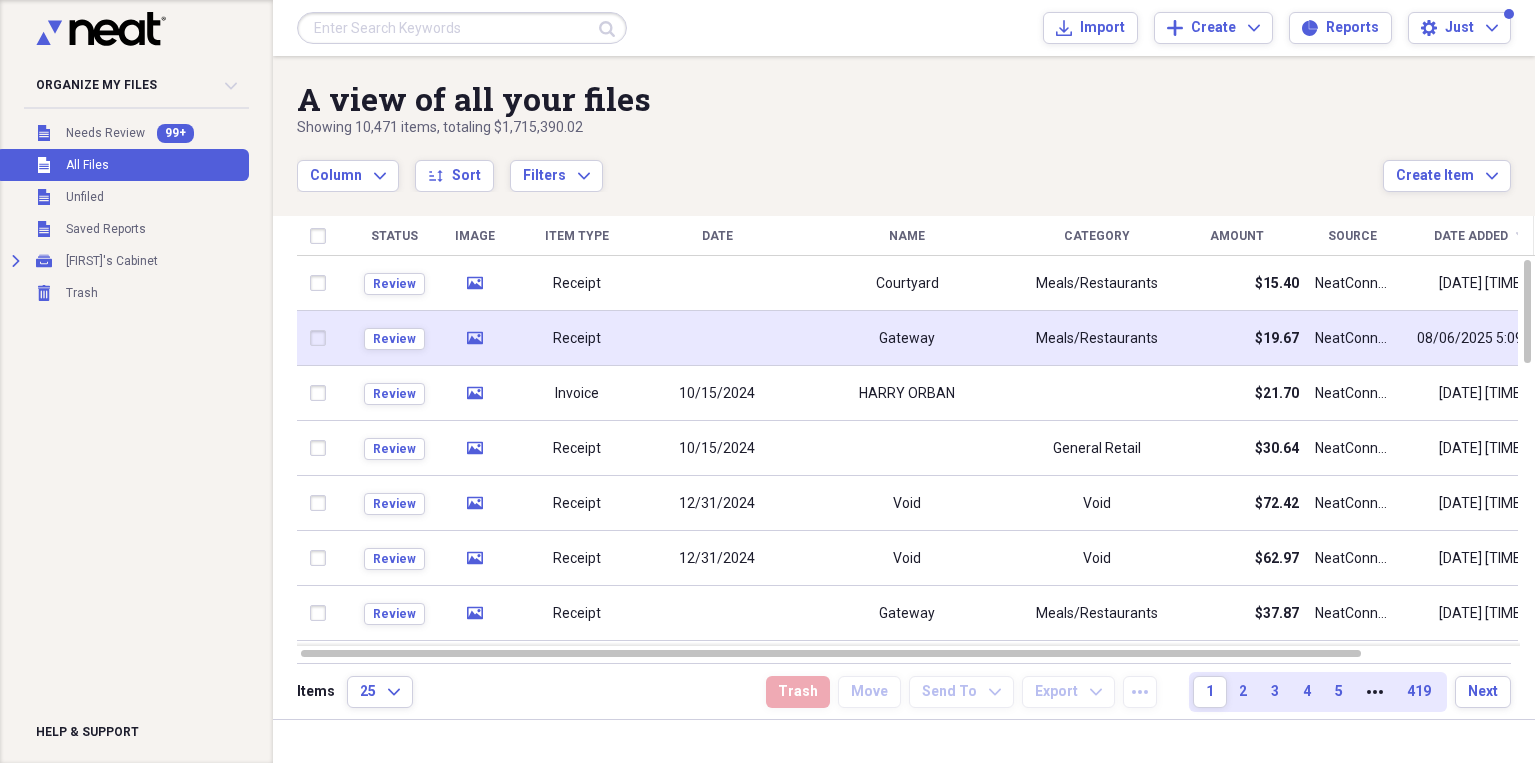 click 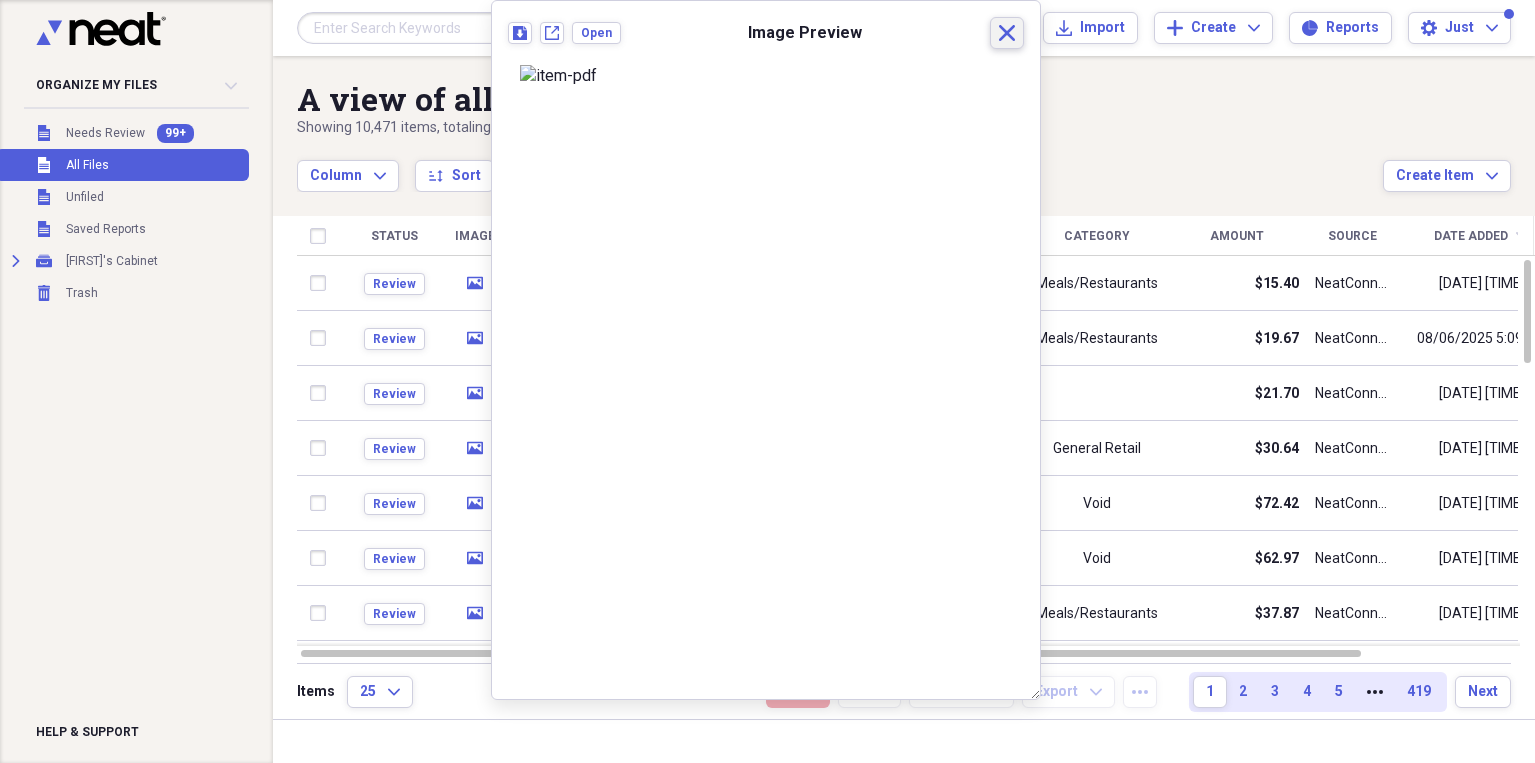 click on "Close" 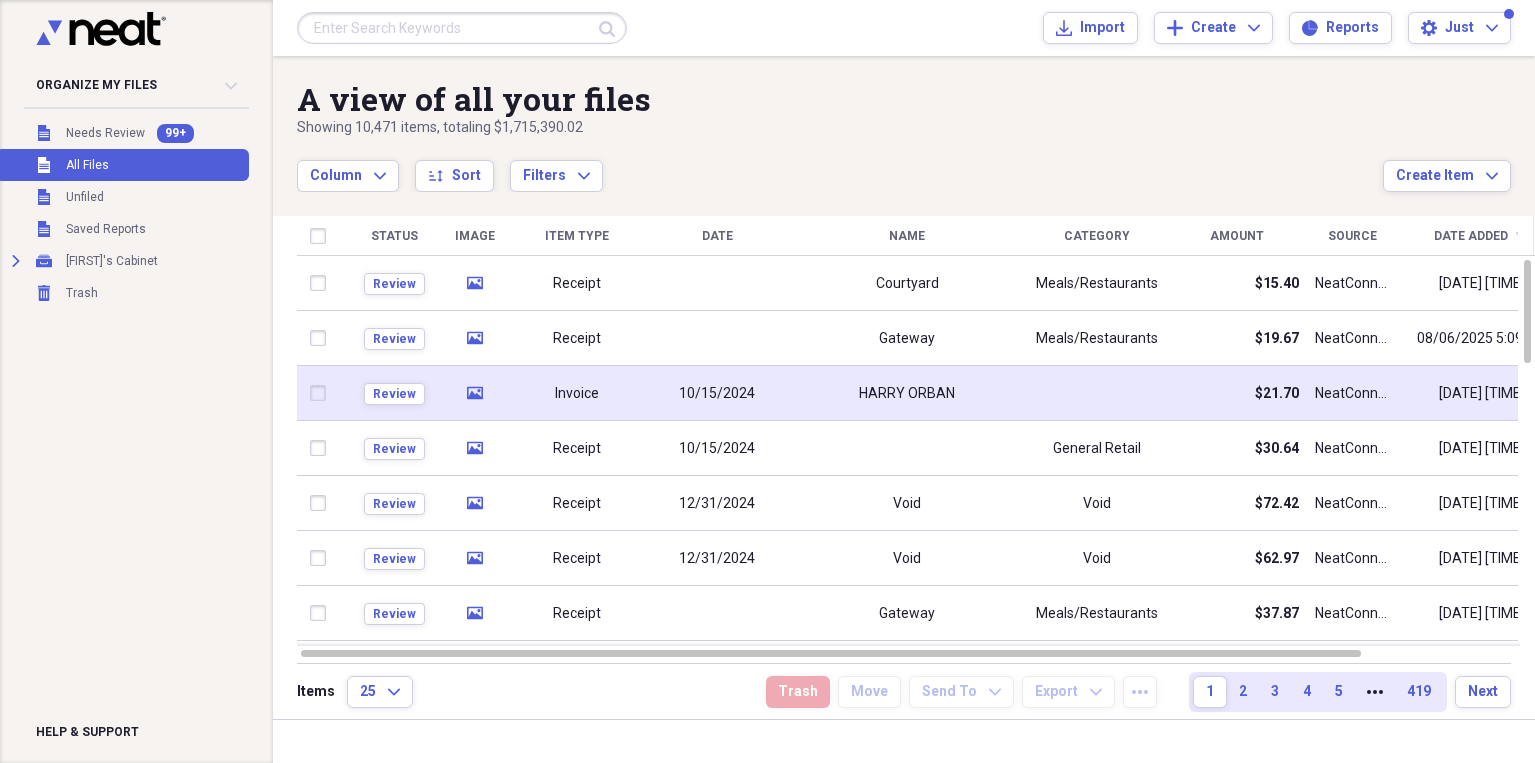click 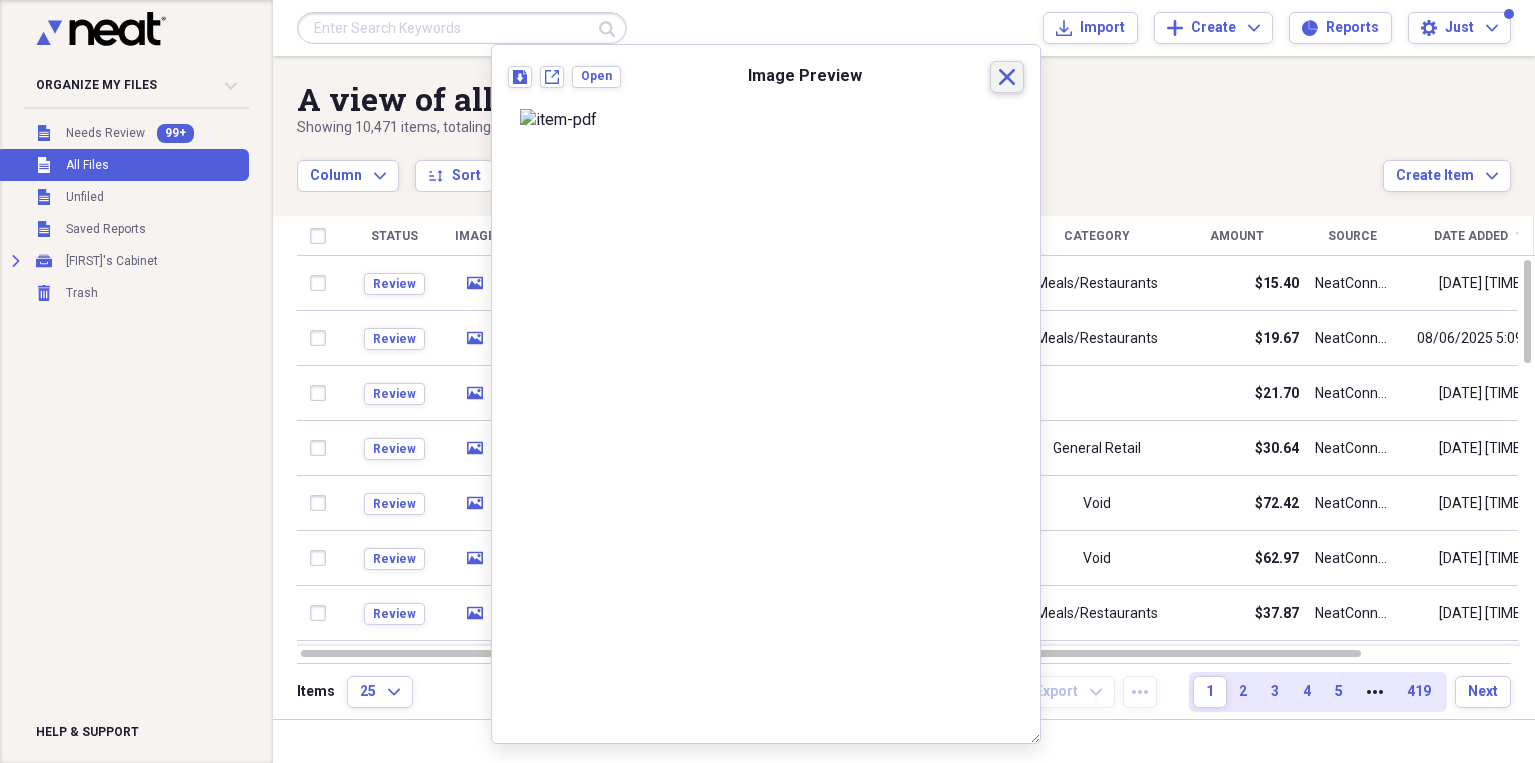 click on "Close" at bounding box center (1007, 77) 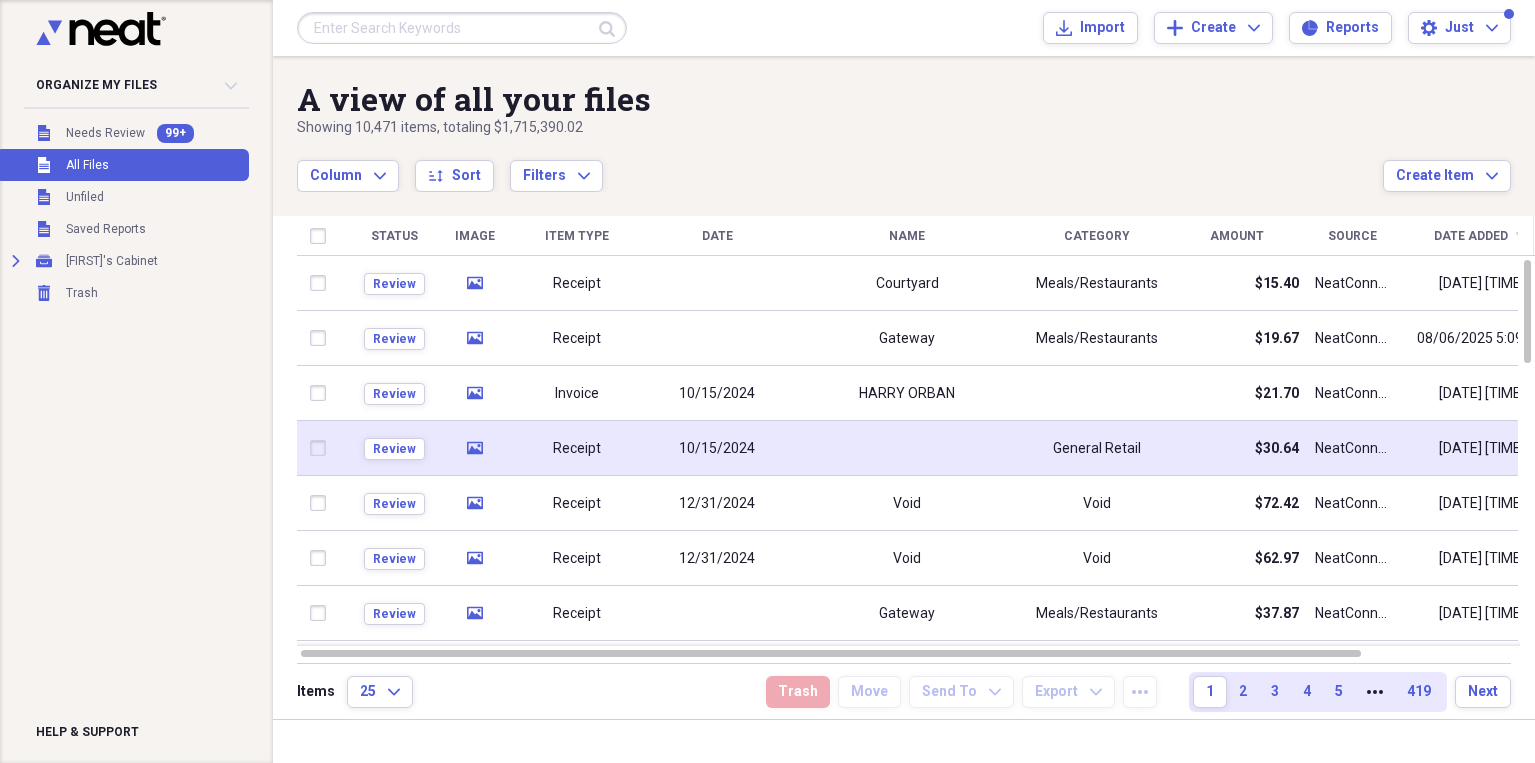 click on "10/15/2024" at bounding box center (717, 448) 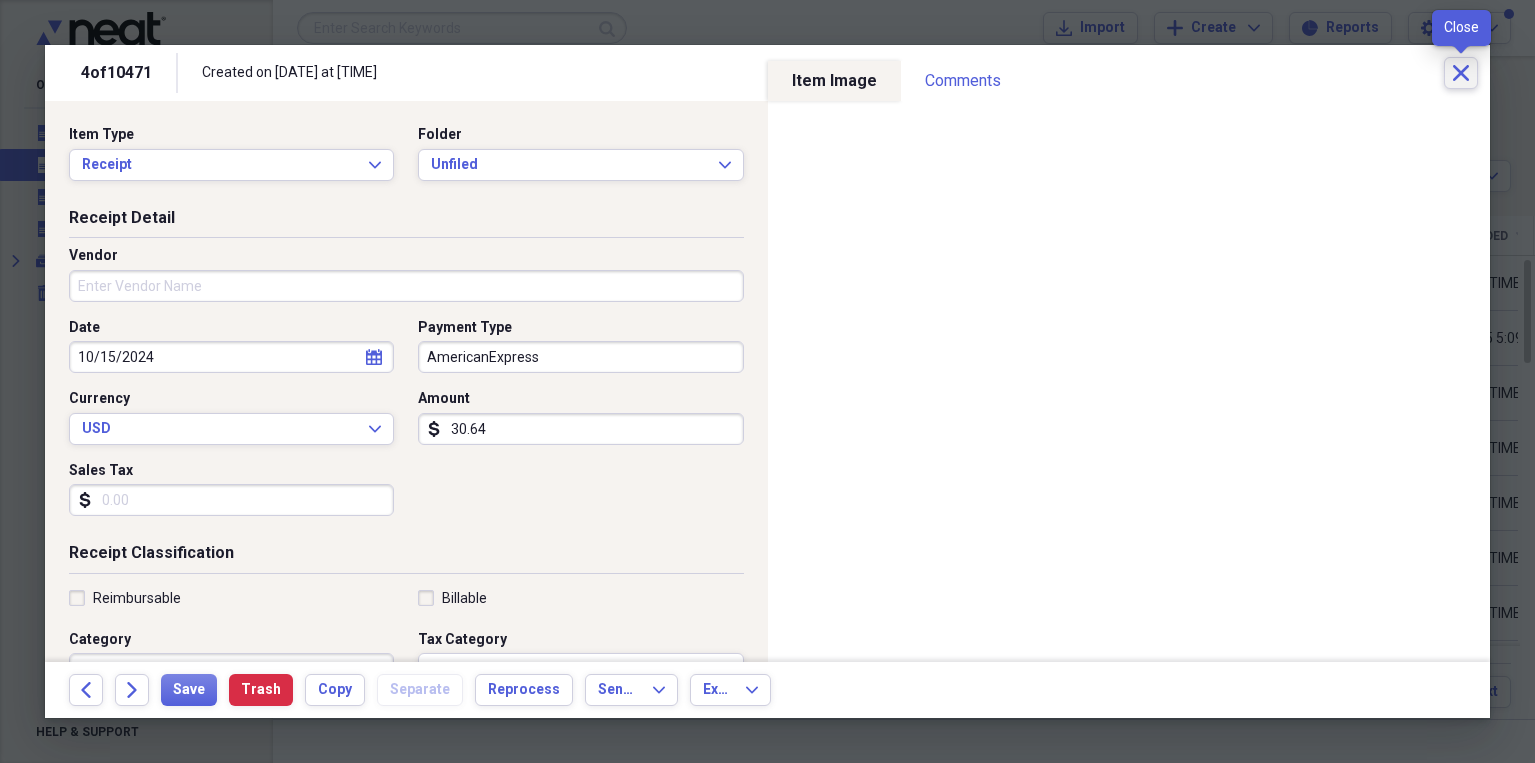 click on "Close" at bounding box center [1461, 73] 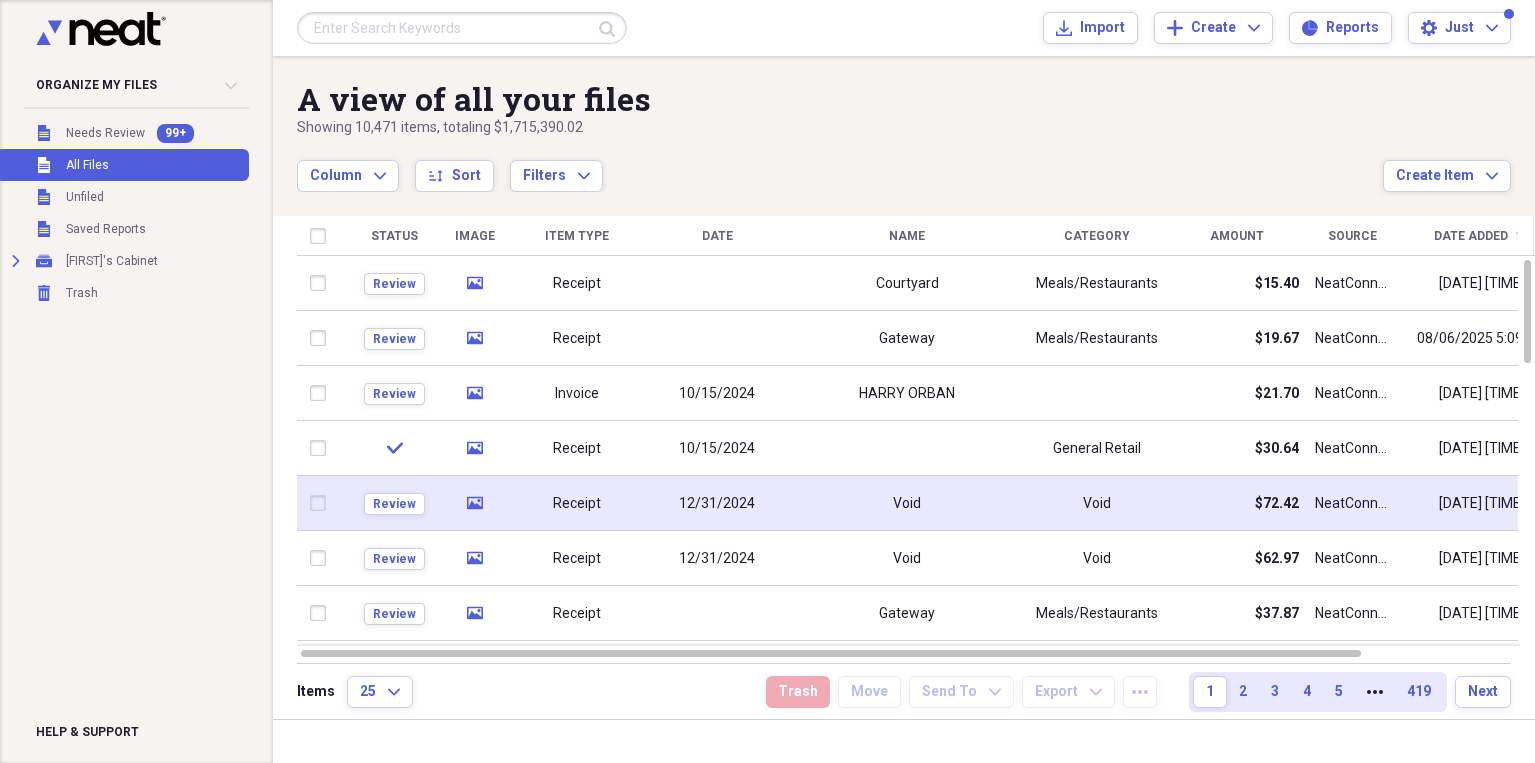 click on "Receipt" at bounding box center [577, 503] 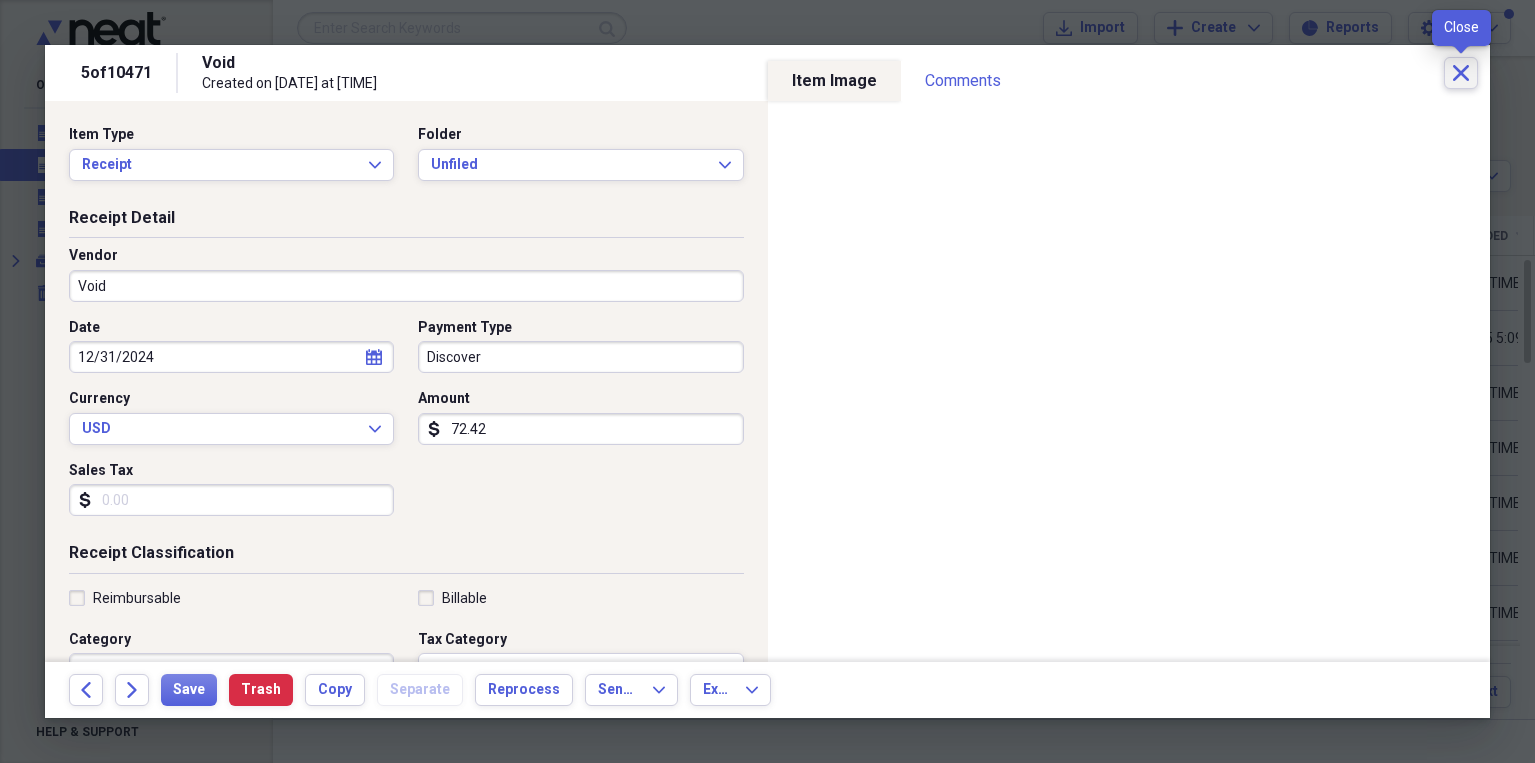 click on "Close" 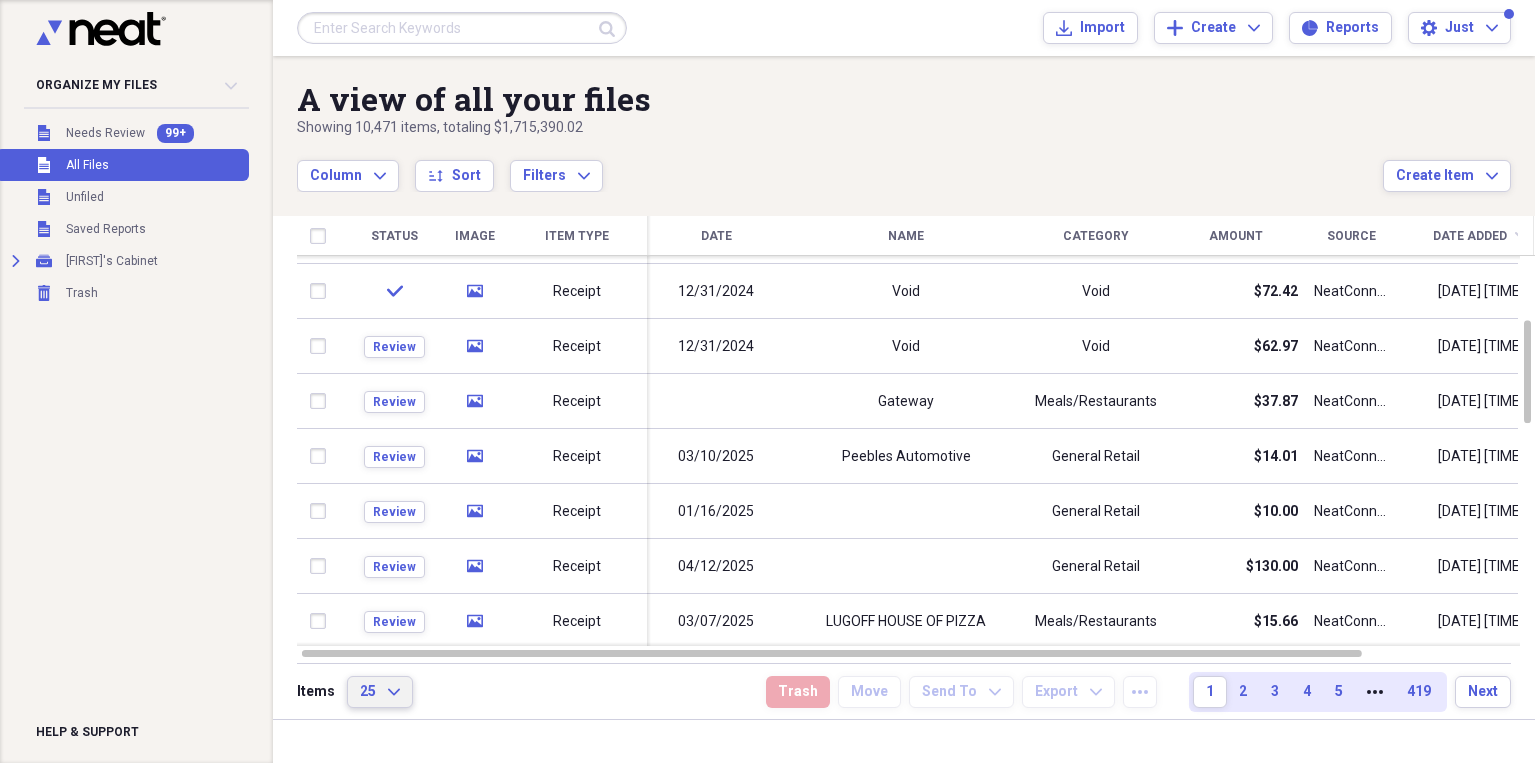 click on "Expand" 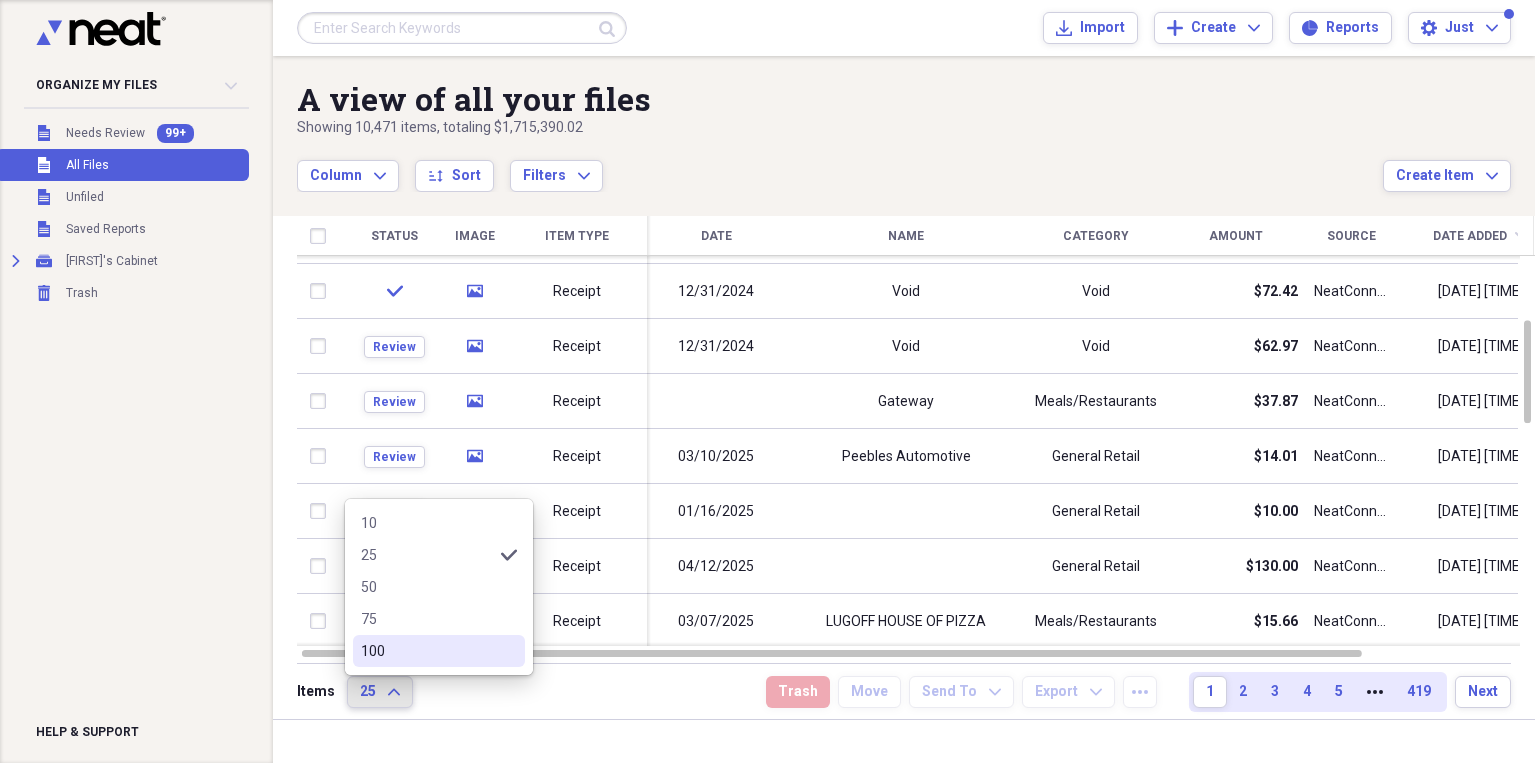 click on "100" at bounding box center (427, 651) 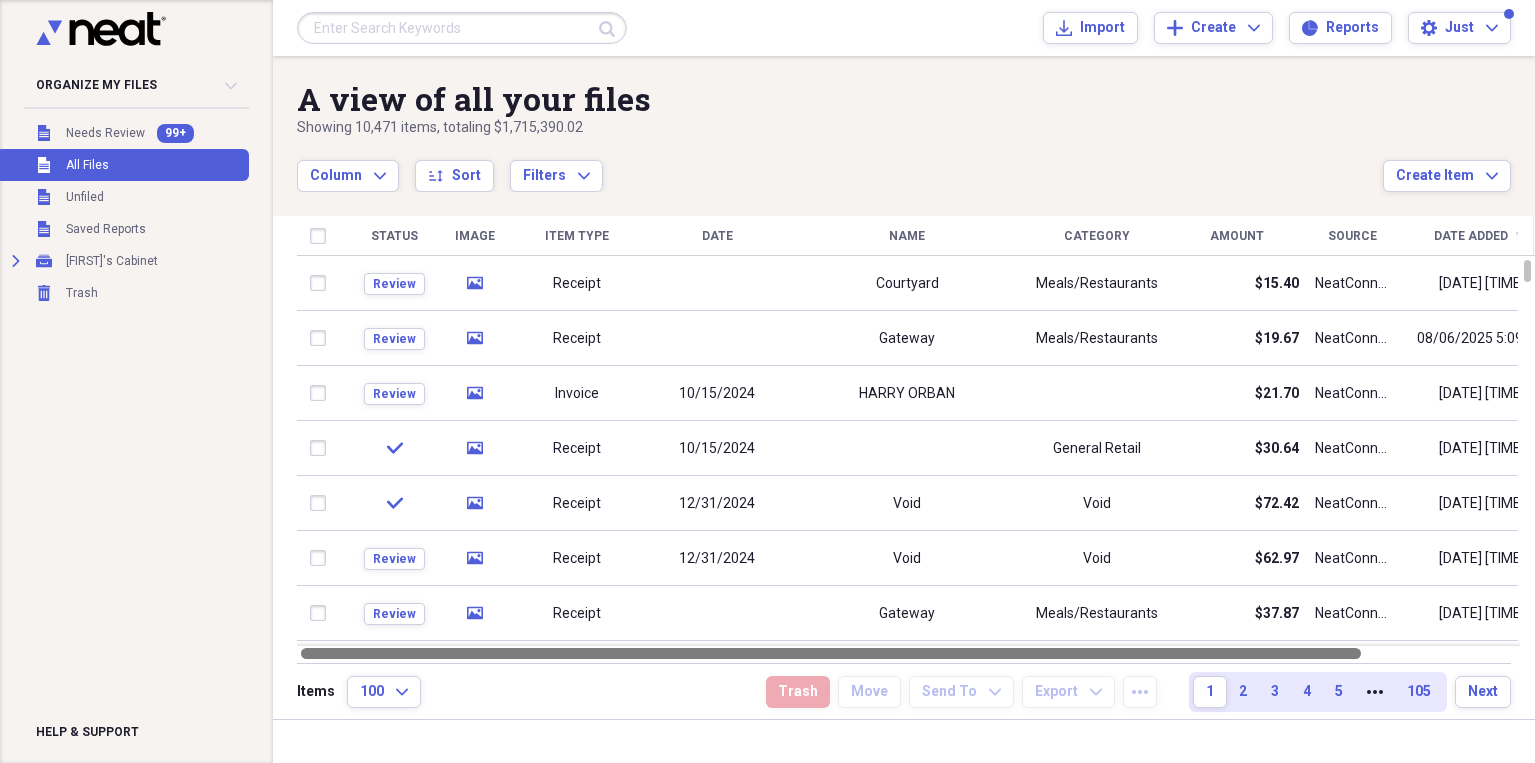 drag, startPoint x: 851, startPoint y: 656, endPoint x: 510, endPoint y: 692, distance: 342.89502 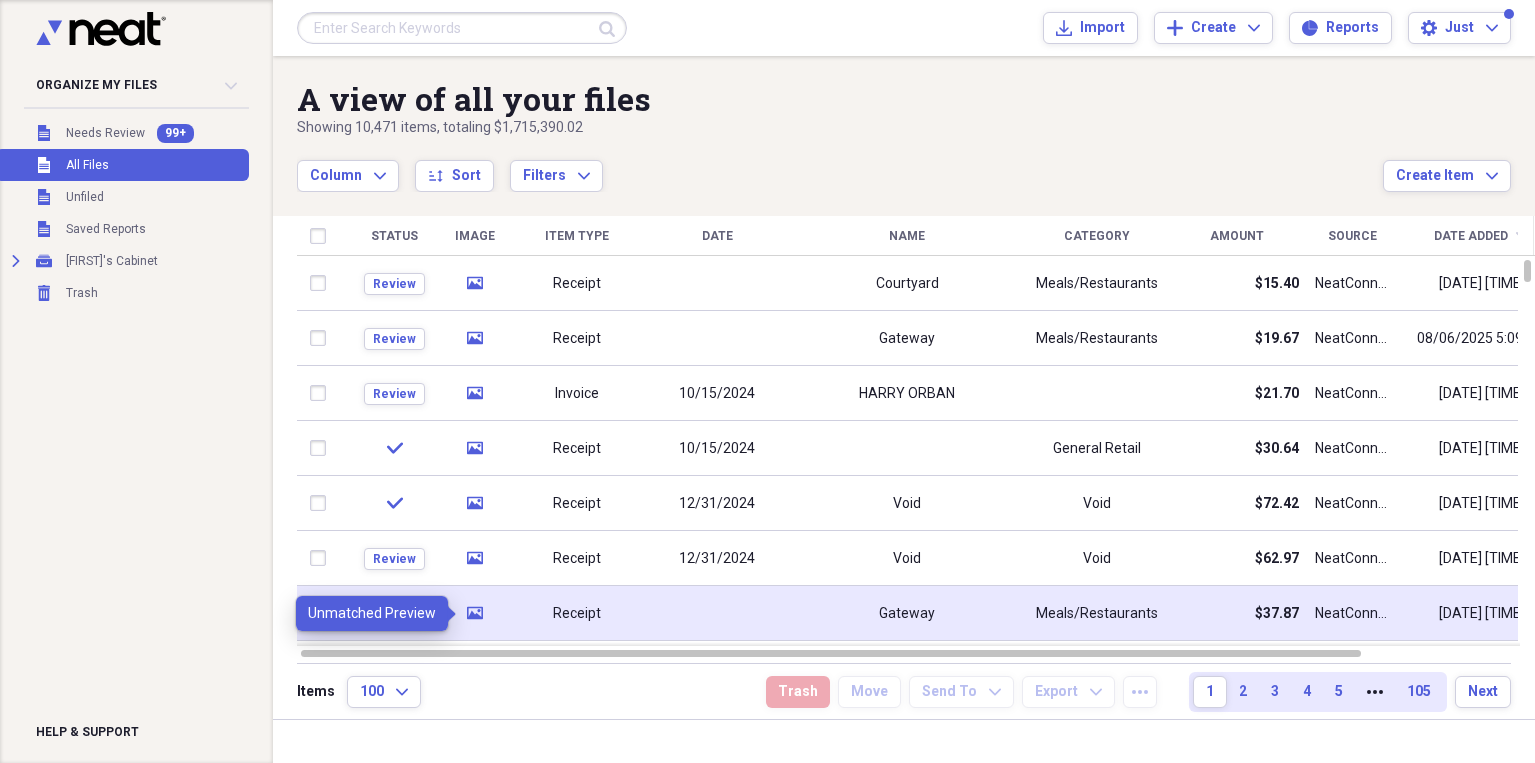 click on "media" 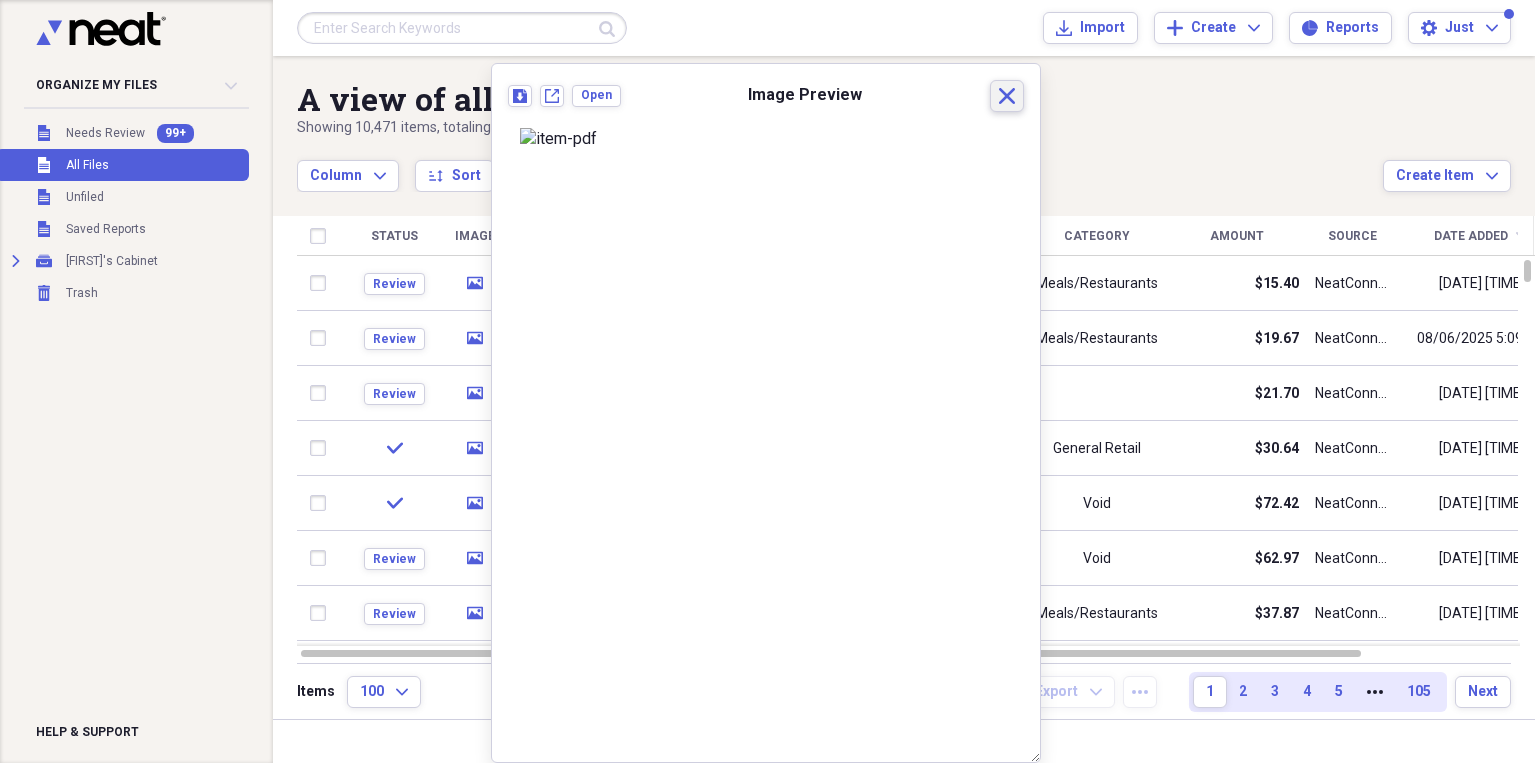 click 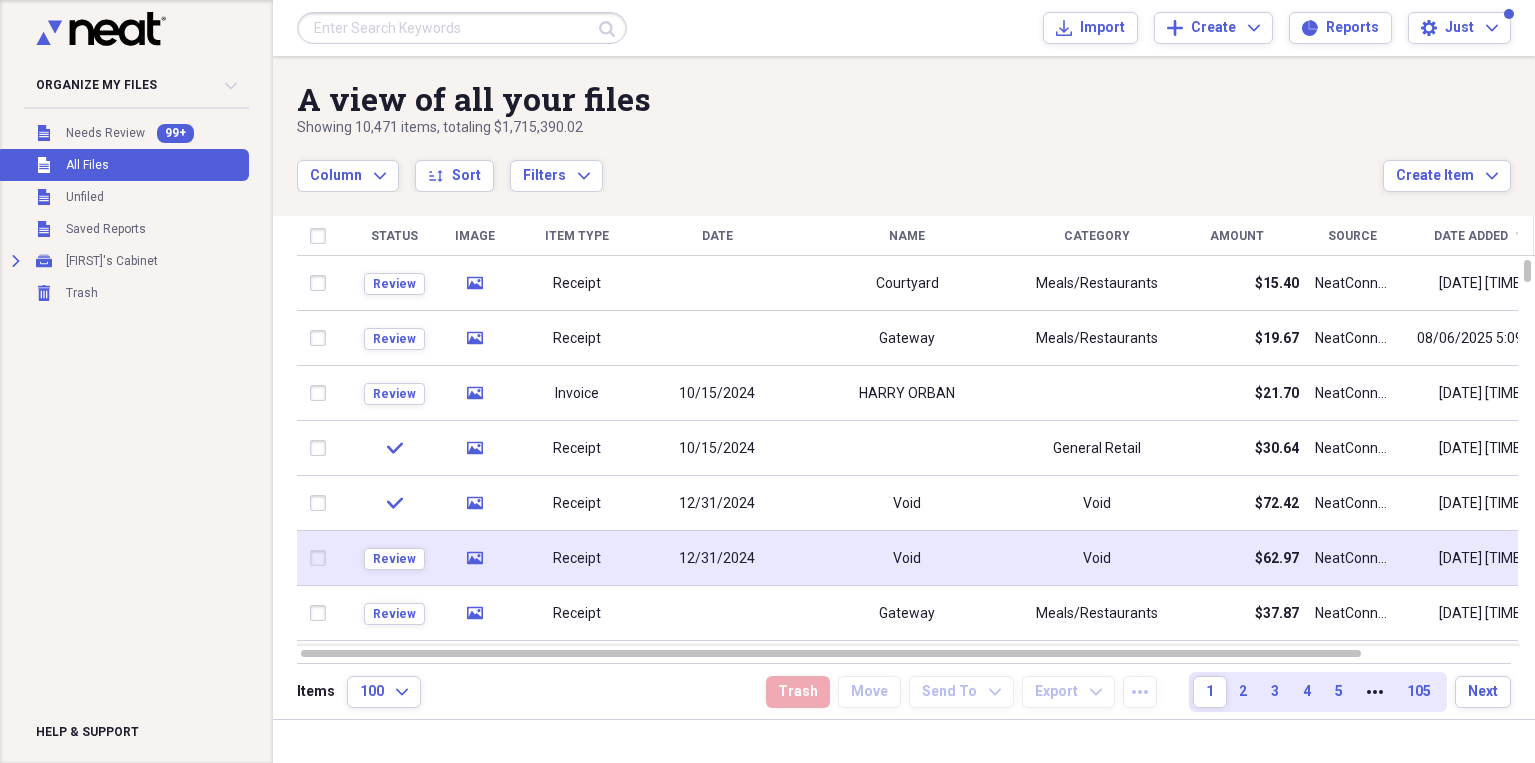click on "media" at bounding box center [474, 558] 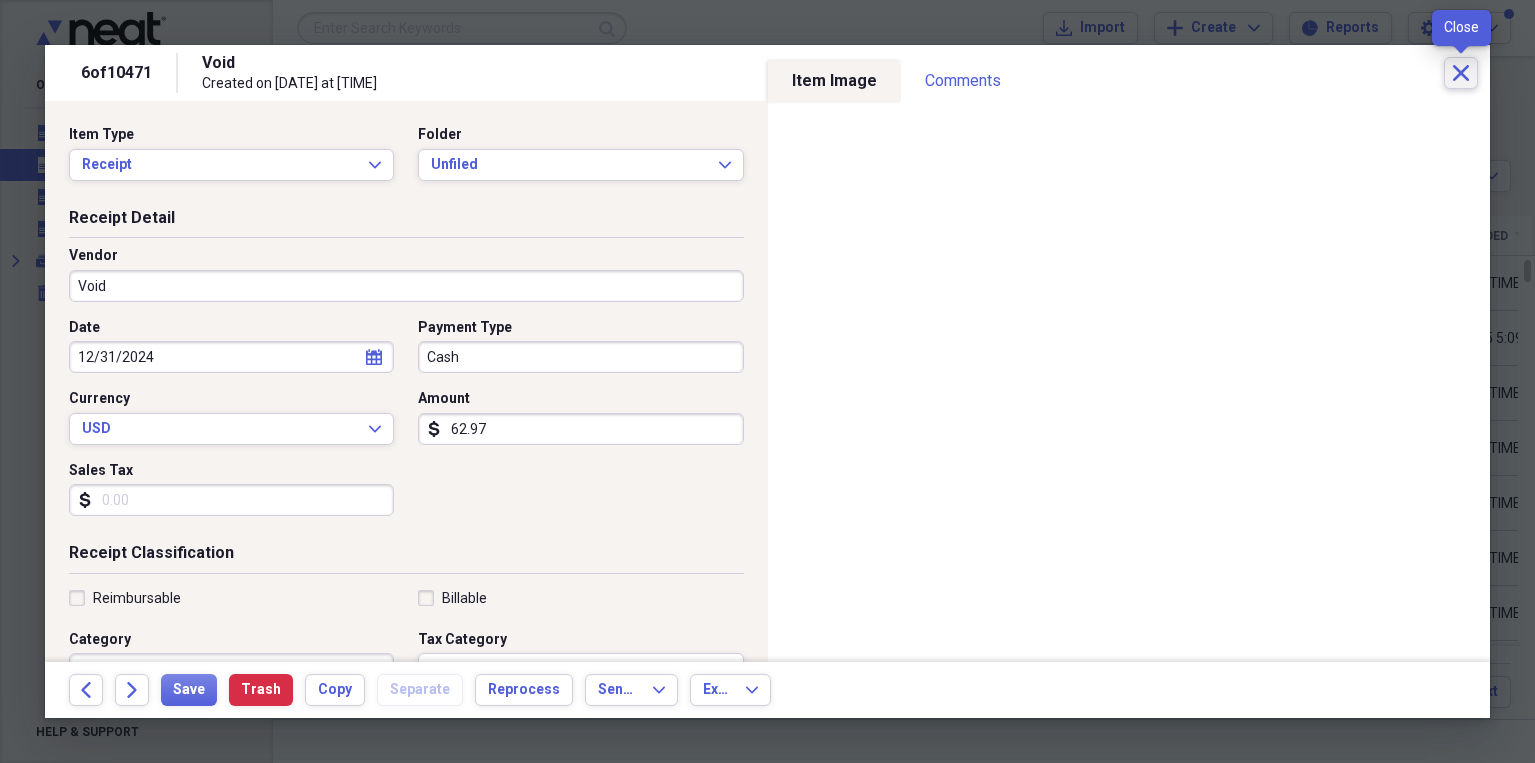 click on "Close" at bounding box center (1461, 73) 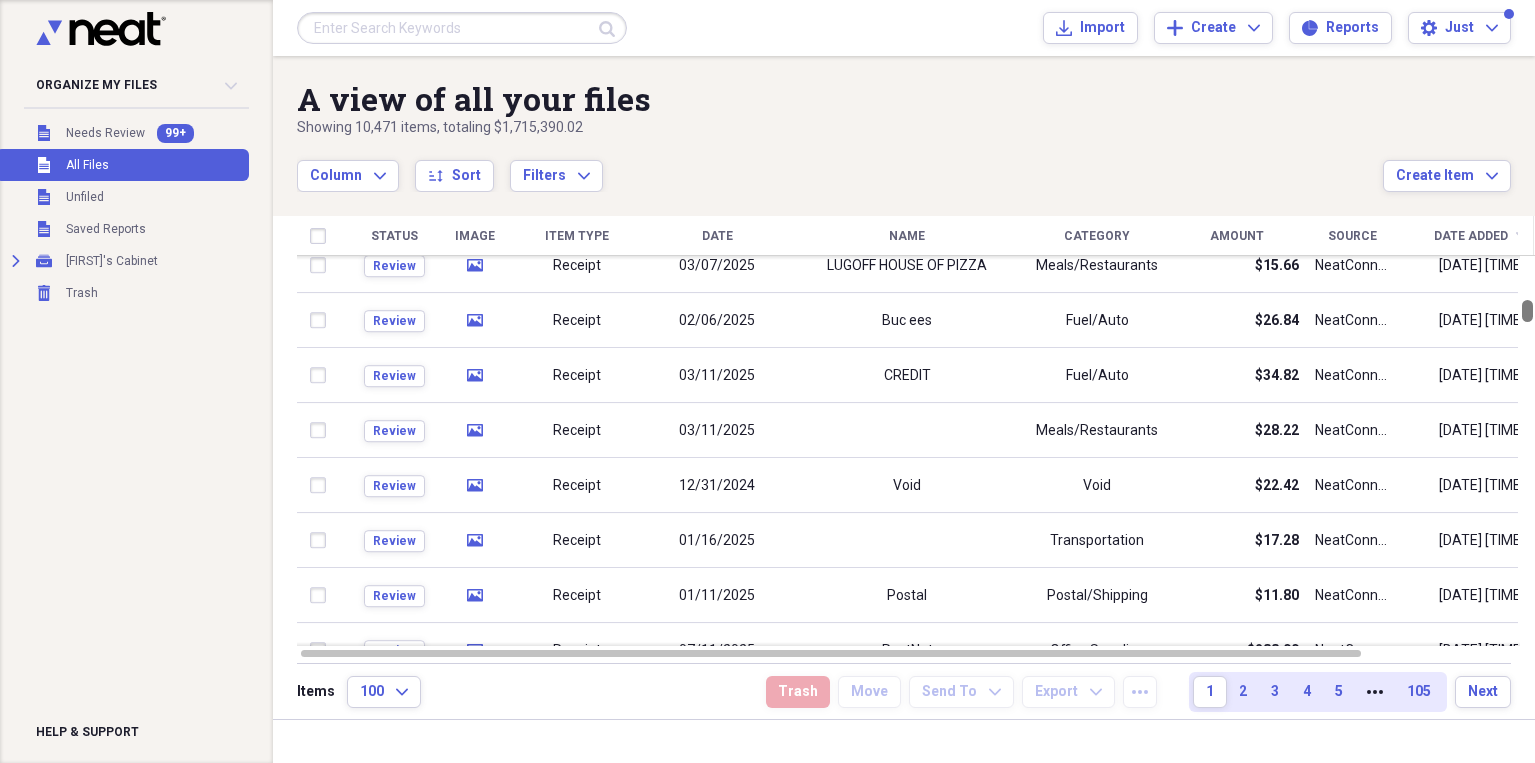 drag, startPoint x: 1532, startPoint y: 273, endPoint x: 1537, endPoint y: 337, distance: 64.195015 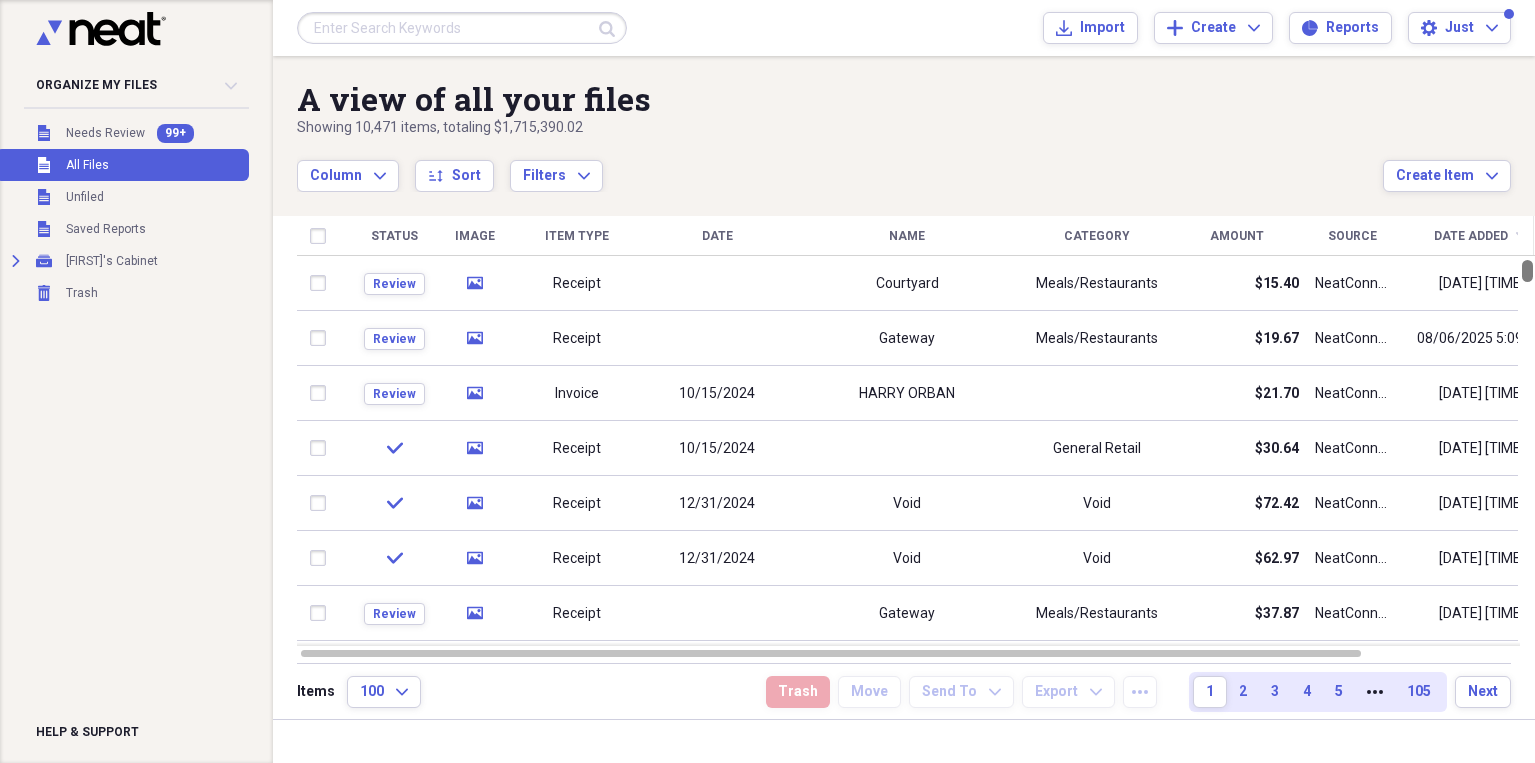 drag, startPoint x: 1528, startPoint y: 314, endPoint x: 1453, endPoint y: 214, distance: 125 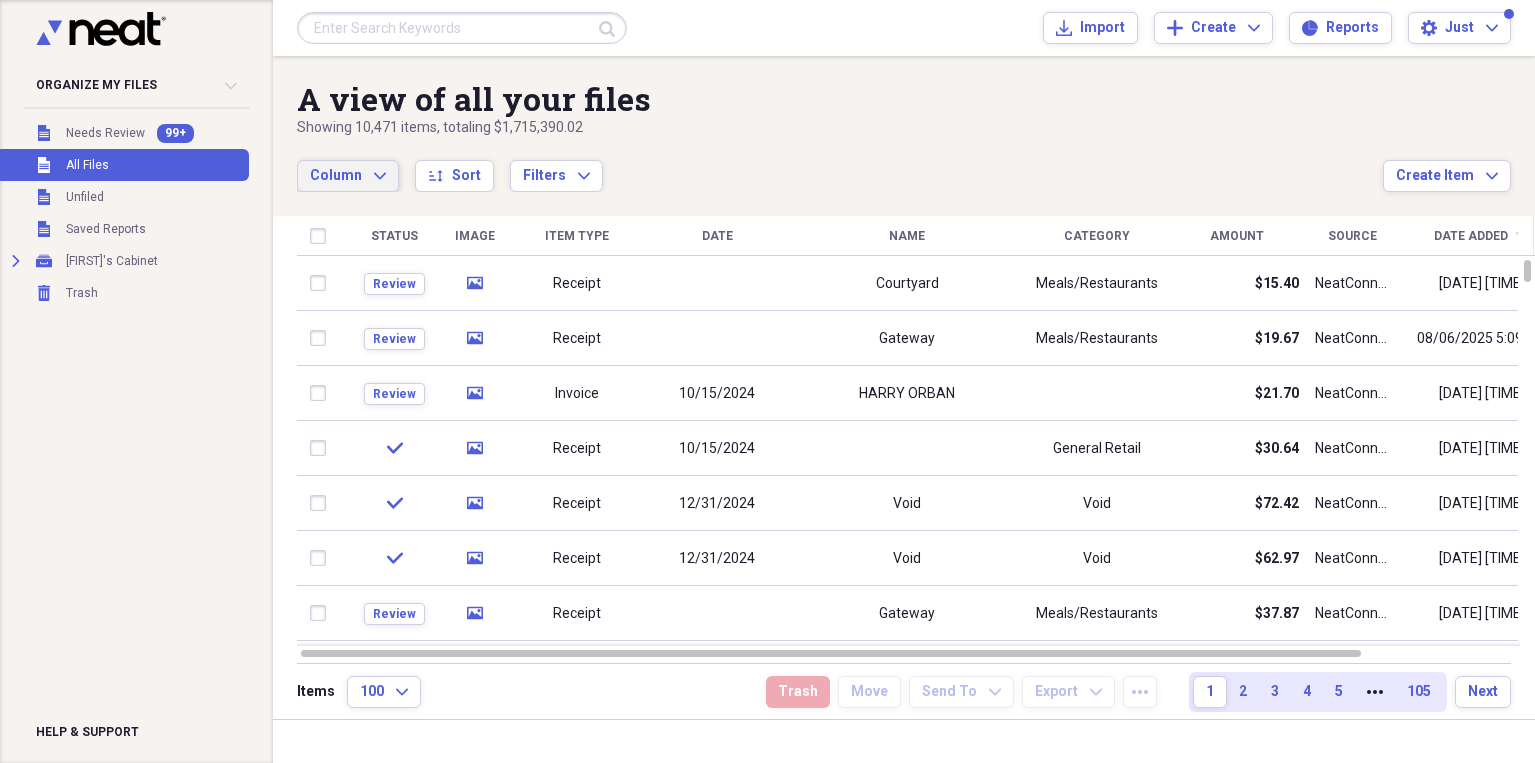 click on "Column Expand" at bounding box center [348, 176] 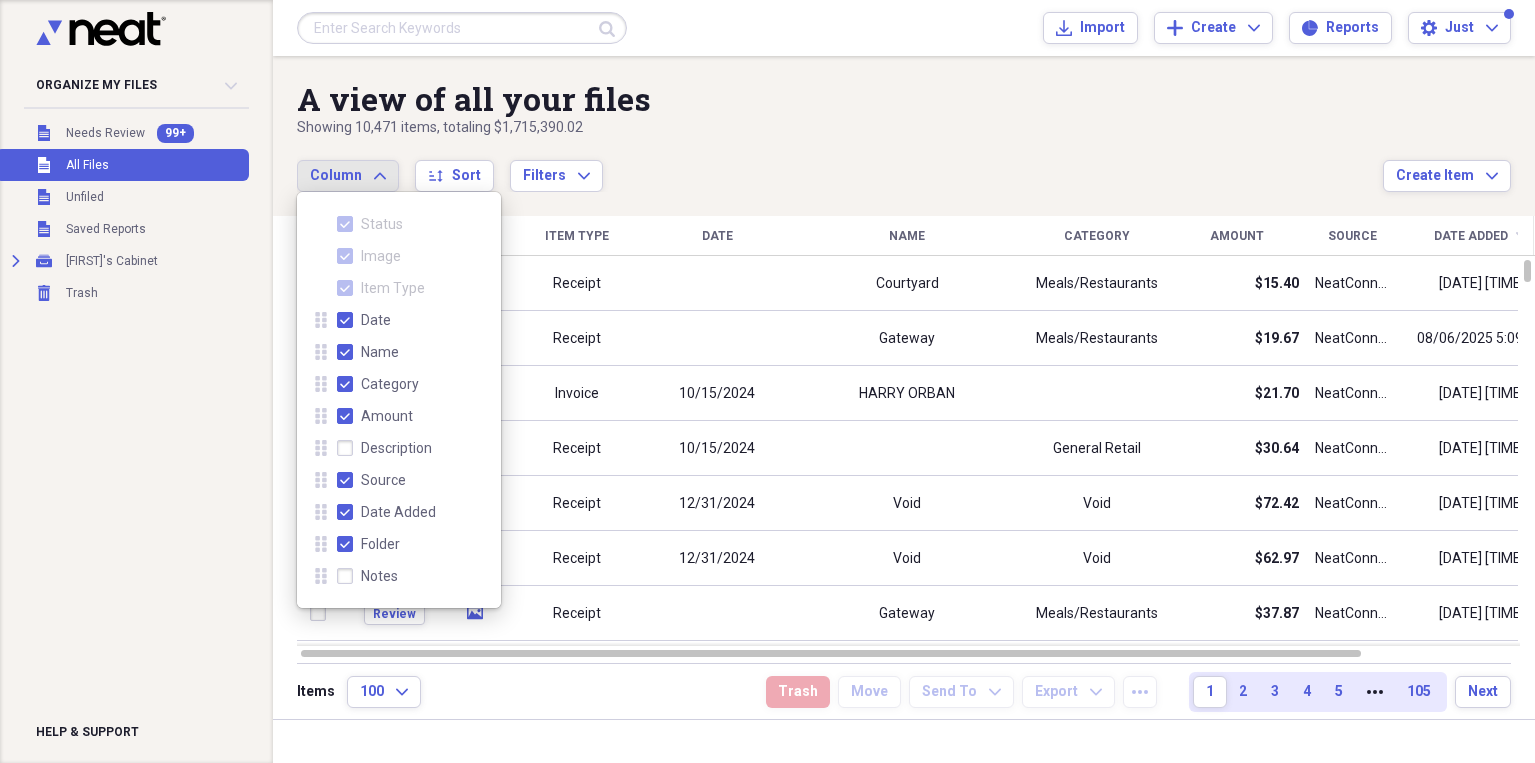 click on "Image" at bounding box center [369, 256] 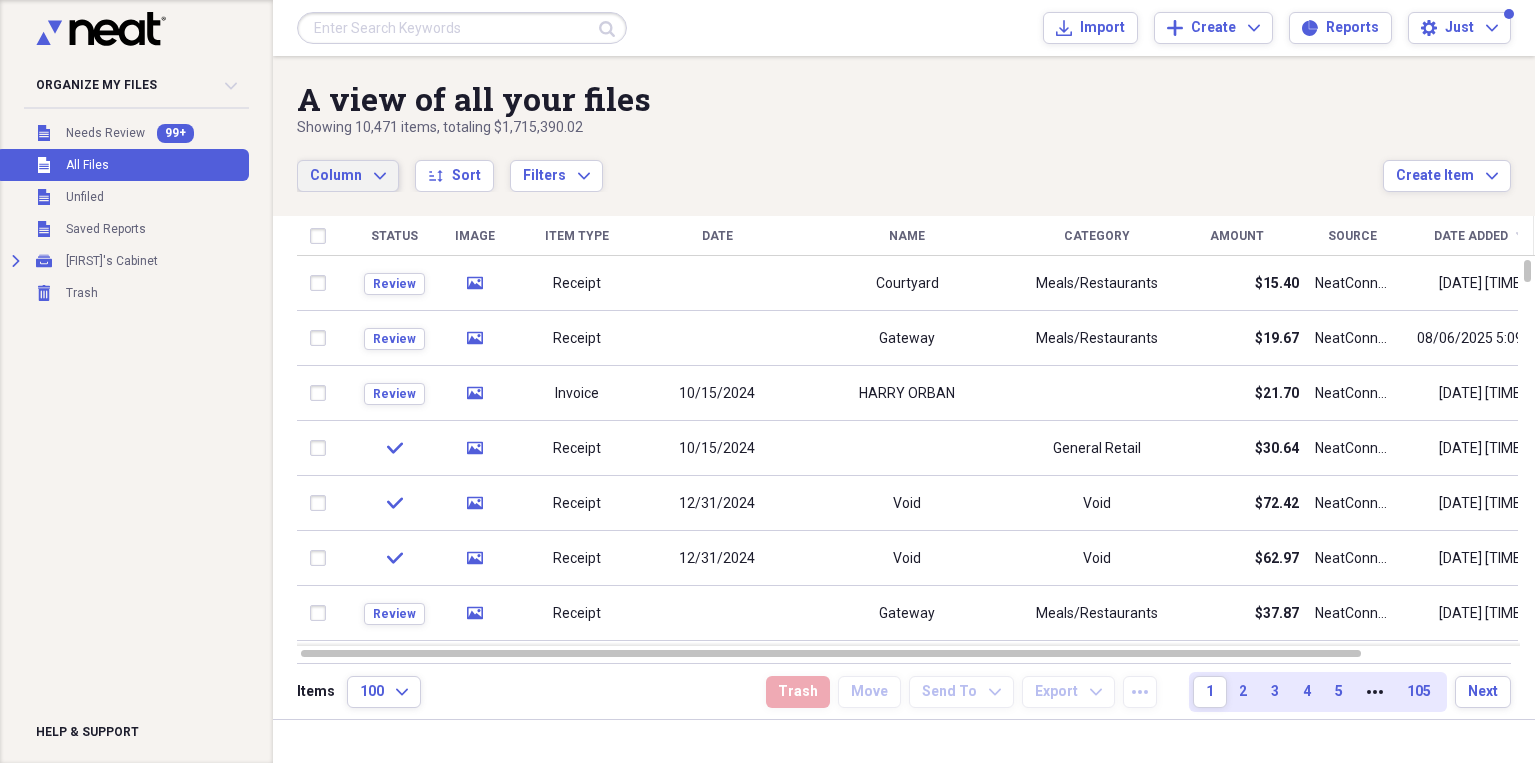 click on "Column Expand sort Sort Filters  Expand" at bounding box center [840, 165] 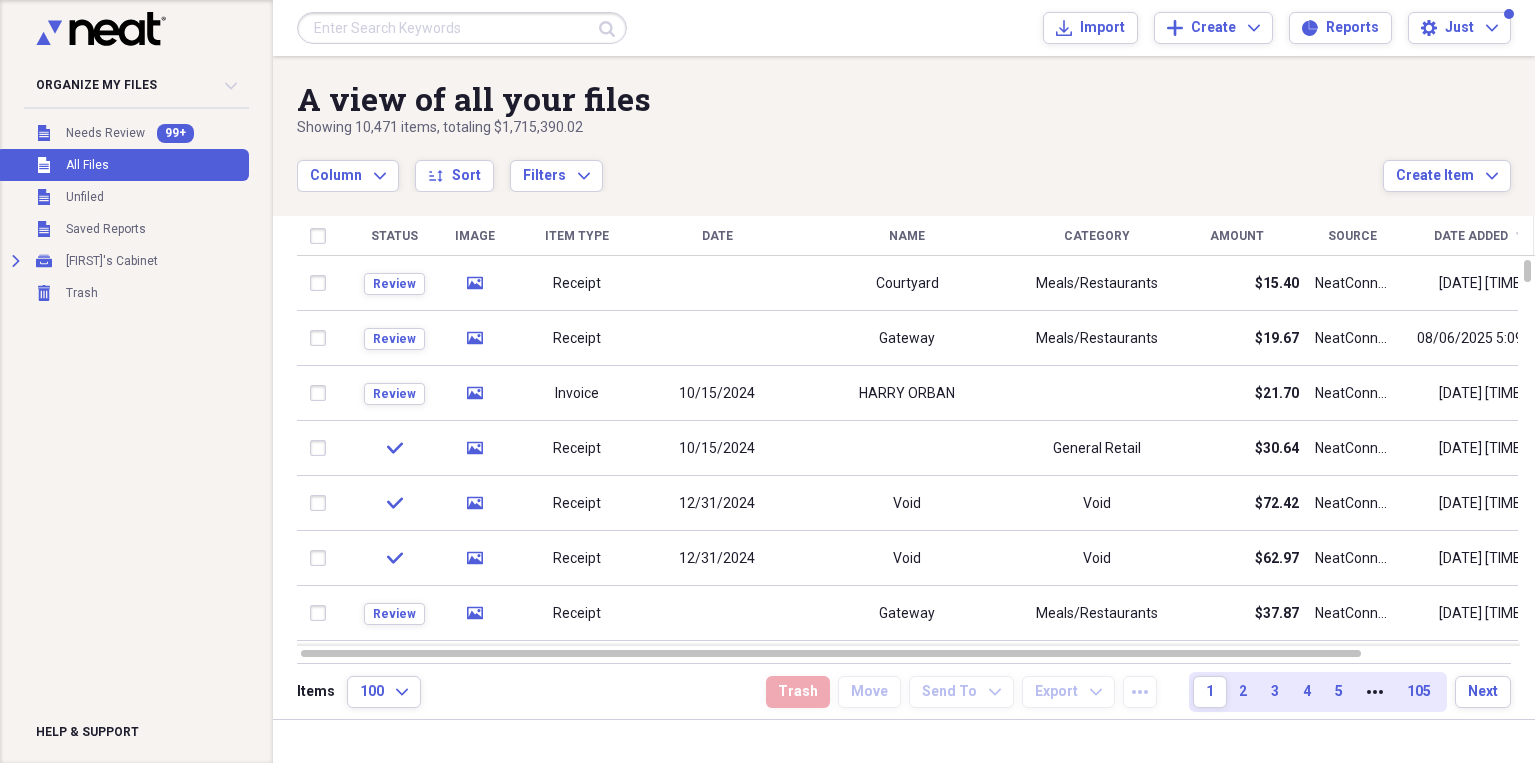 click on "Image" at bounding box center (475, 236) 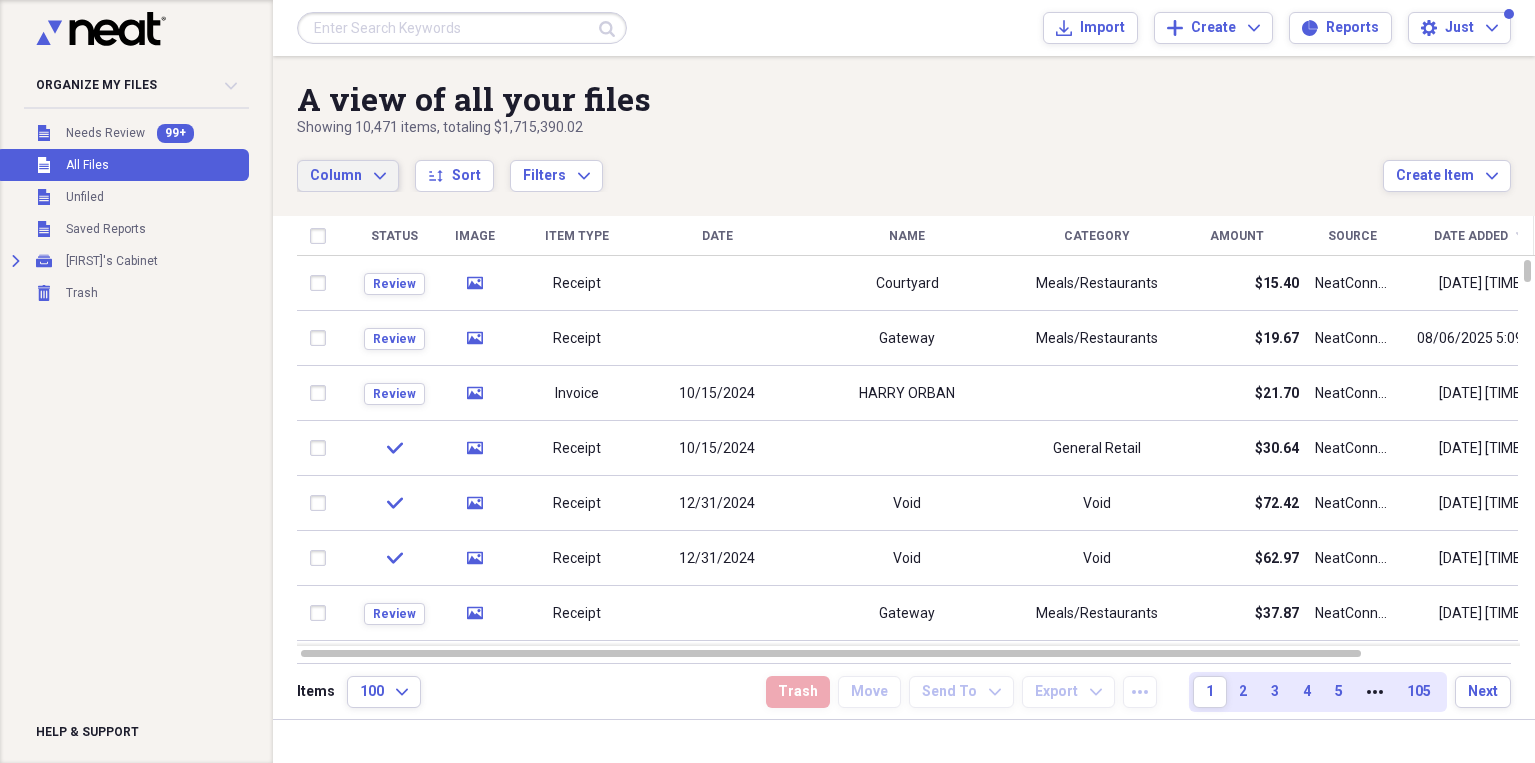 click on "Column Expand" at bounding box center [348, 176] 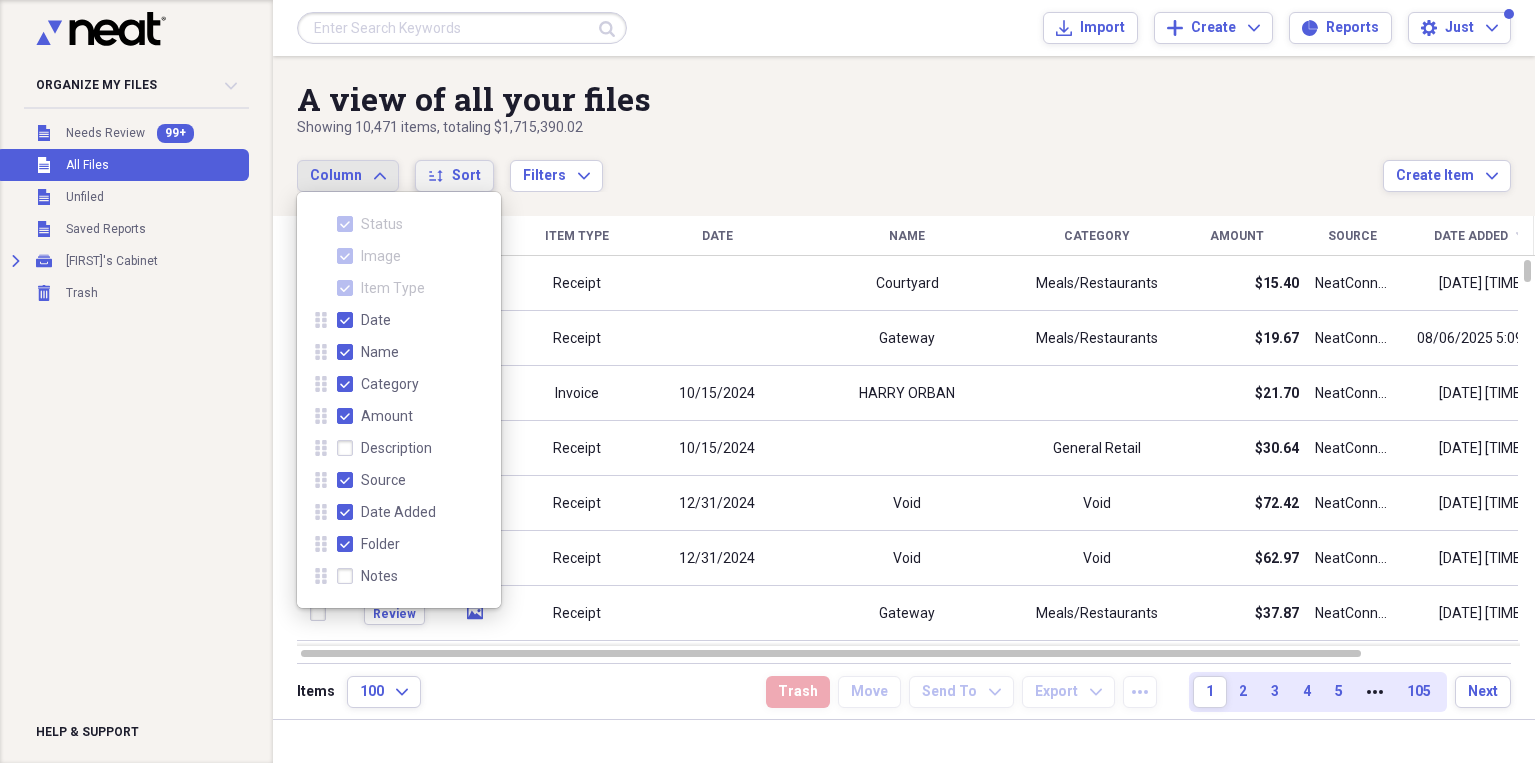 click on "sort Sort" at bounding box center [454, 176] 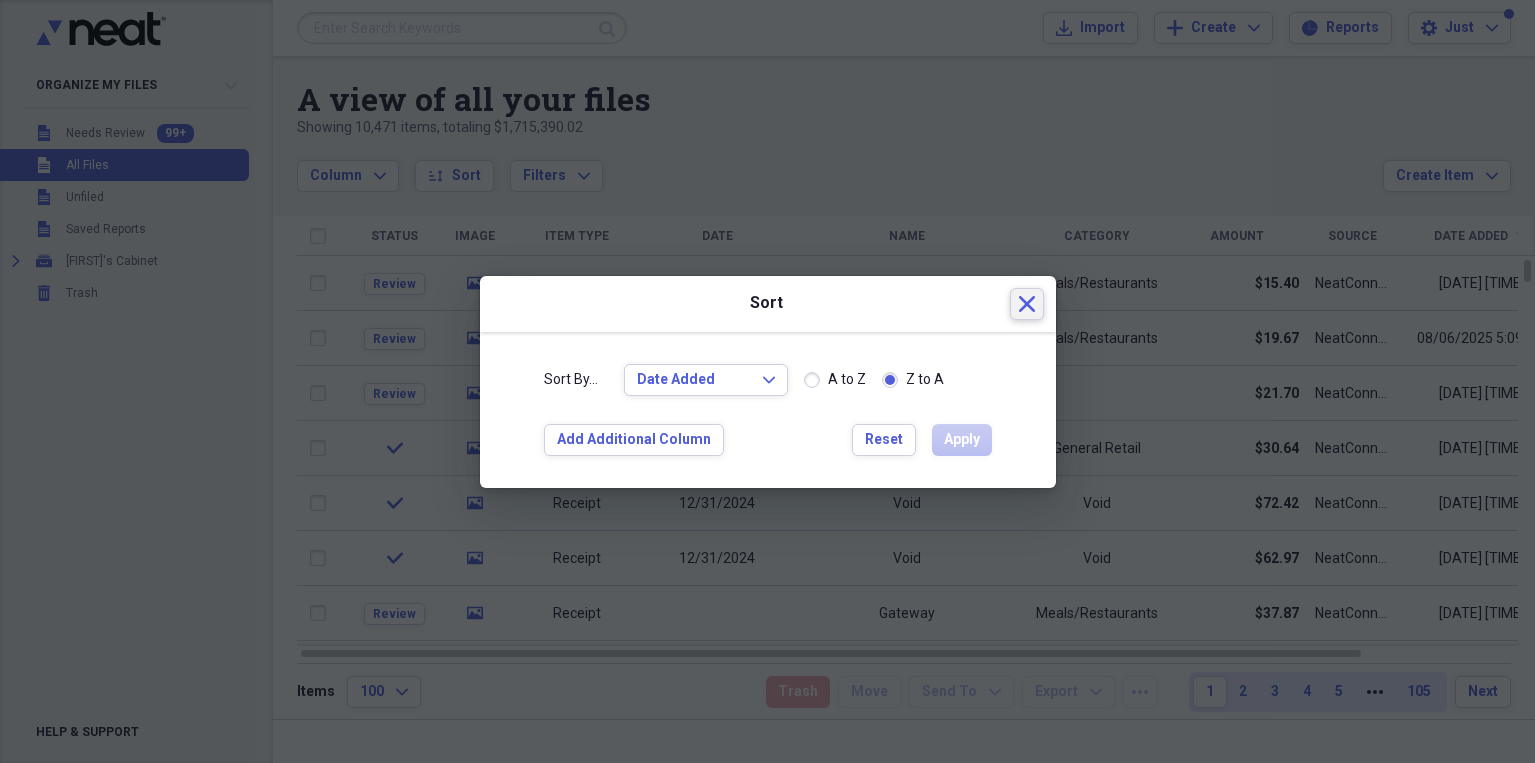 click on "Close" 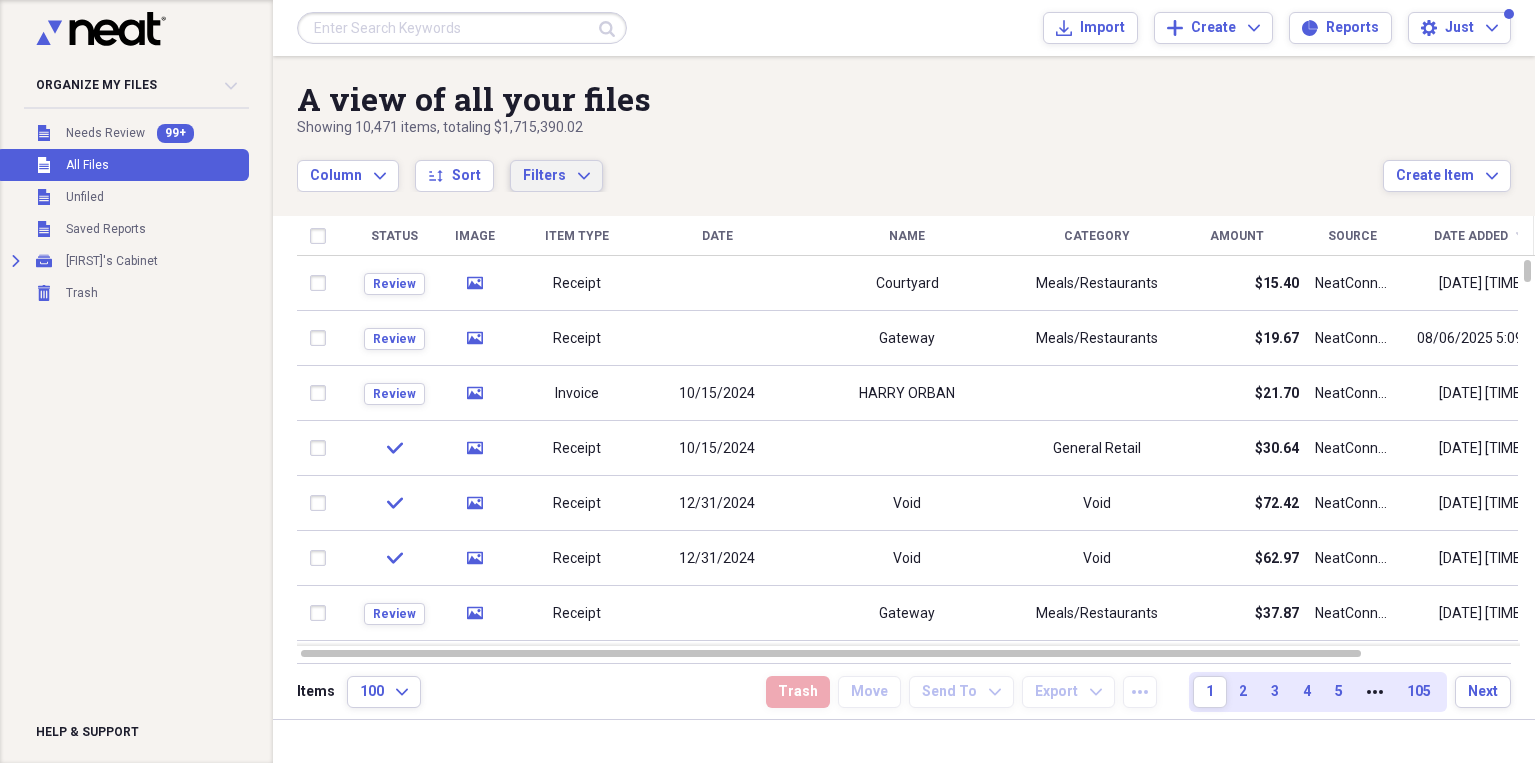 click on "Filters  Expand" at bounding box center [556, 176] 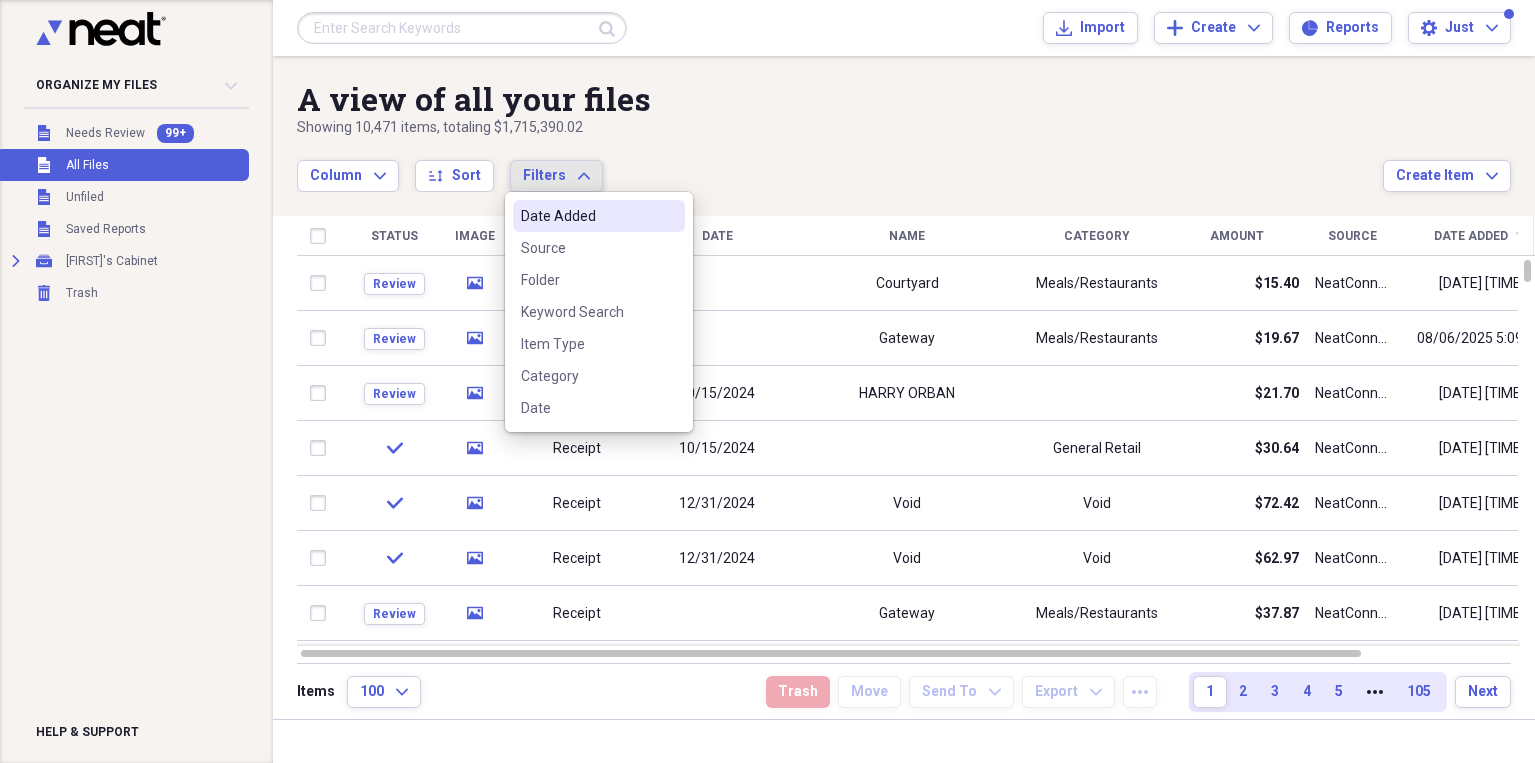 click on "Column Expand sort Sort Filters  Expand" at bounding box center (840, 165) 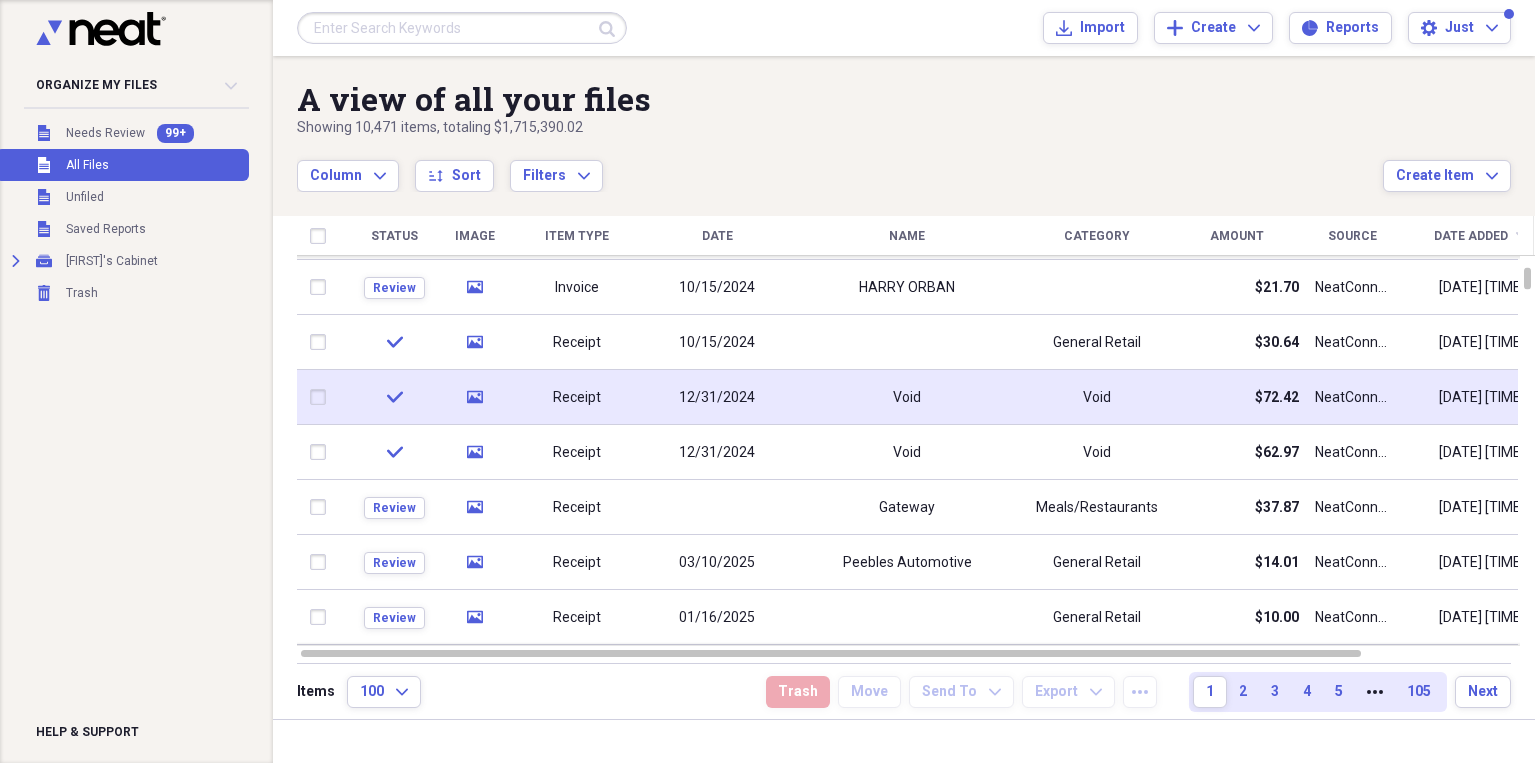 click on "Receipt" at bounding box center [577, 398] 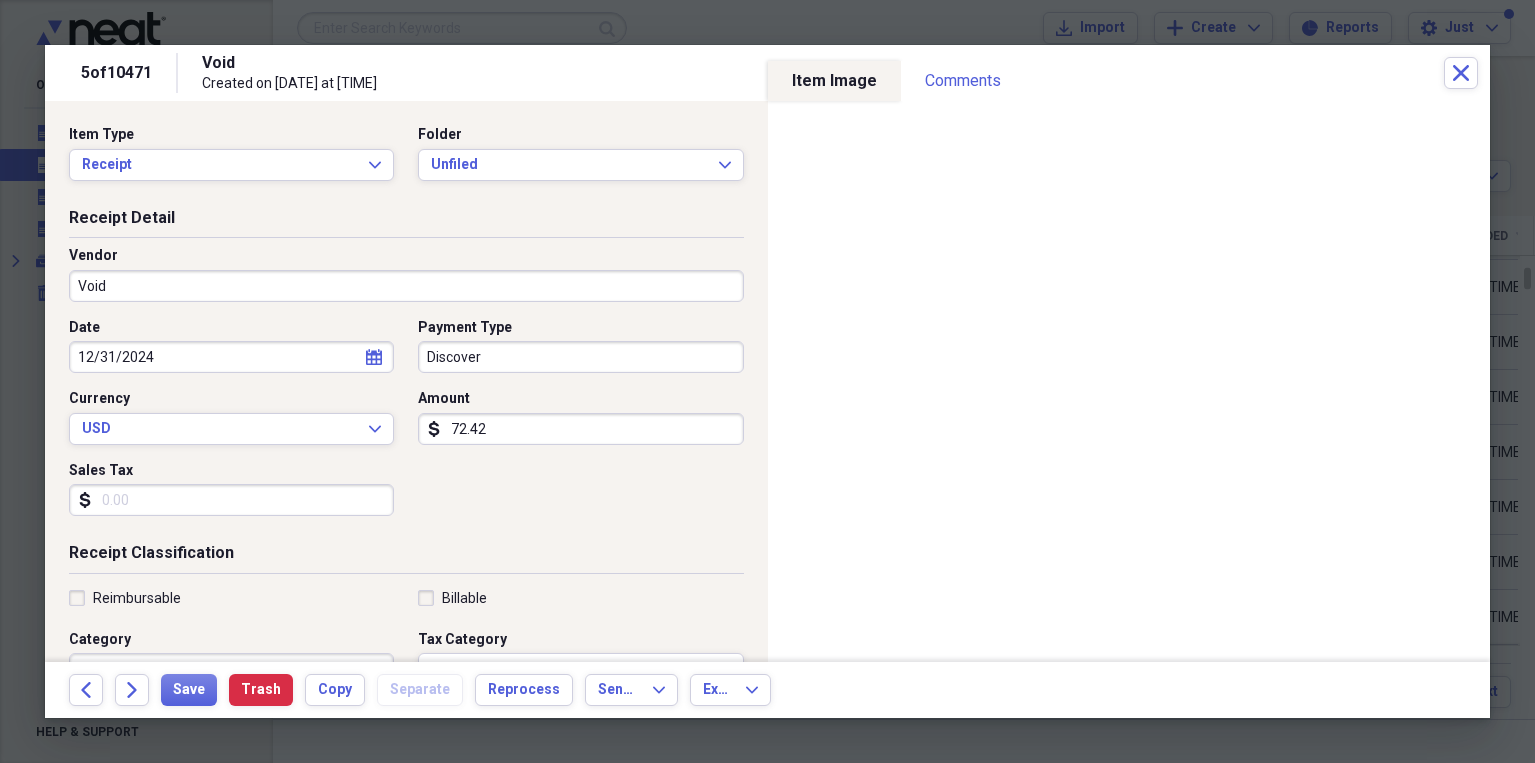 click on "Void" at bounding box center [406, 286] 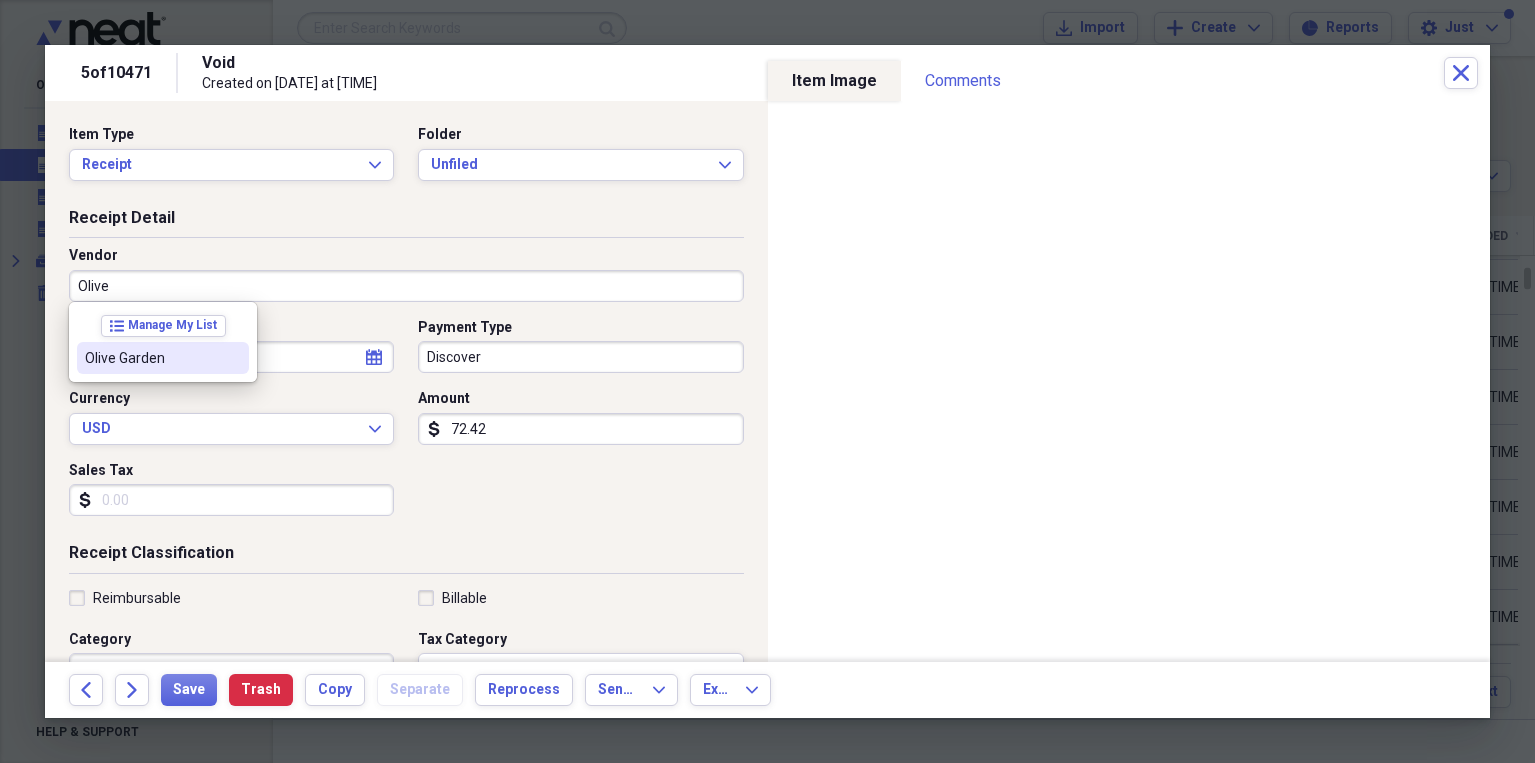 click on "Olive Garden" at bounding box center (151, 358) 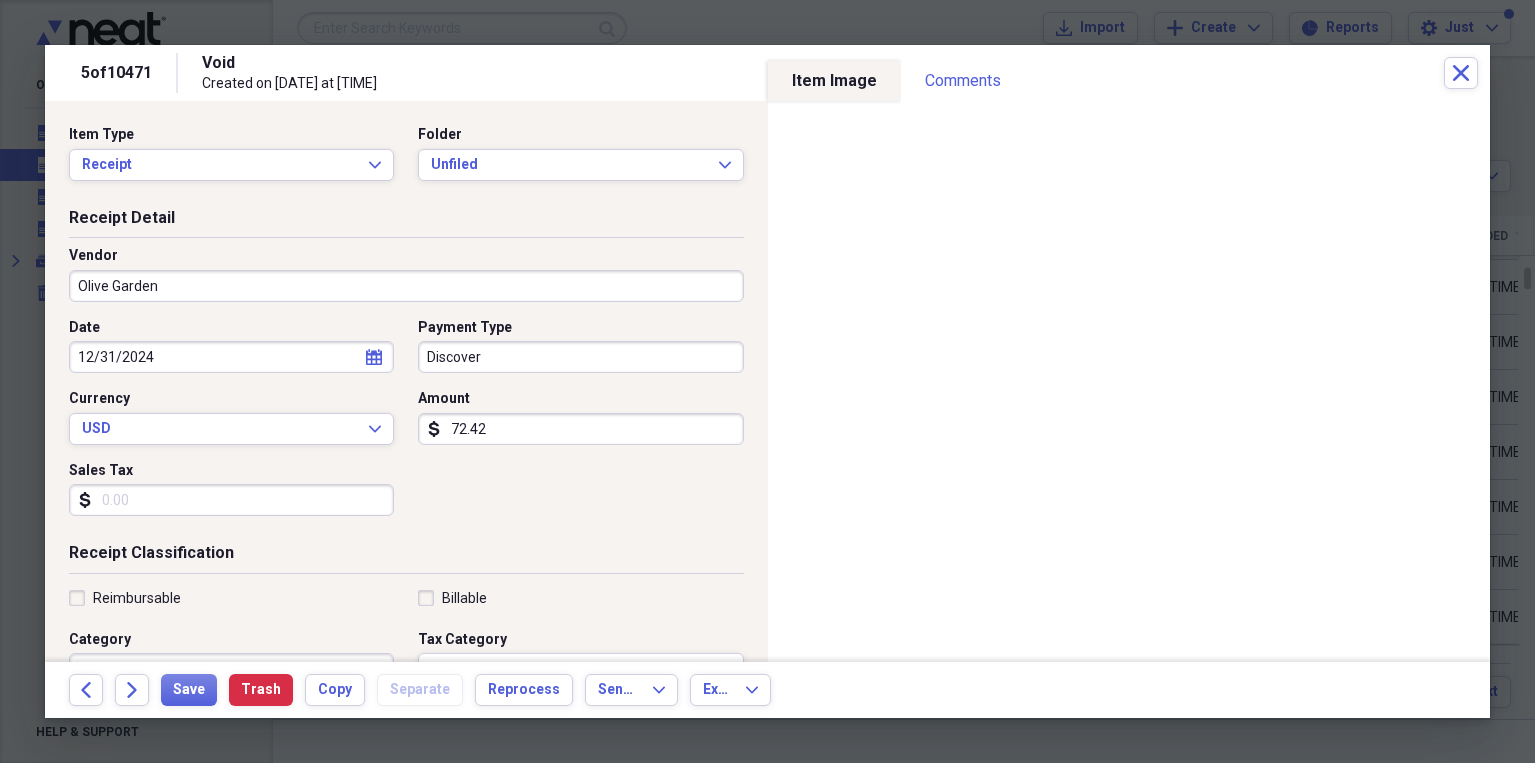 type on "Meals/Restaurants" 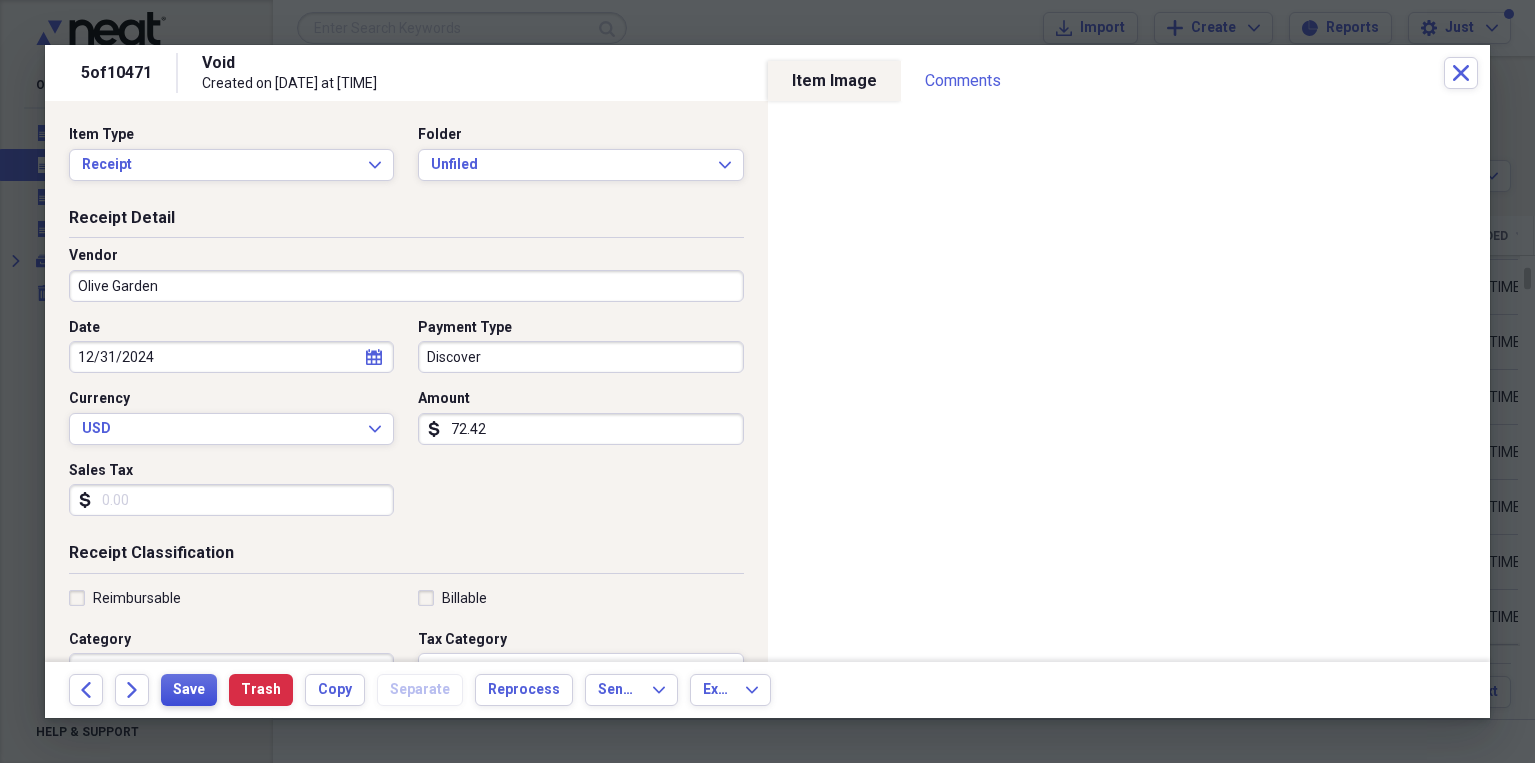click on "Save" at bounding box center (189, 690) 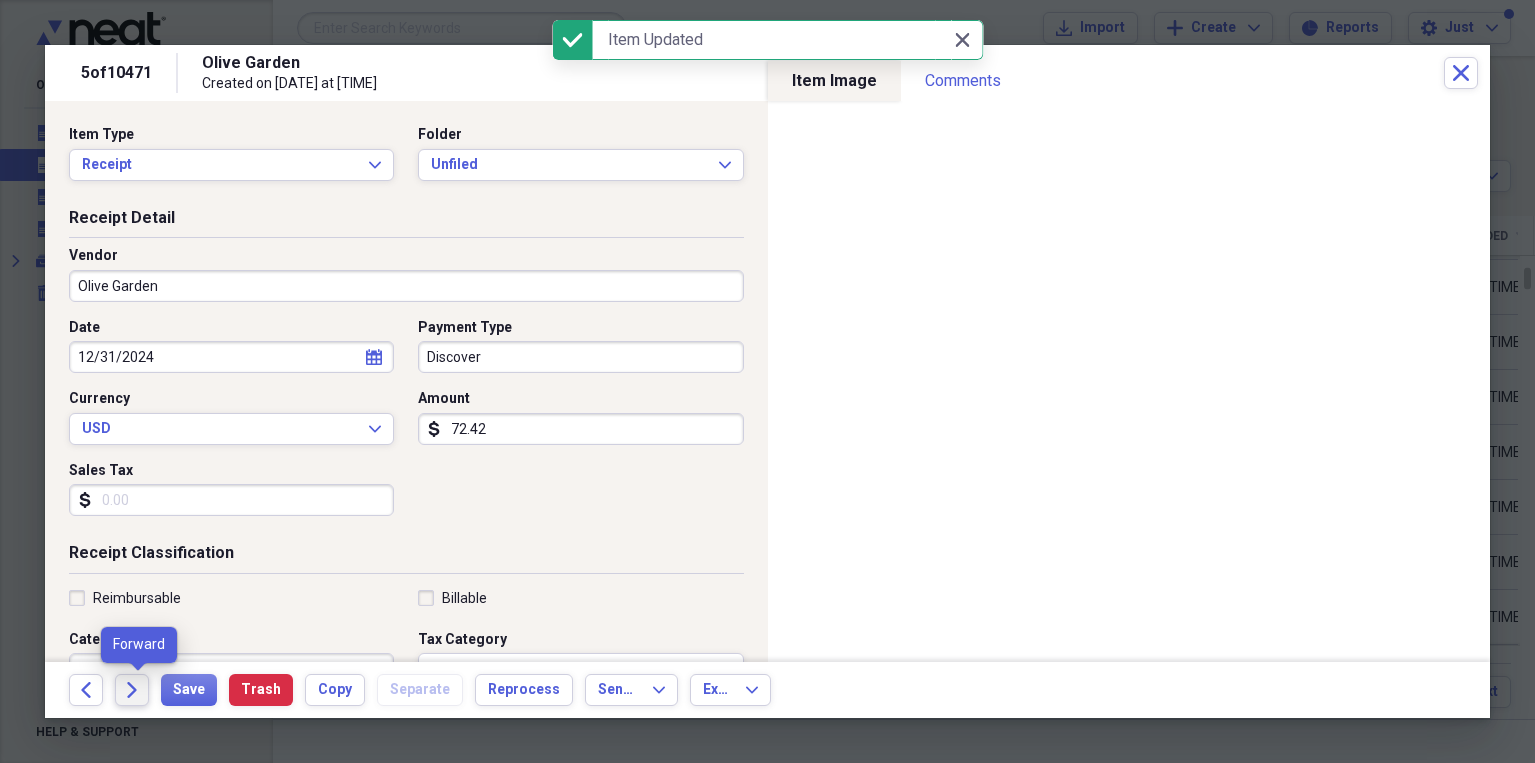 click on "Forward" at bounding box center (132, 690) 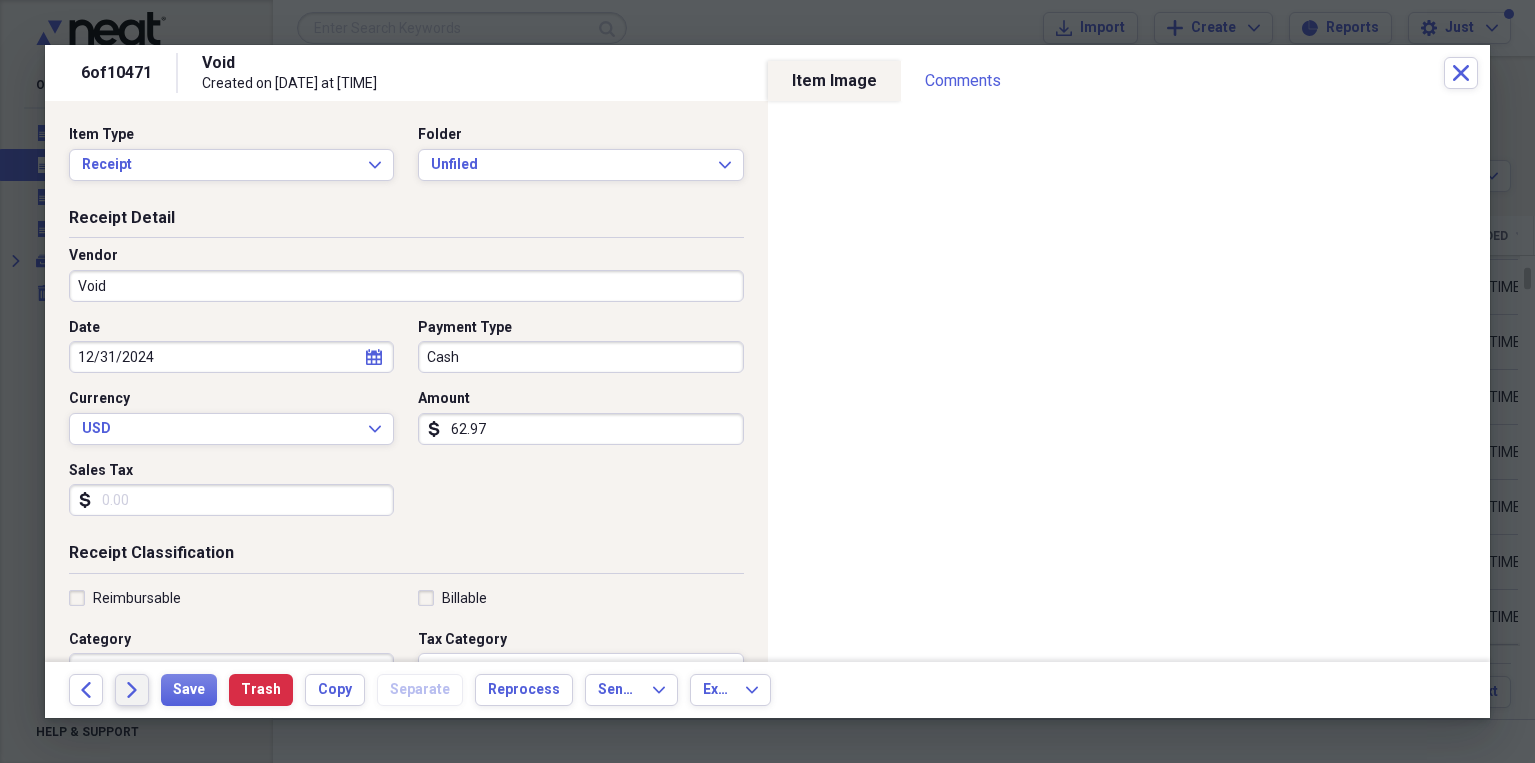 click on "Forward" at bounding box center (132, 690) 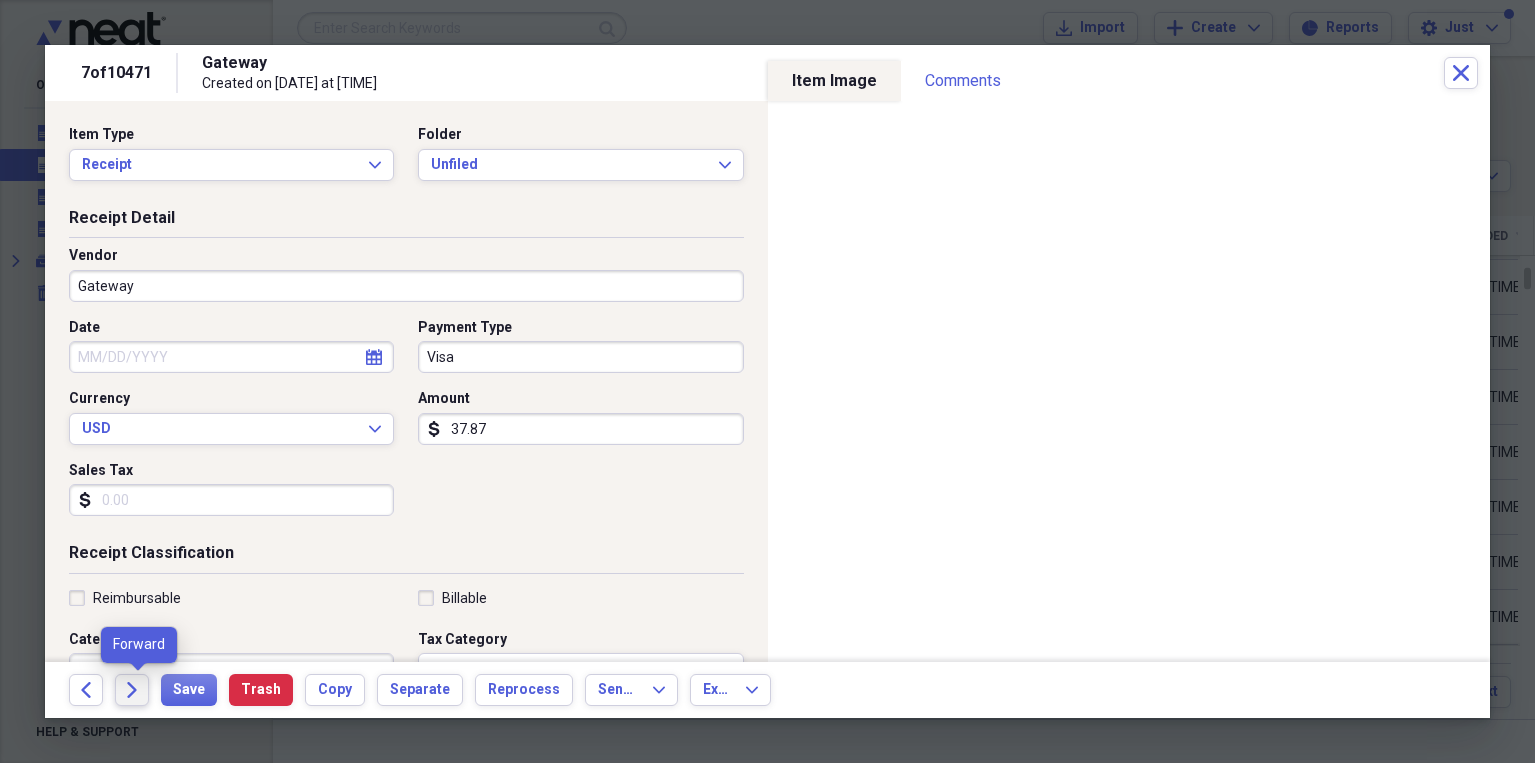 click on "Forward" 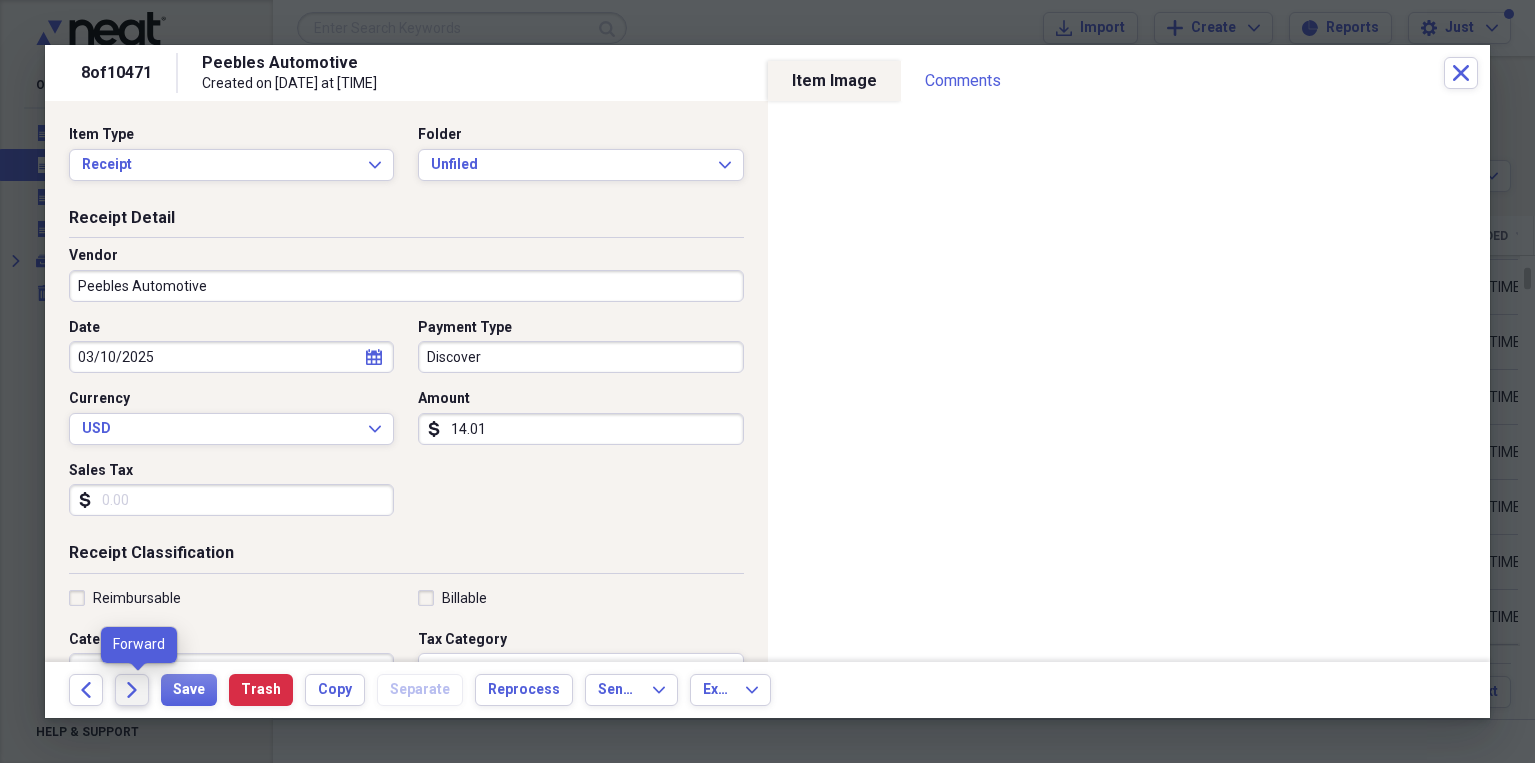 click on "Forward" at bounding box center (132, 690) 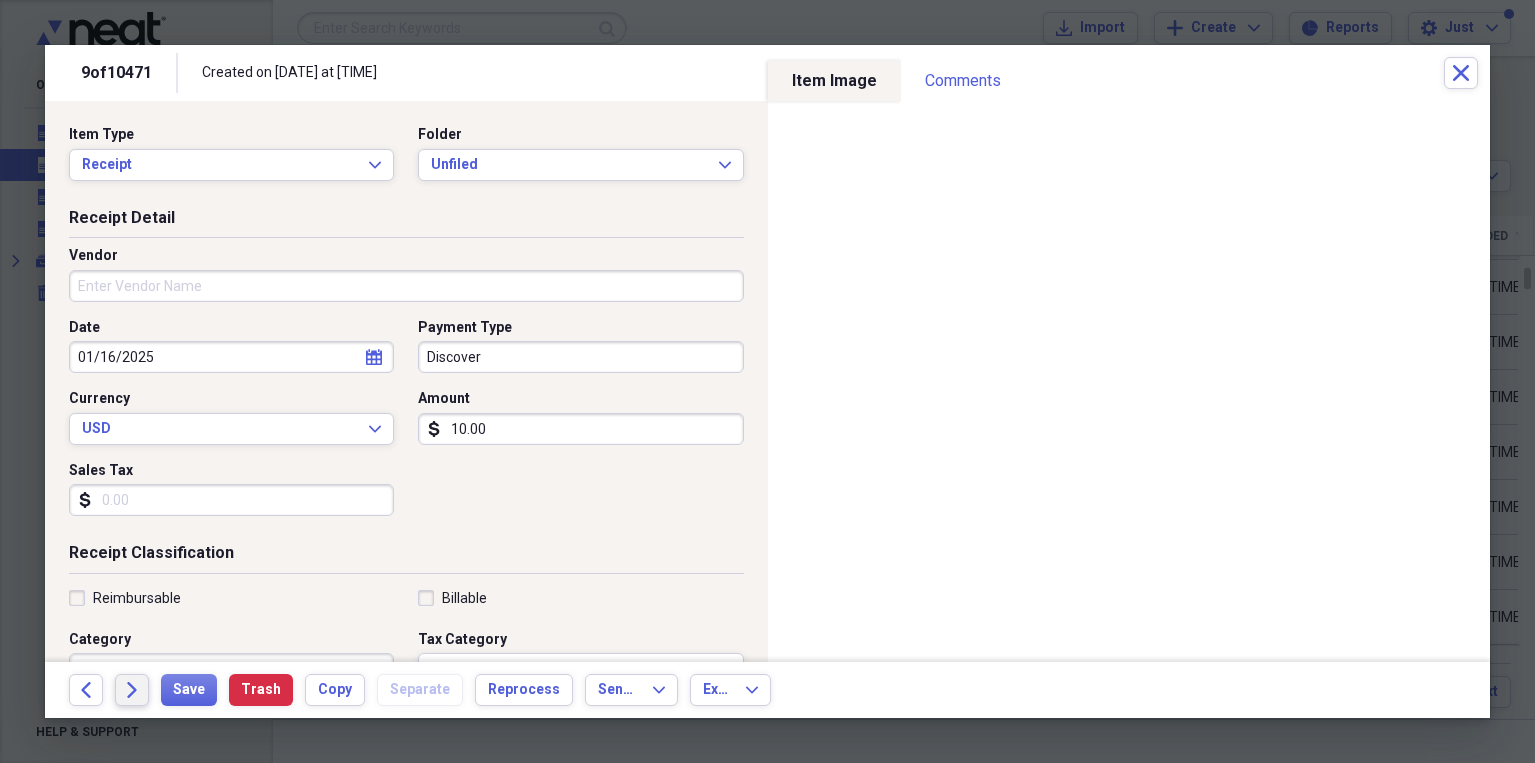 click on "Forward" at bounding box center (132, 690) 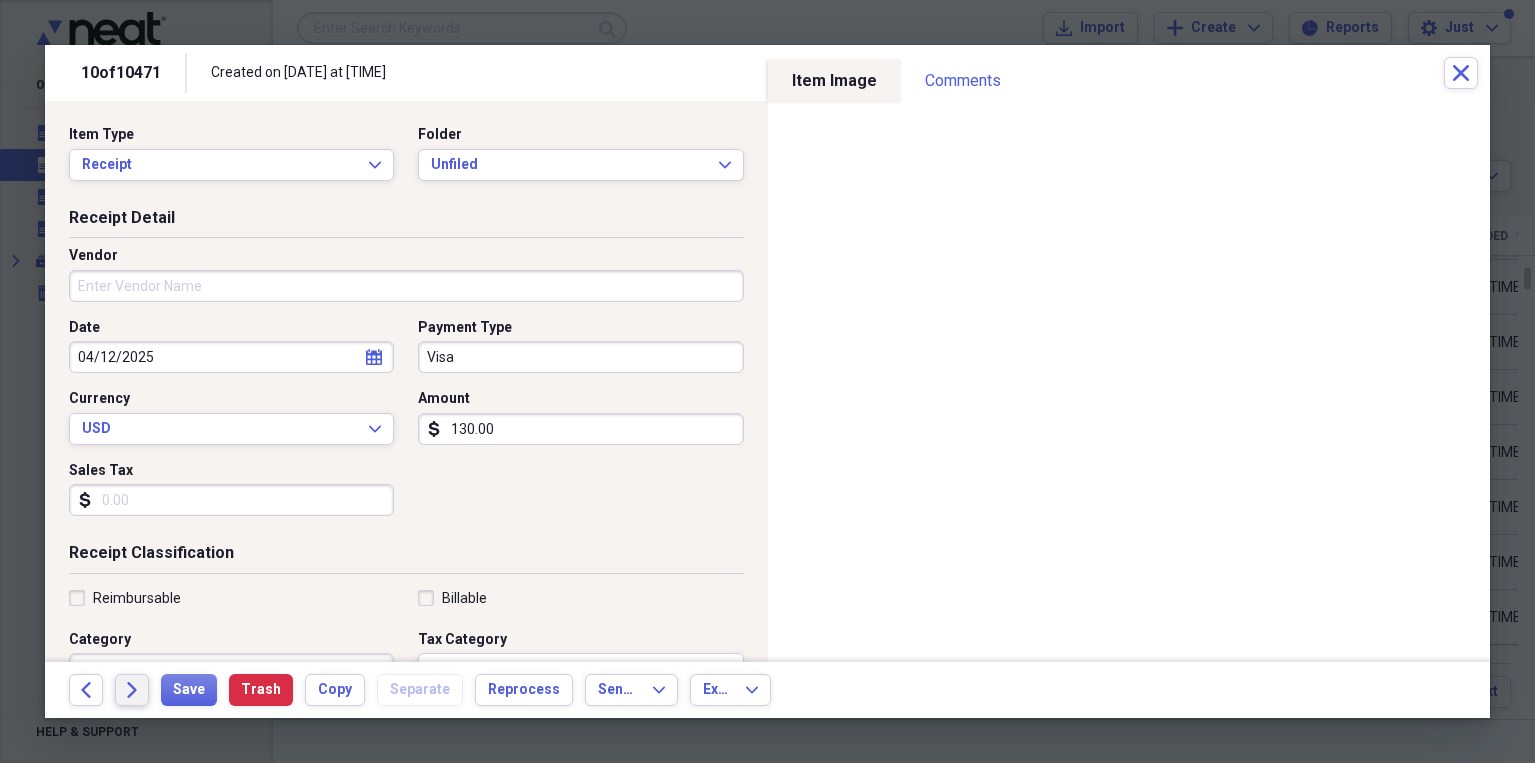 click on "Forward" at bounding box center (132, 690) 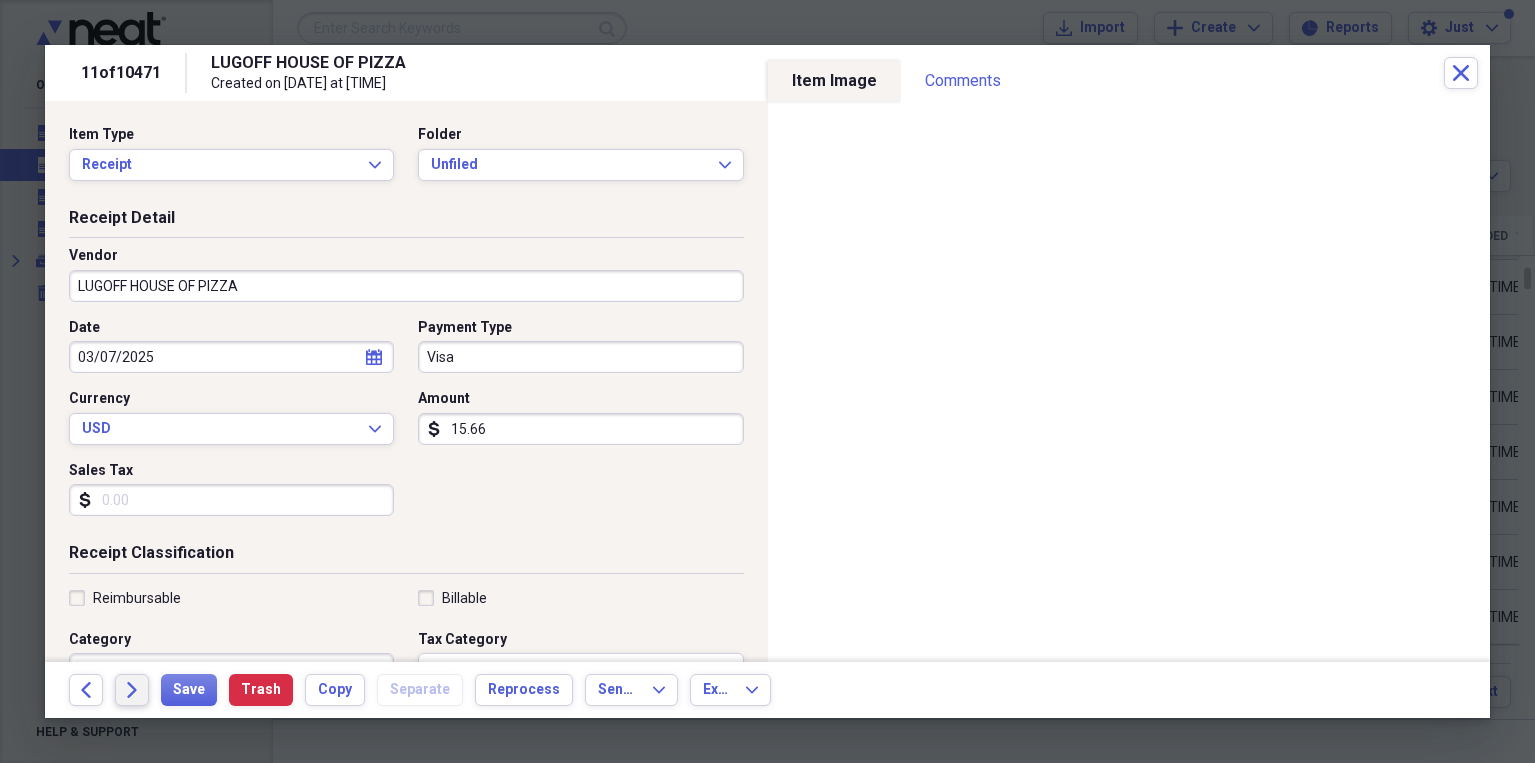 click on "Forward" at bounding box center (132, 690) 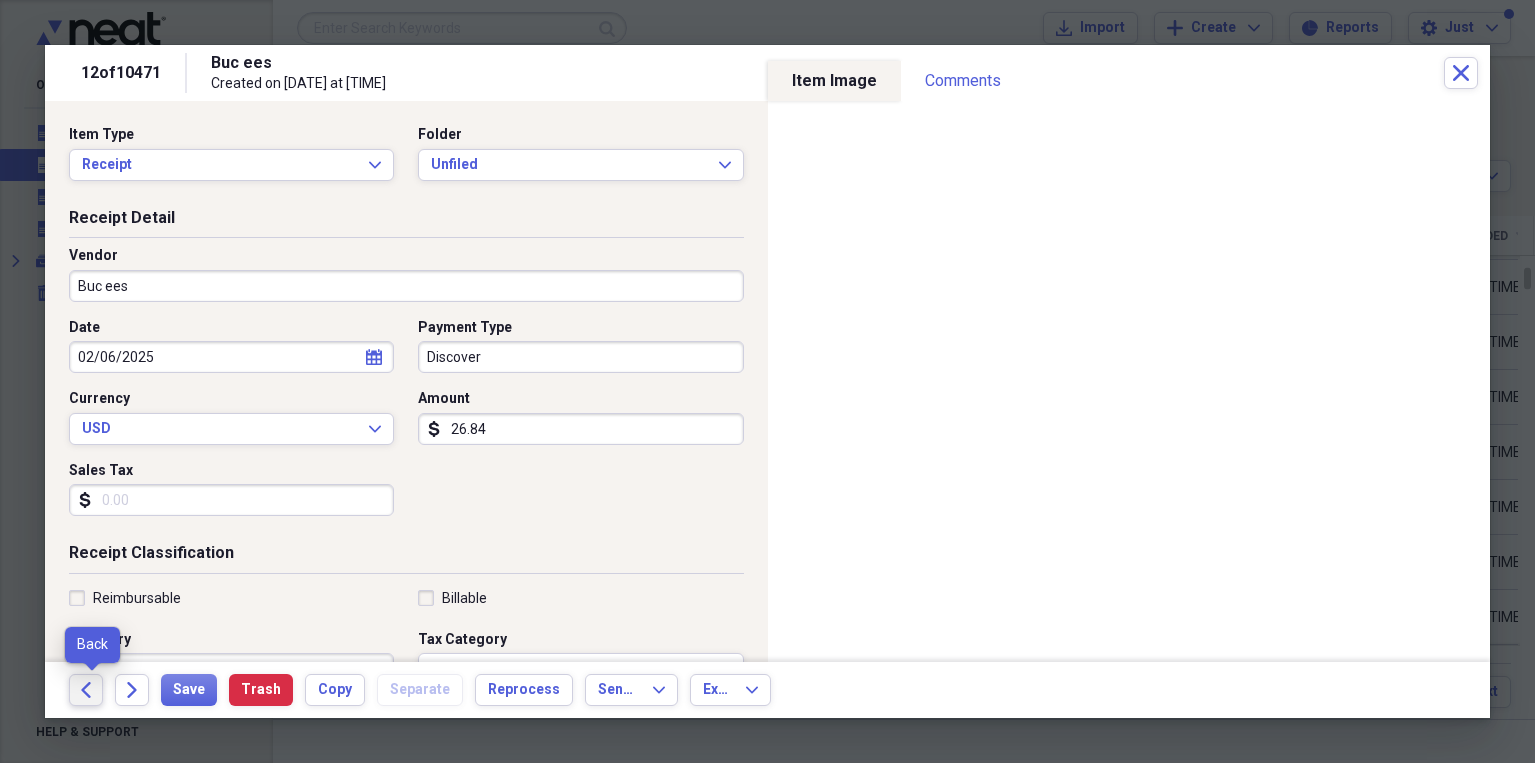 click 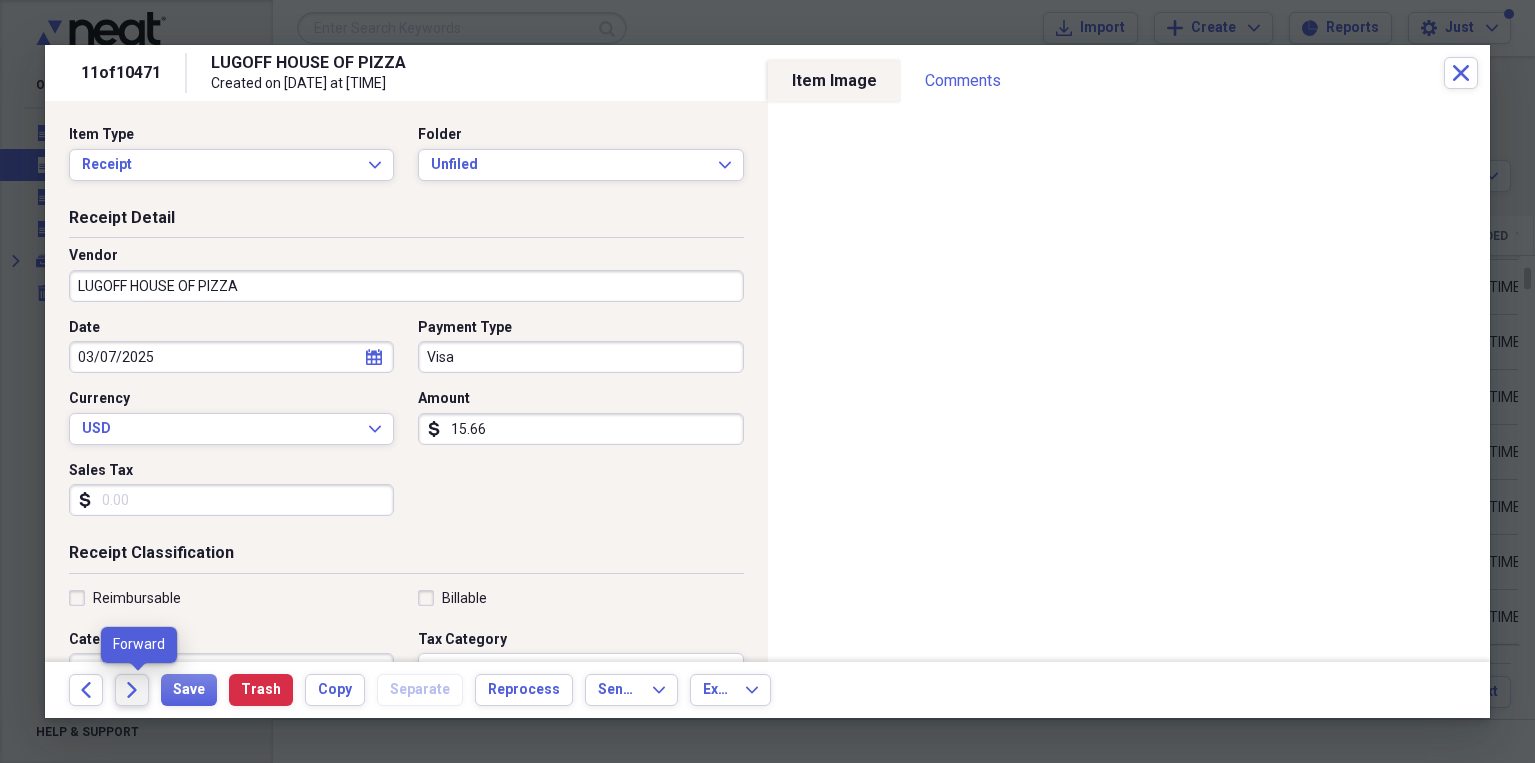 click on "Forward" 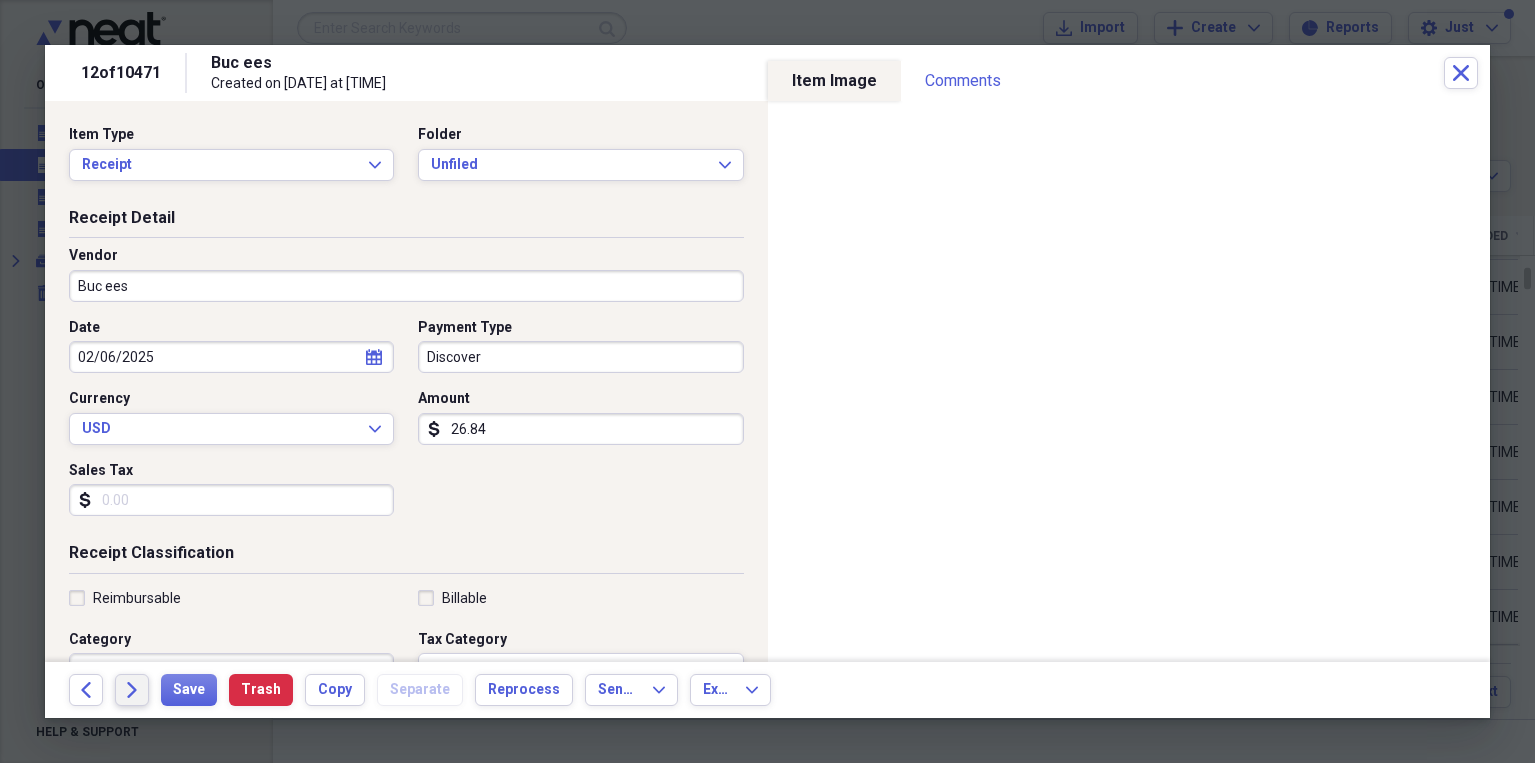 click on "Forward" 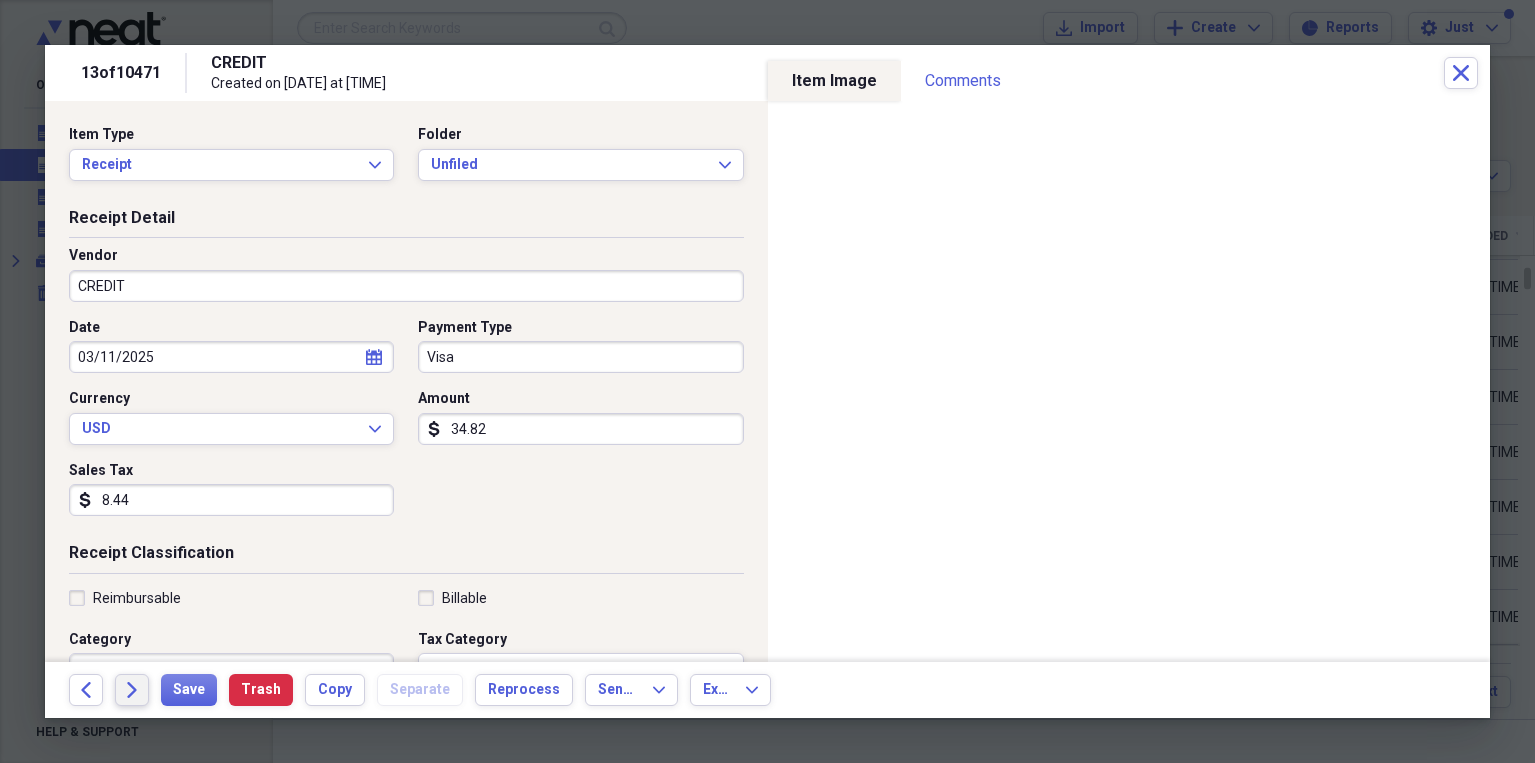 click on "Forward" 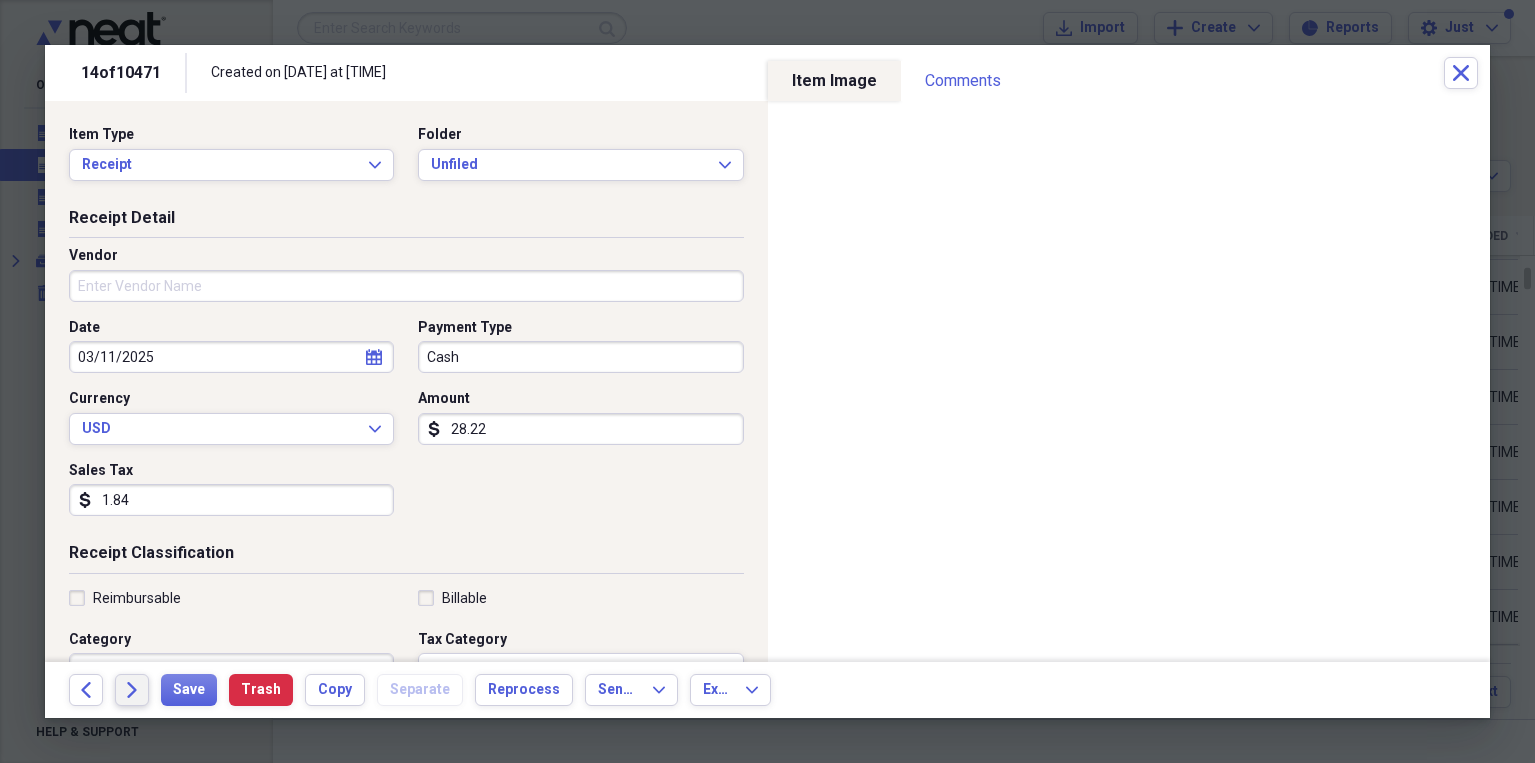 click on "Forward" 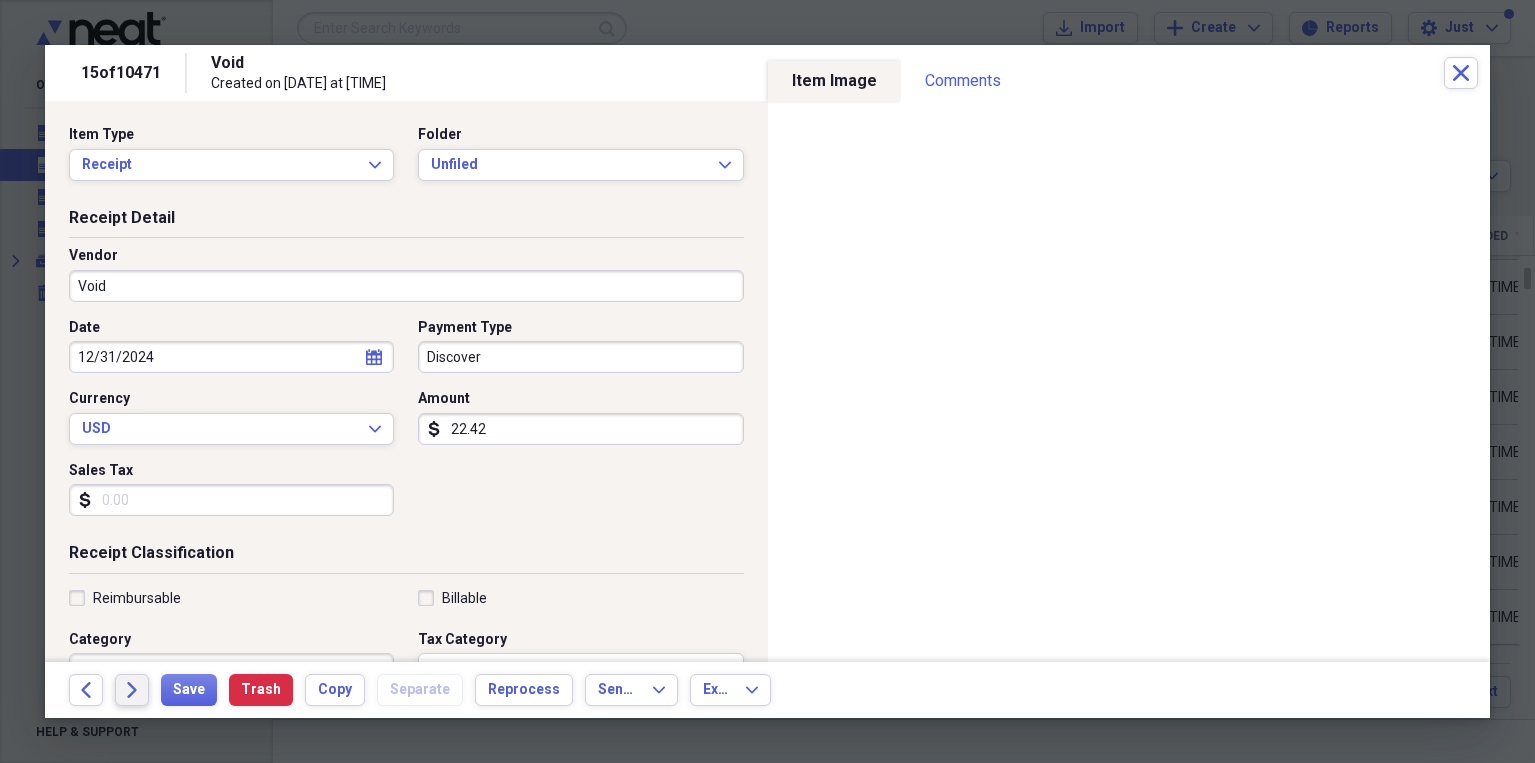 click on "Forward" 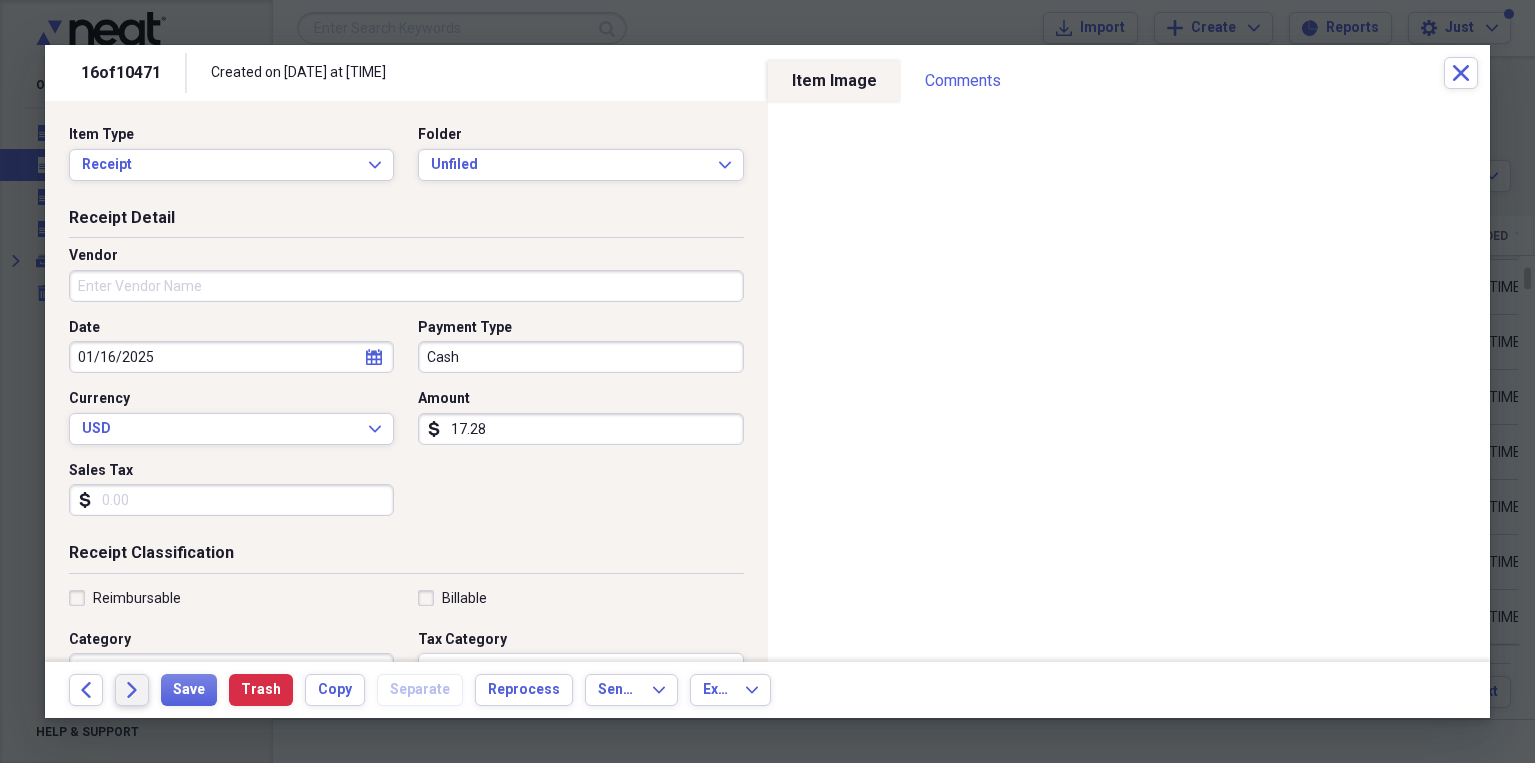 click on "Forward" 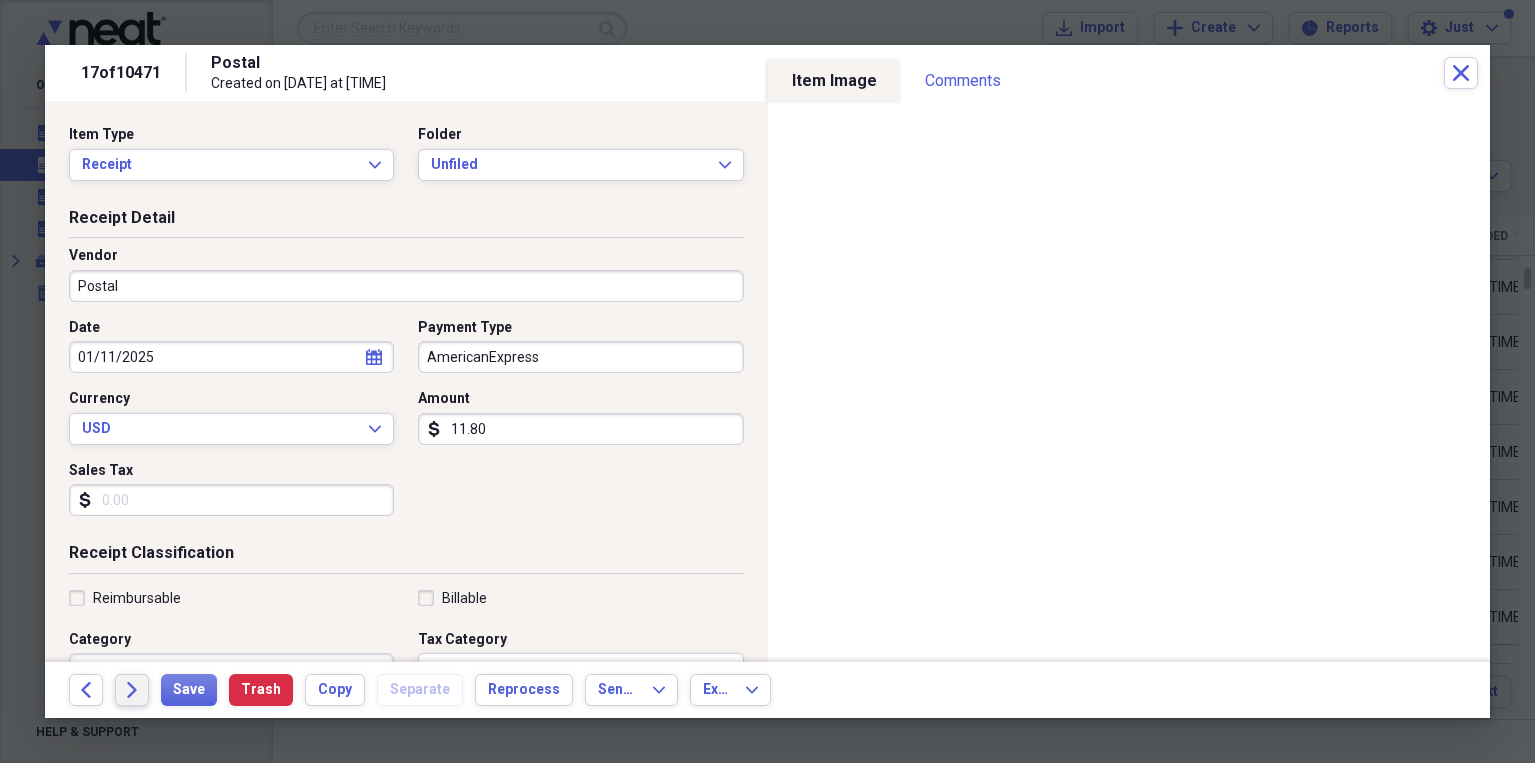 click on "Forward" 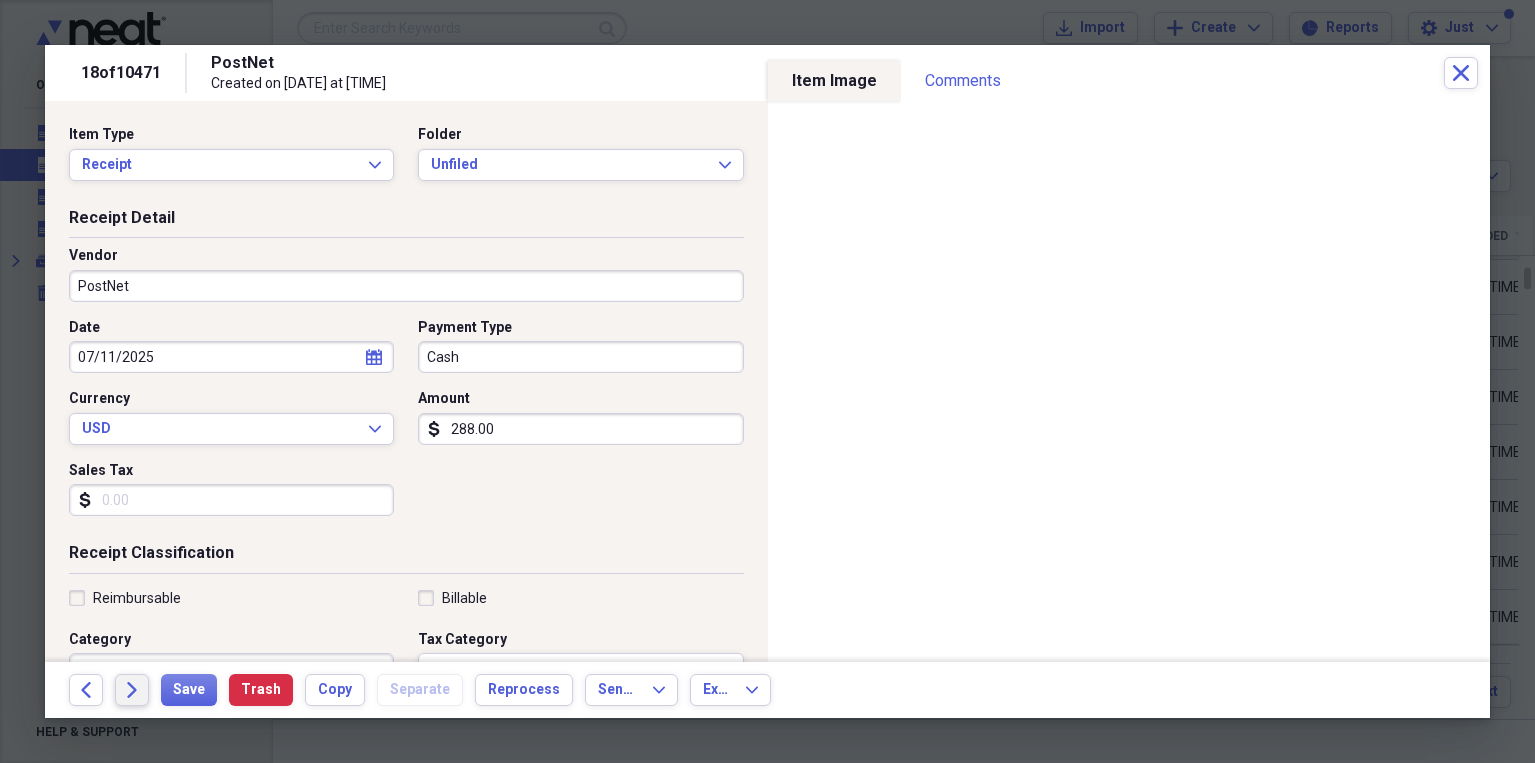 click on "Forward" 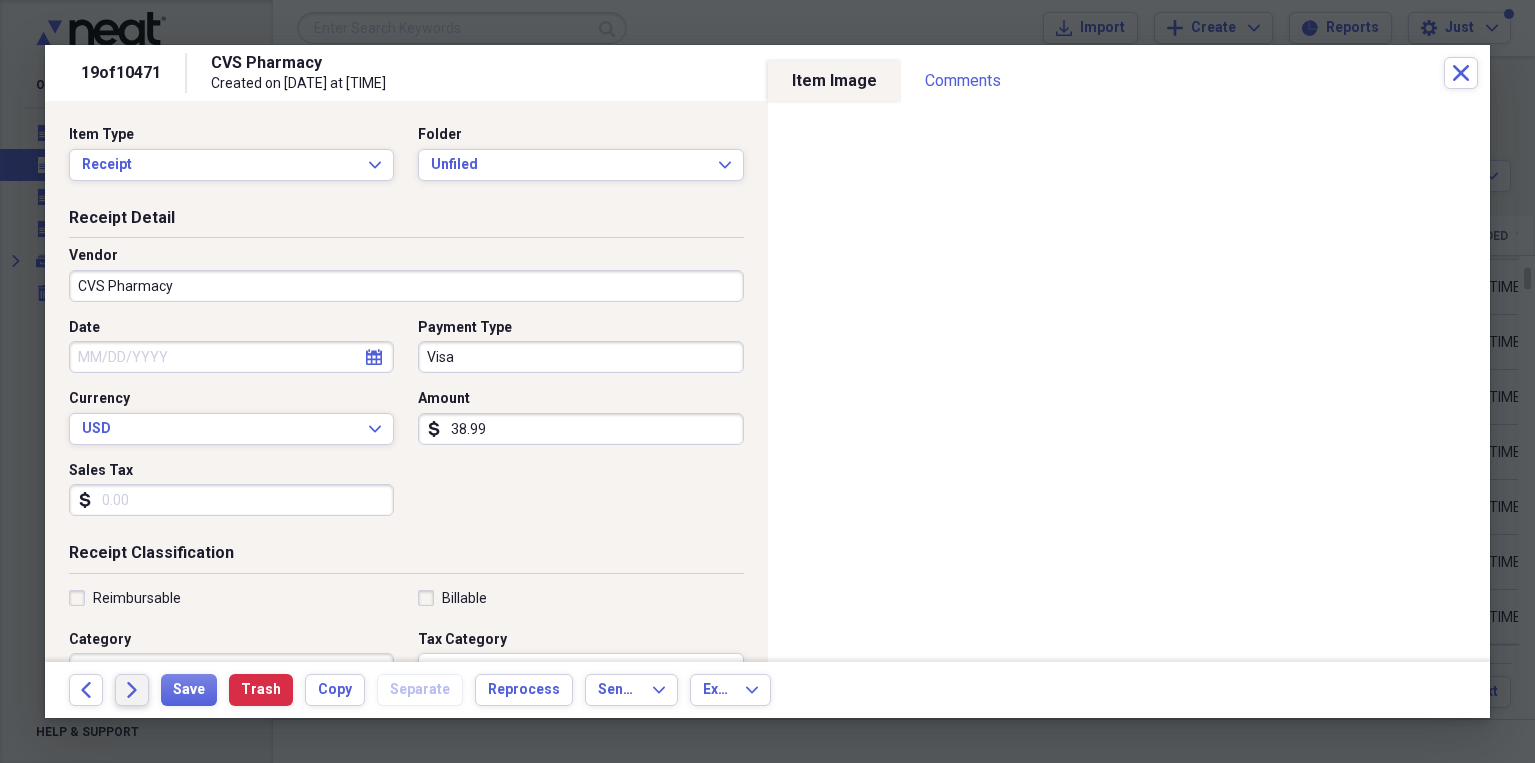 click on "Forward" 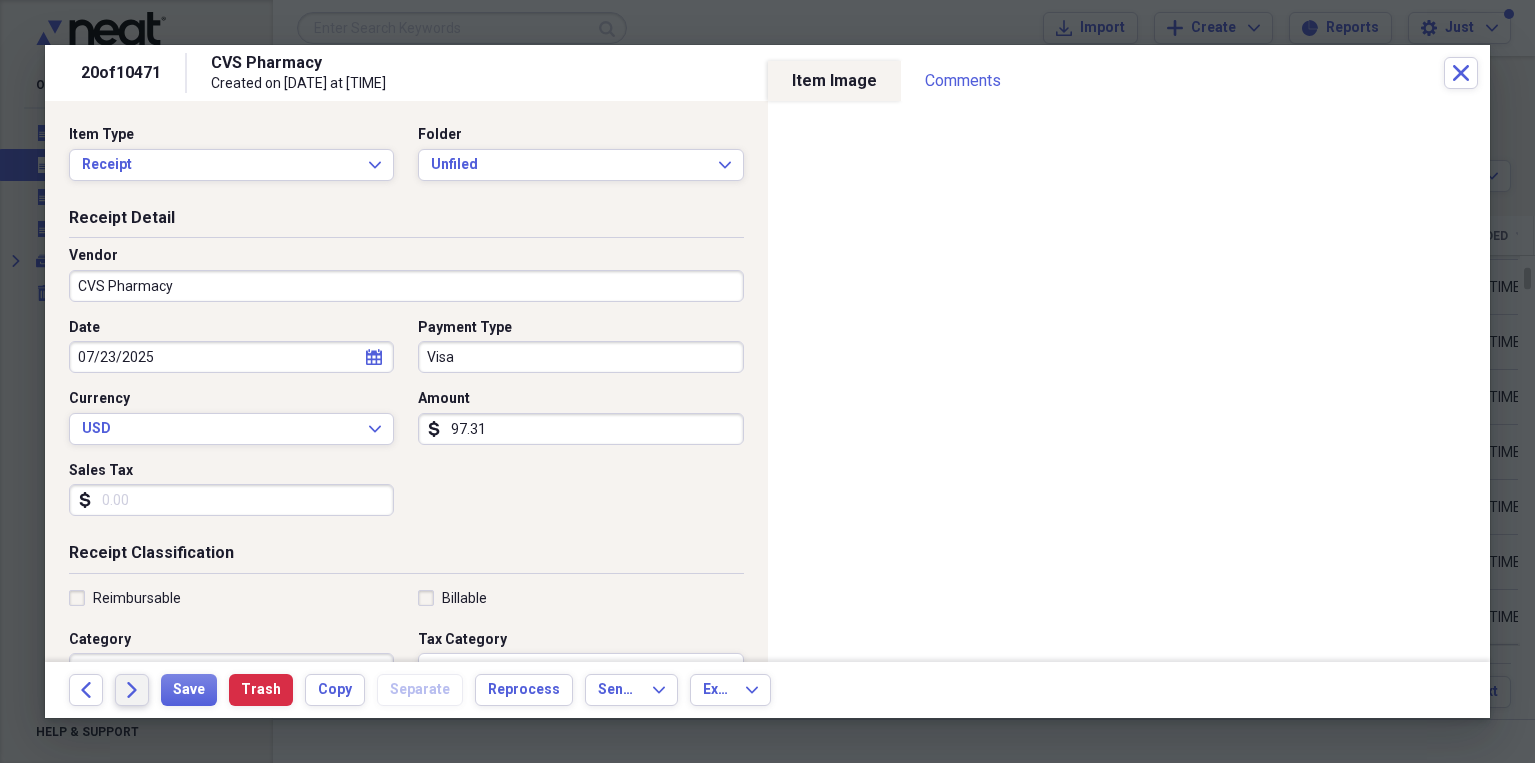 click on "Forward" 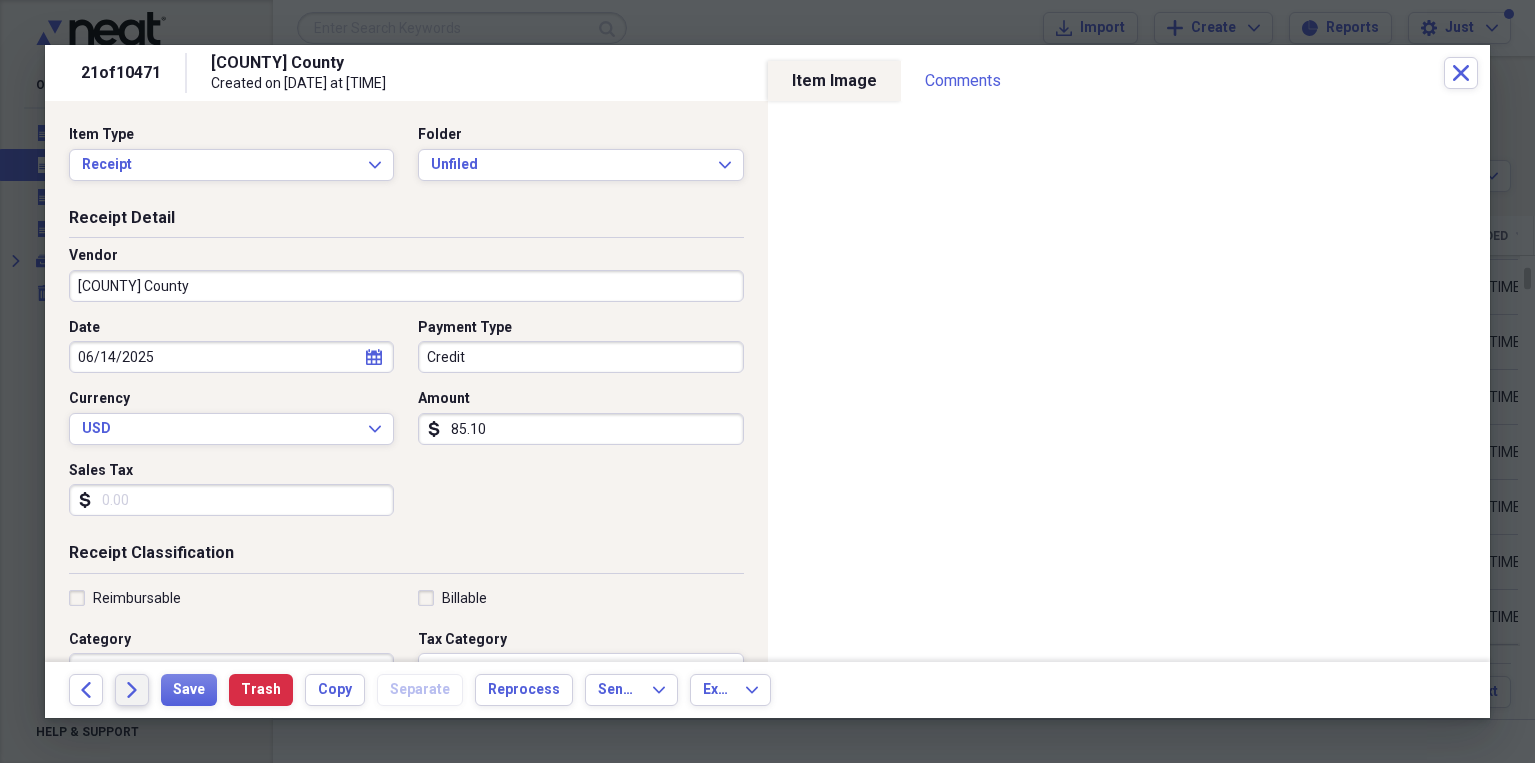 click on "Forward" 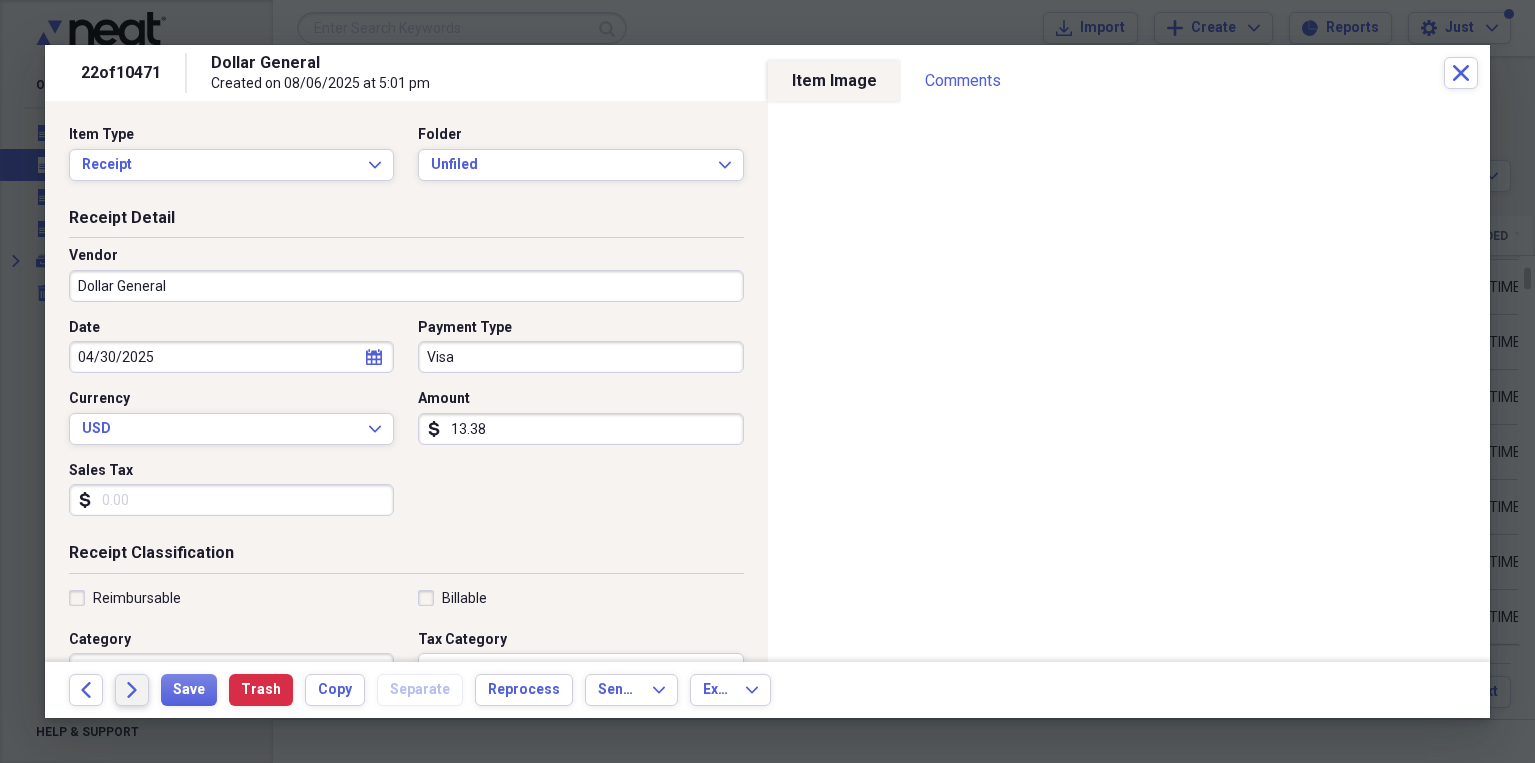 click on "Forward" 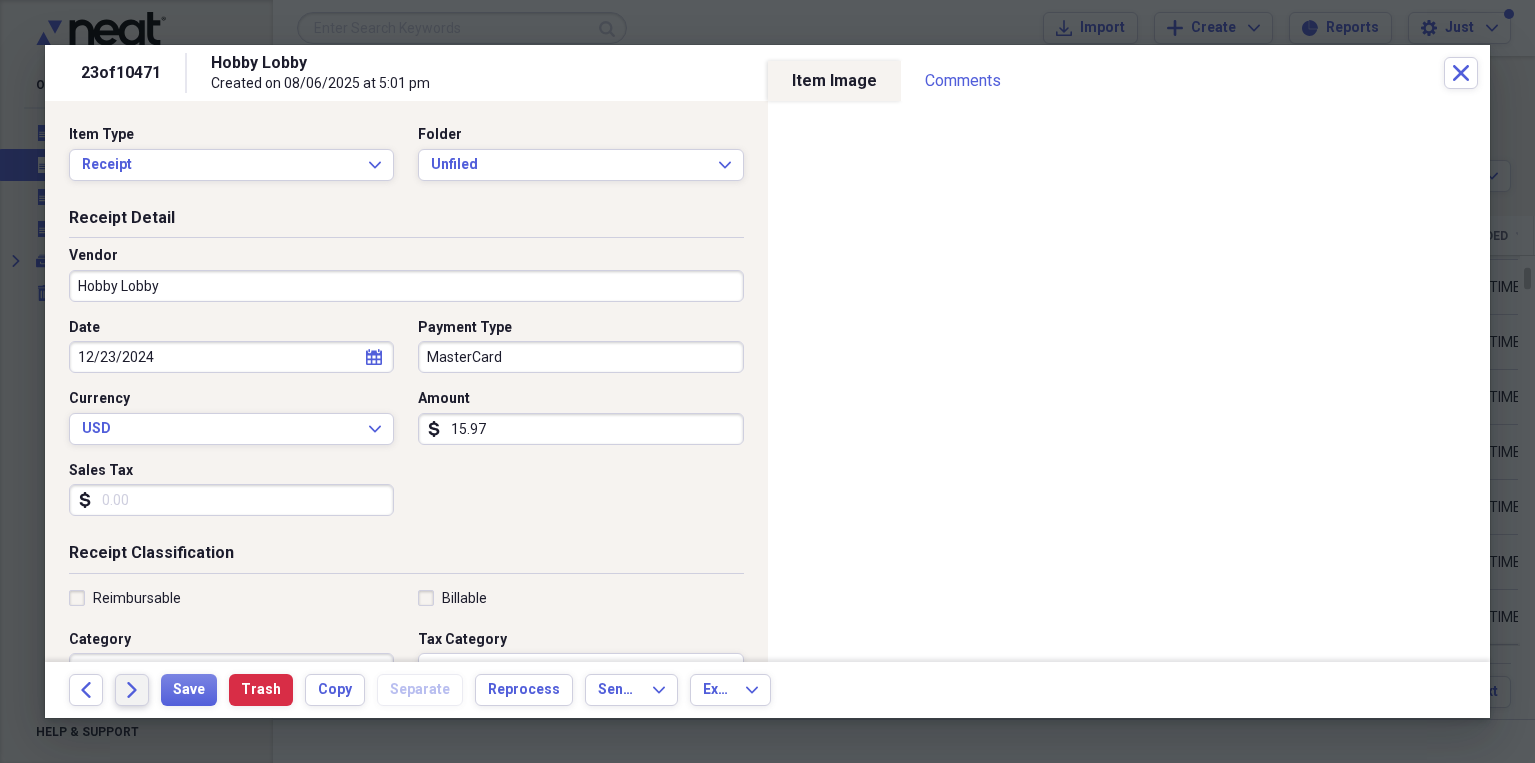 click on "Forward" 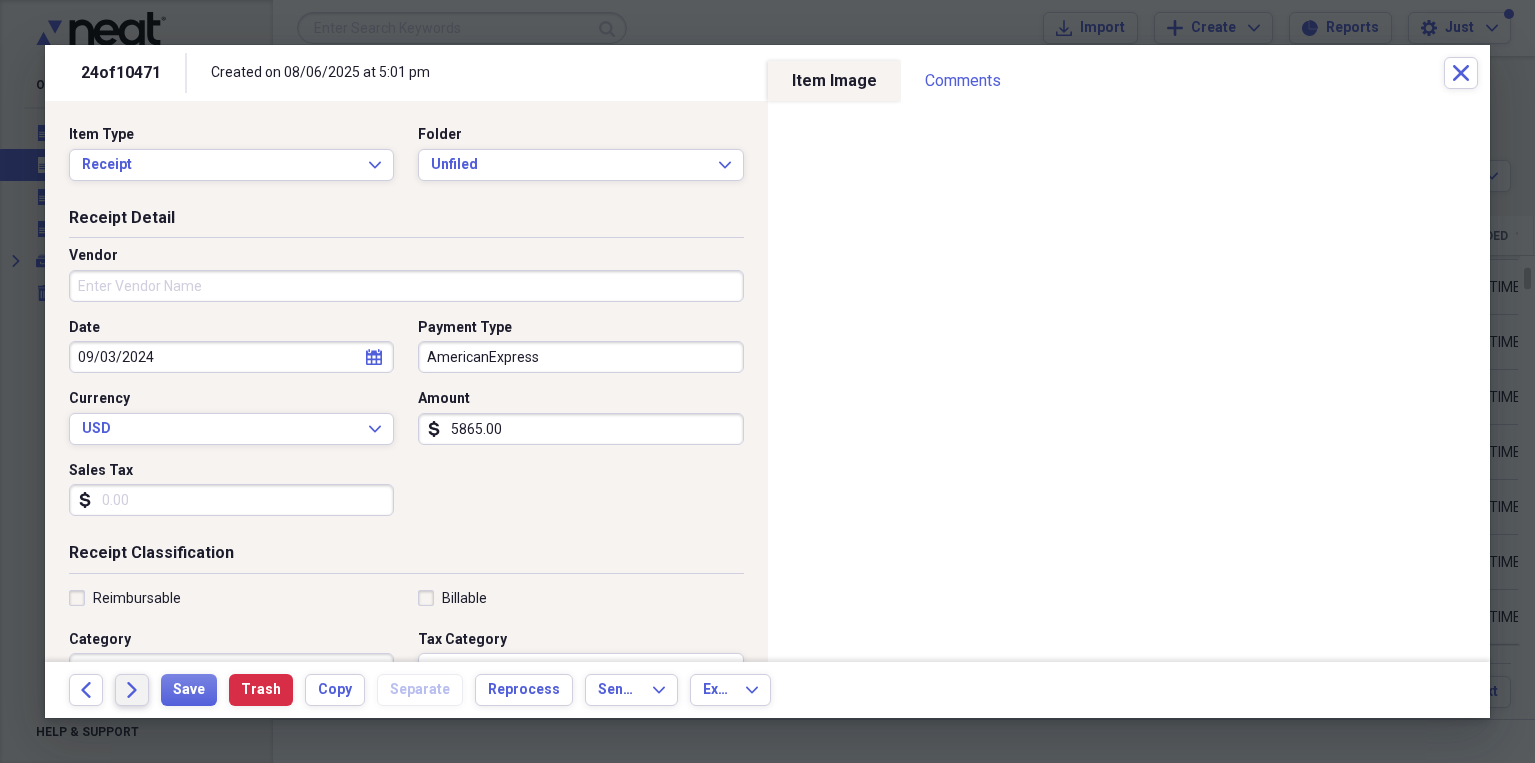 click on "Forward" 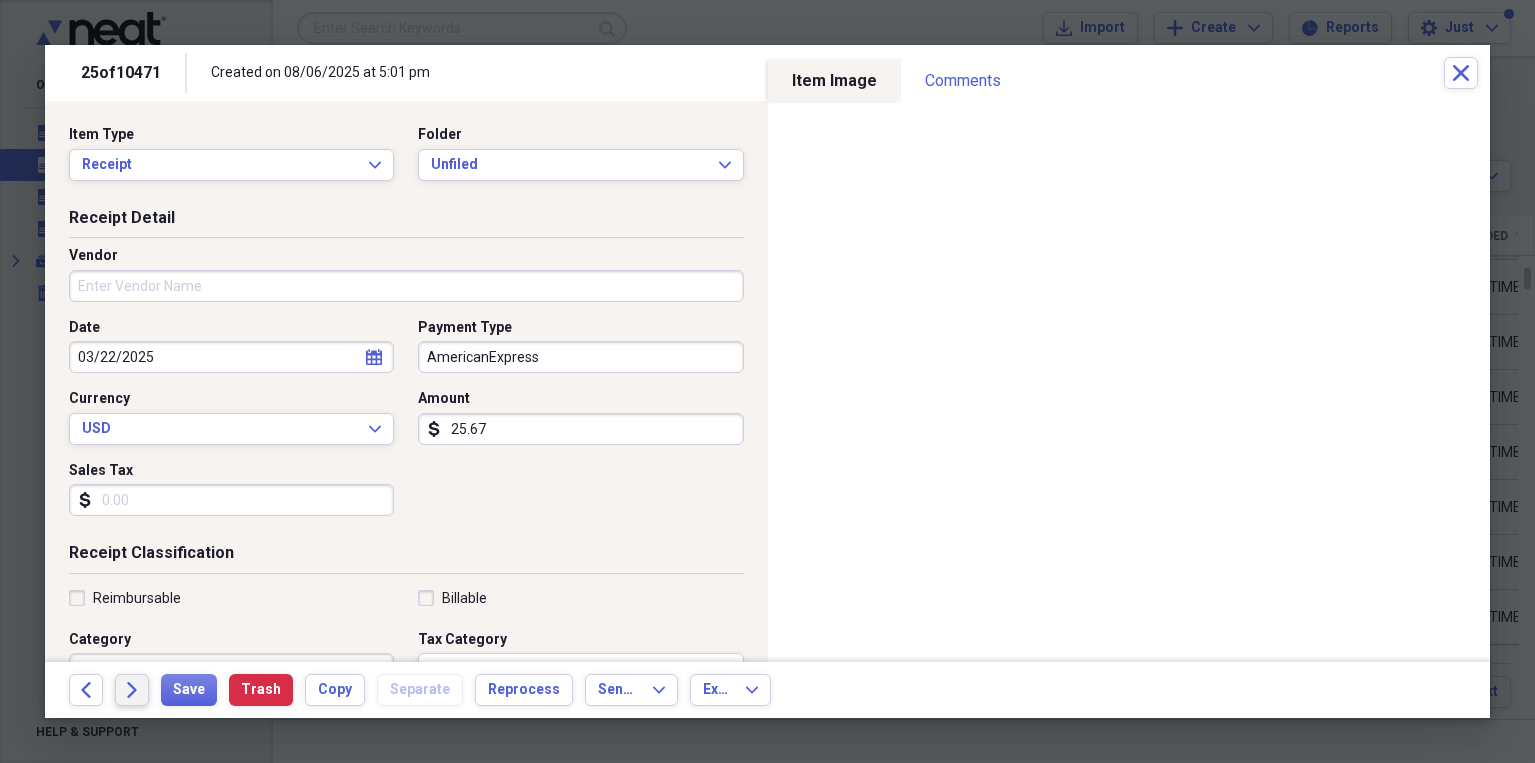 click on "Forward" 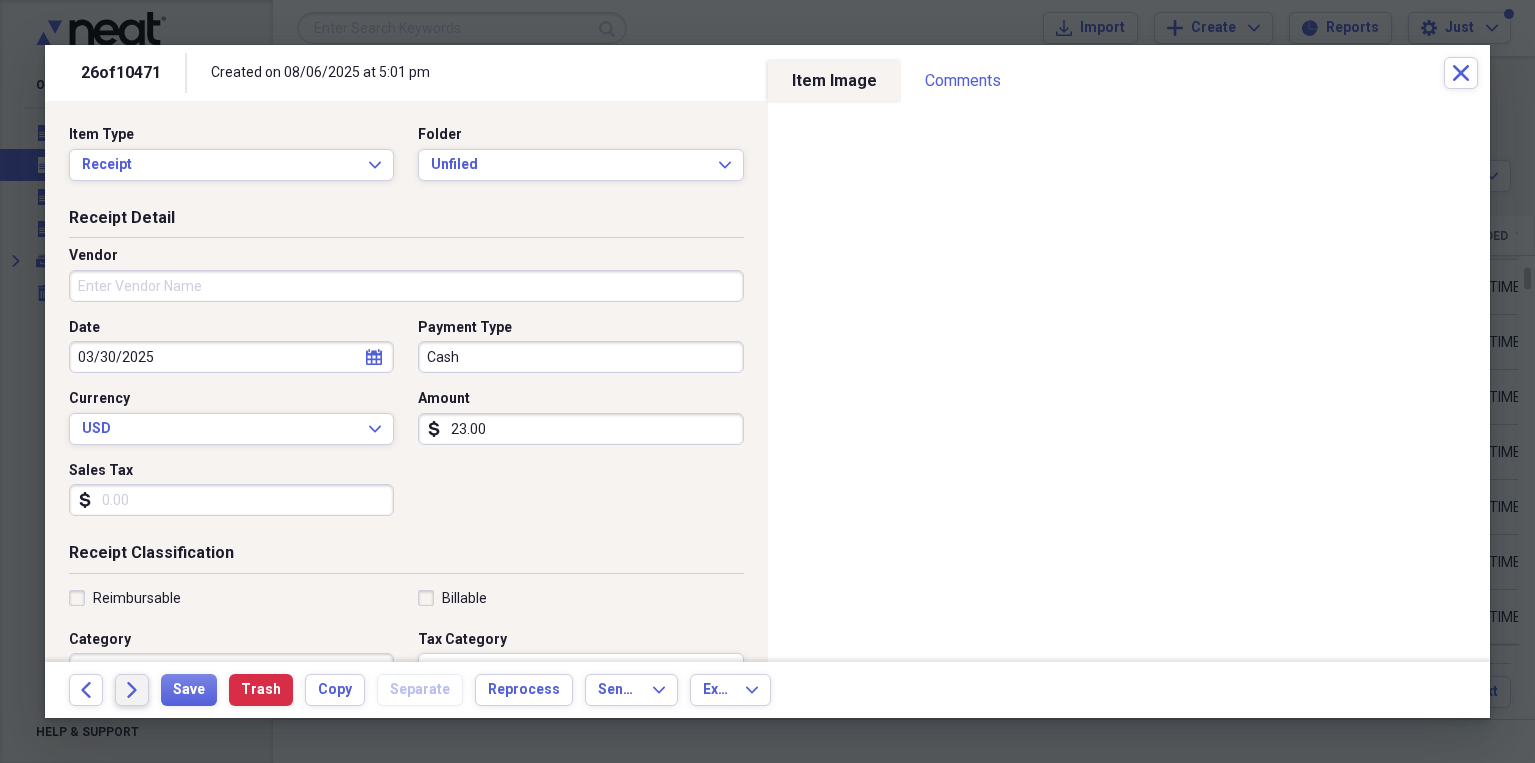 click on "Forward" 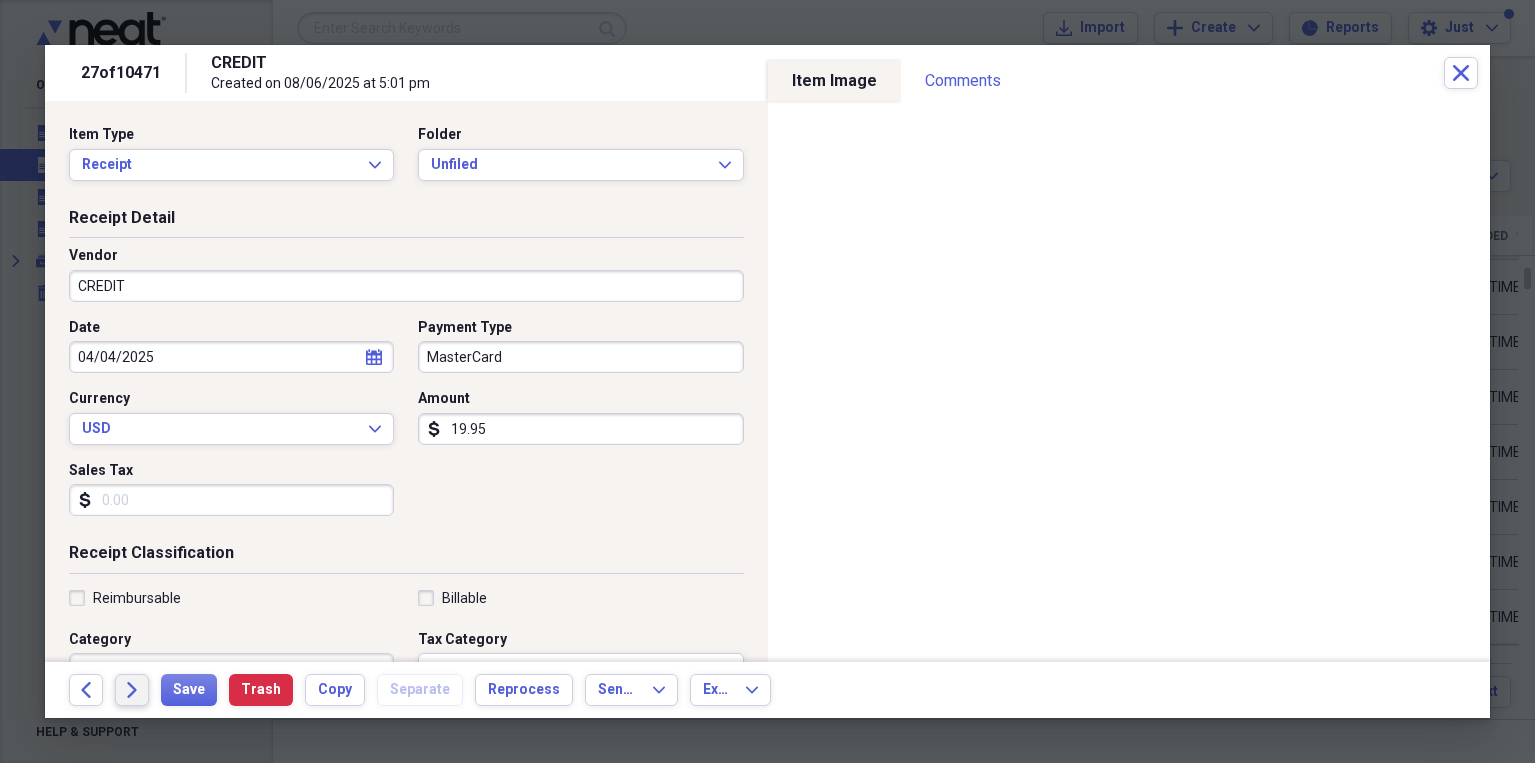click on "Forward" 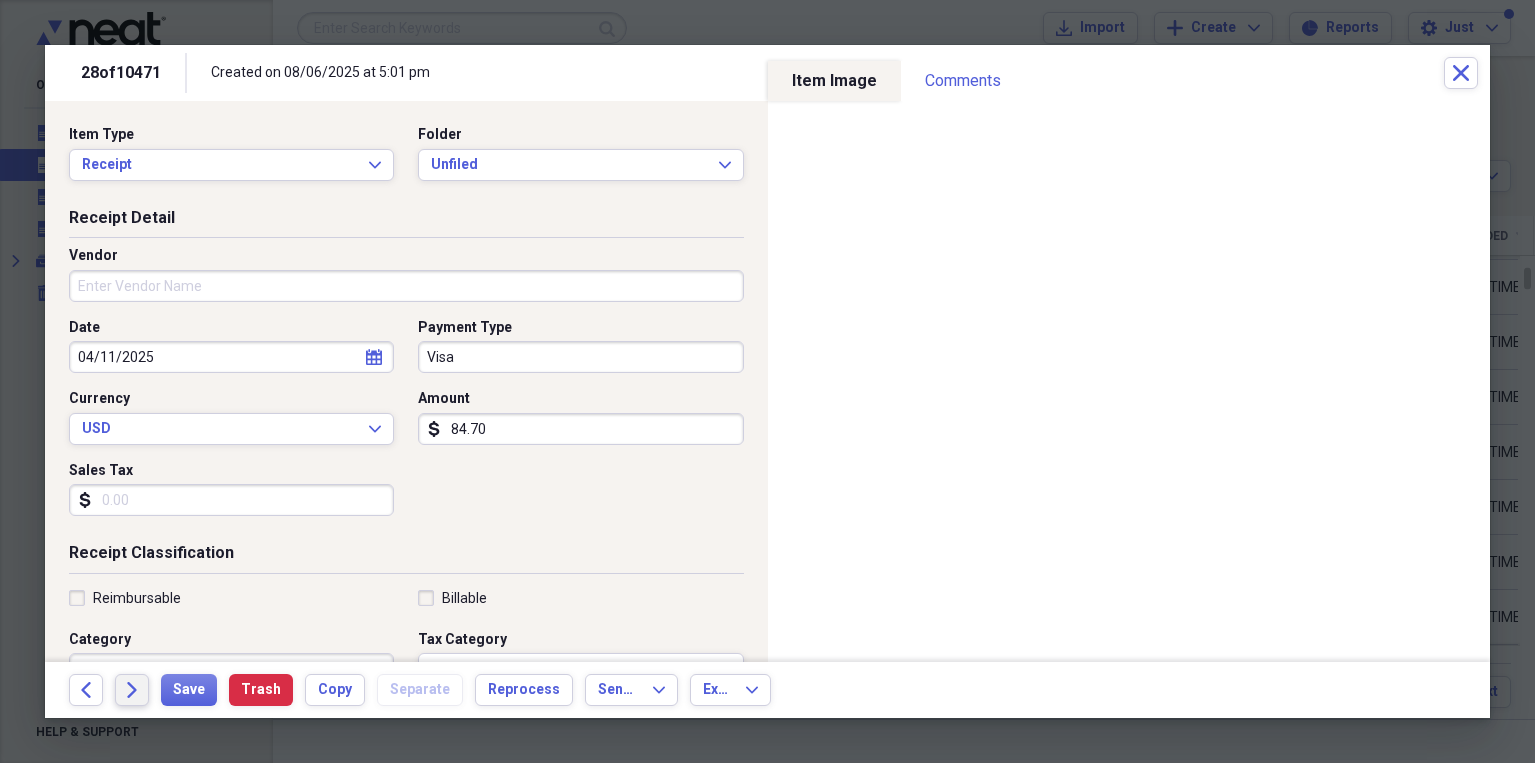 click on "Forward" 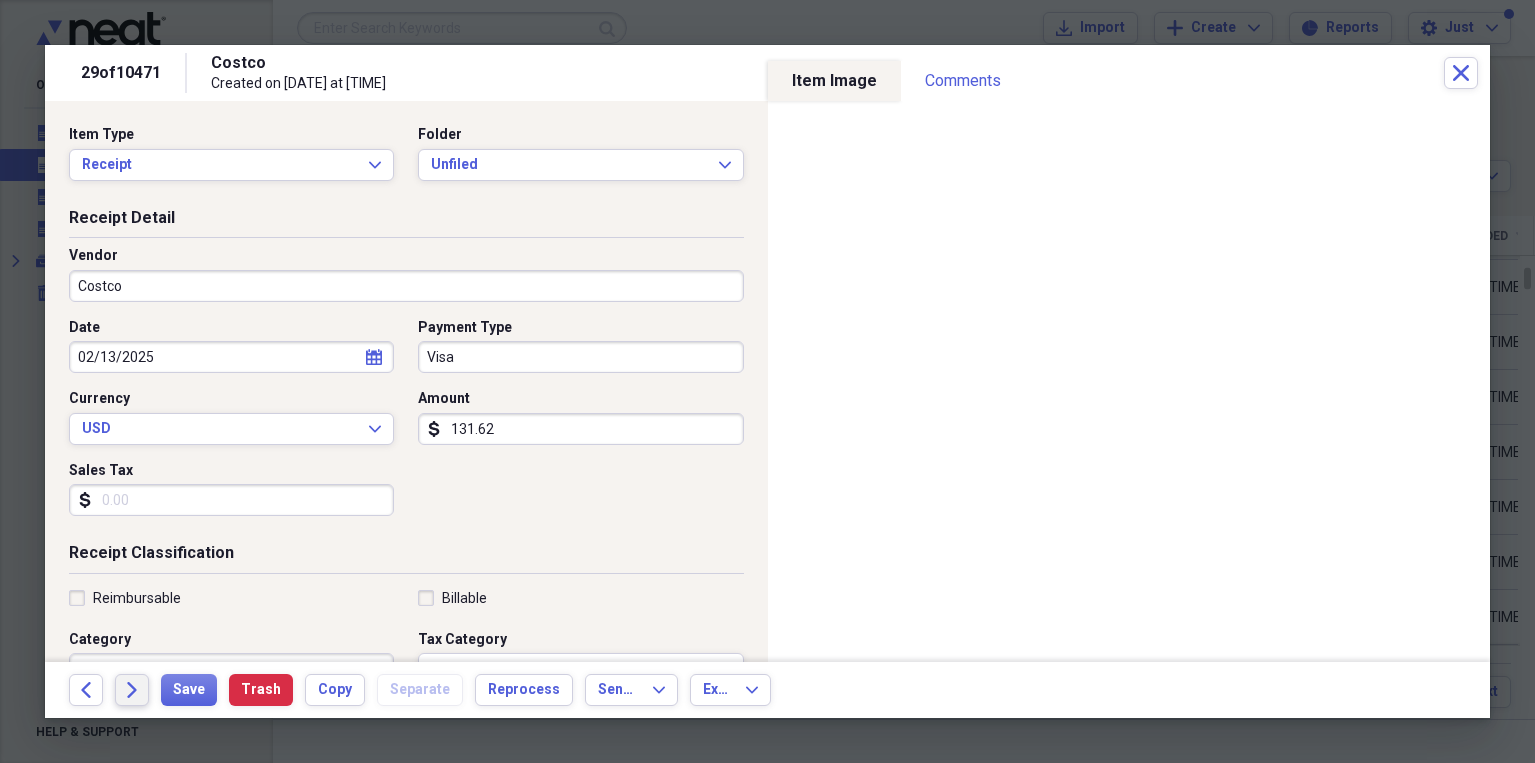 click on "Forward" 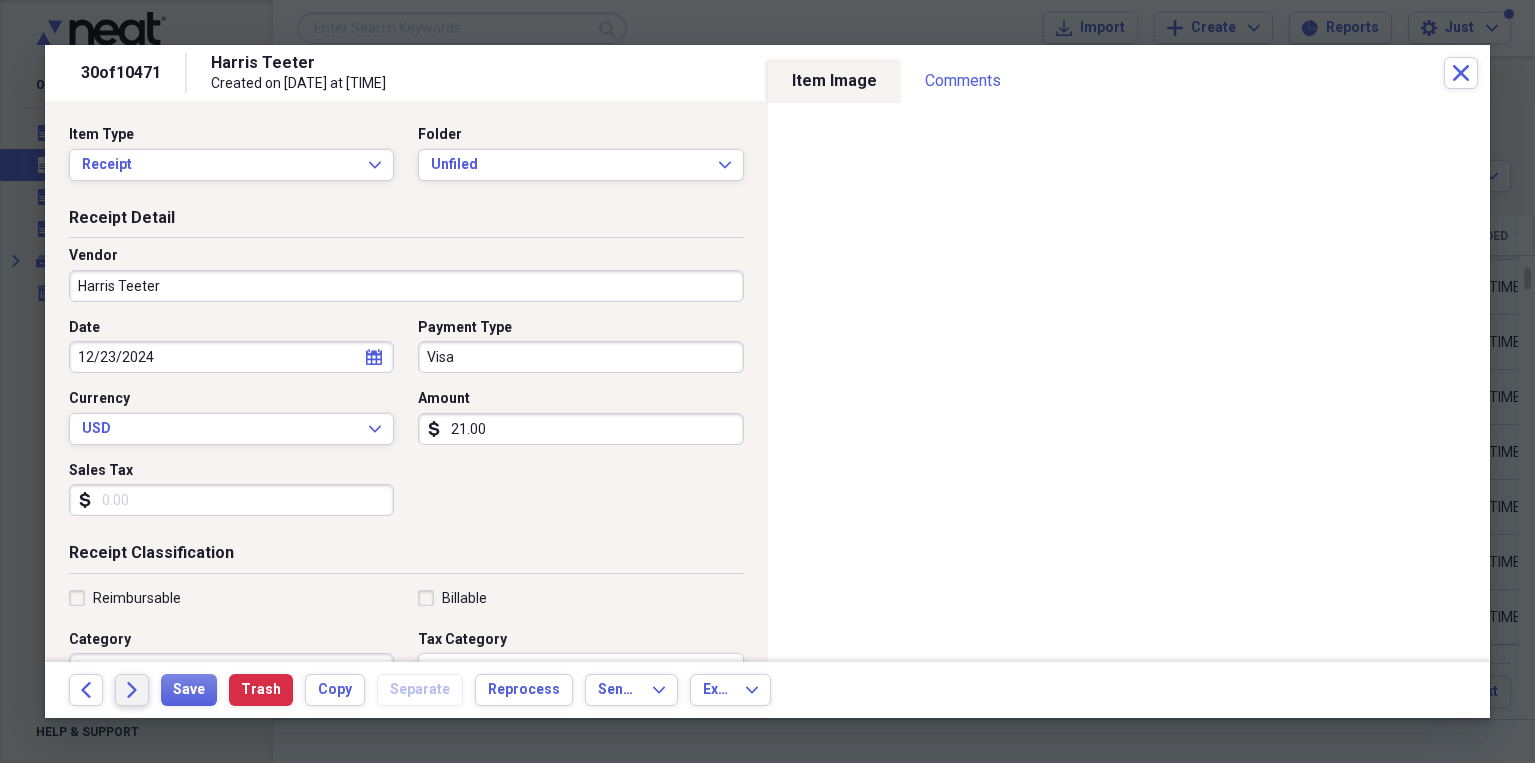 click on "Forward" 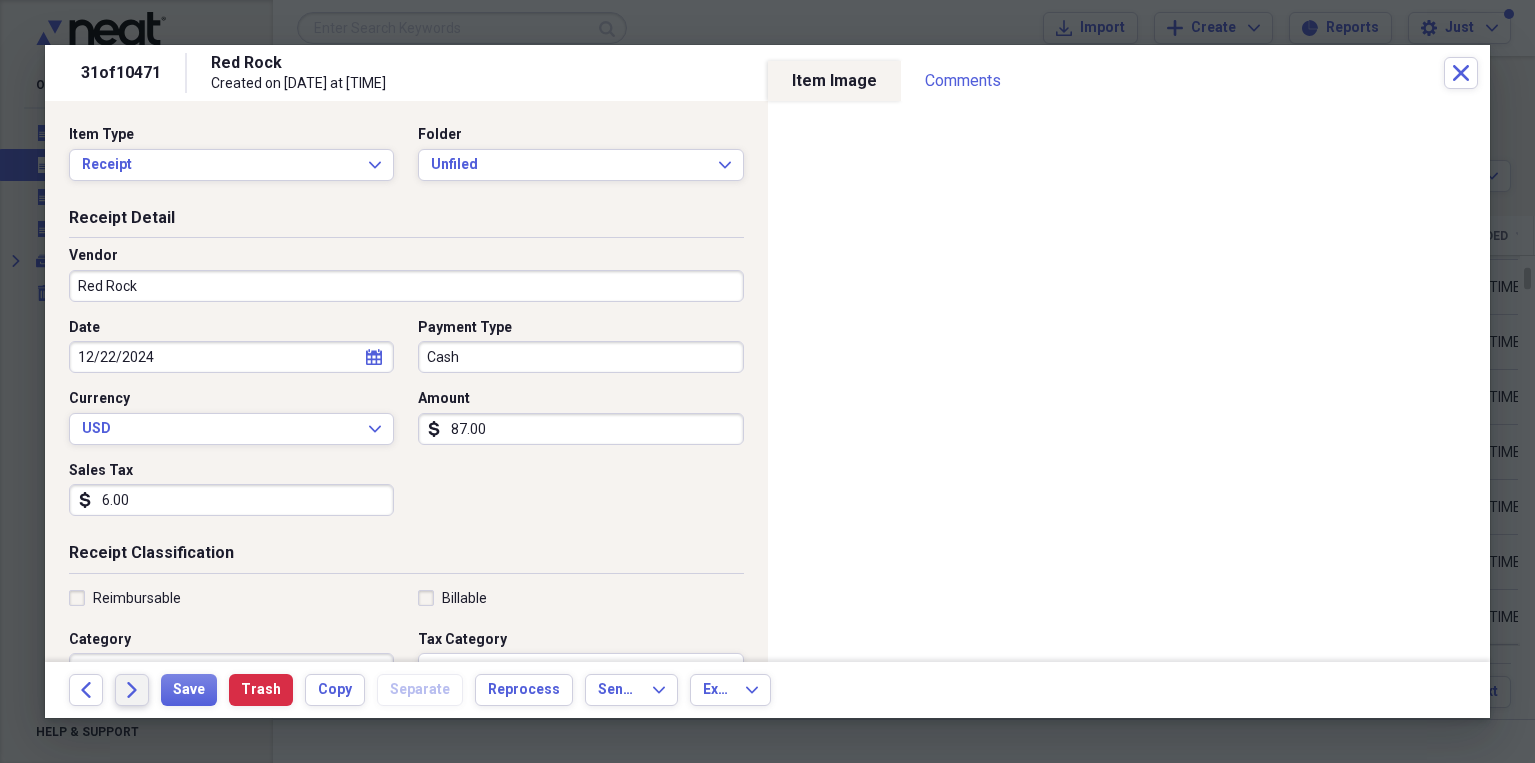 click on "Forward" 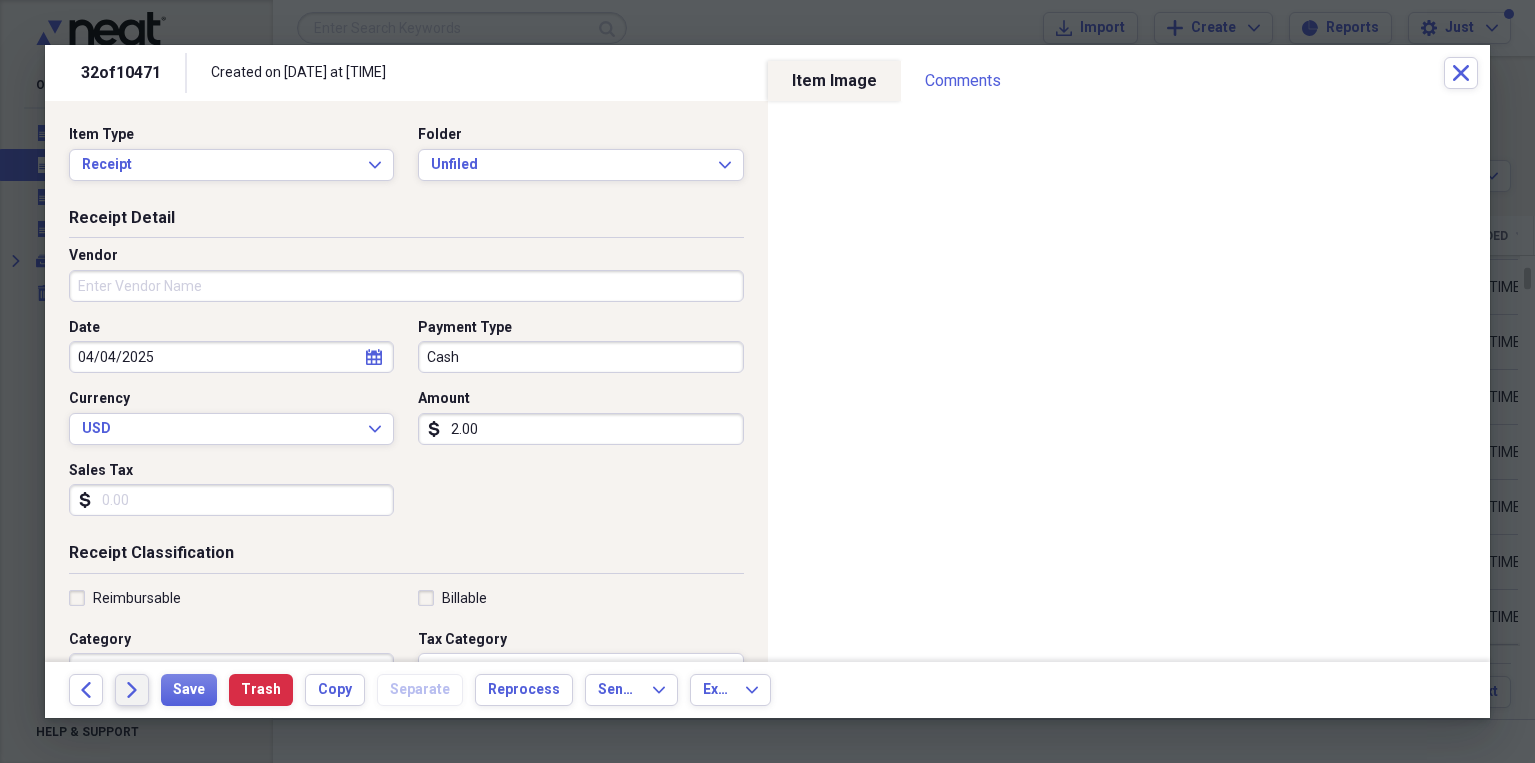 click on "Forward" 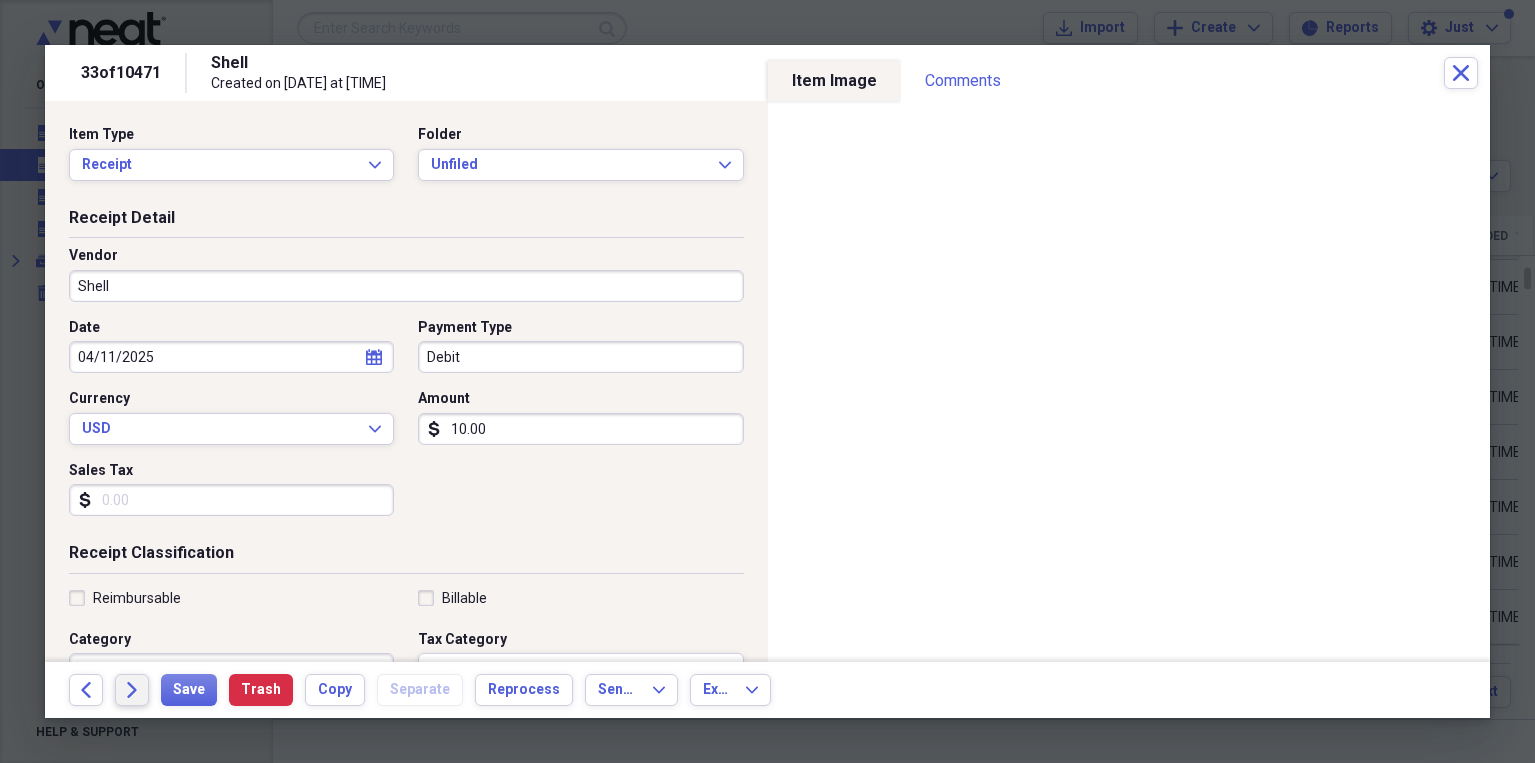click on "Forward" 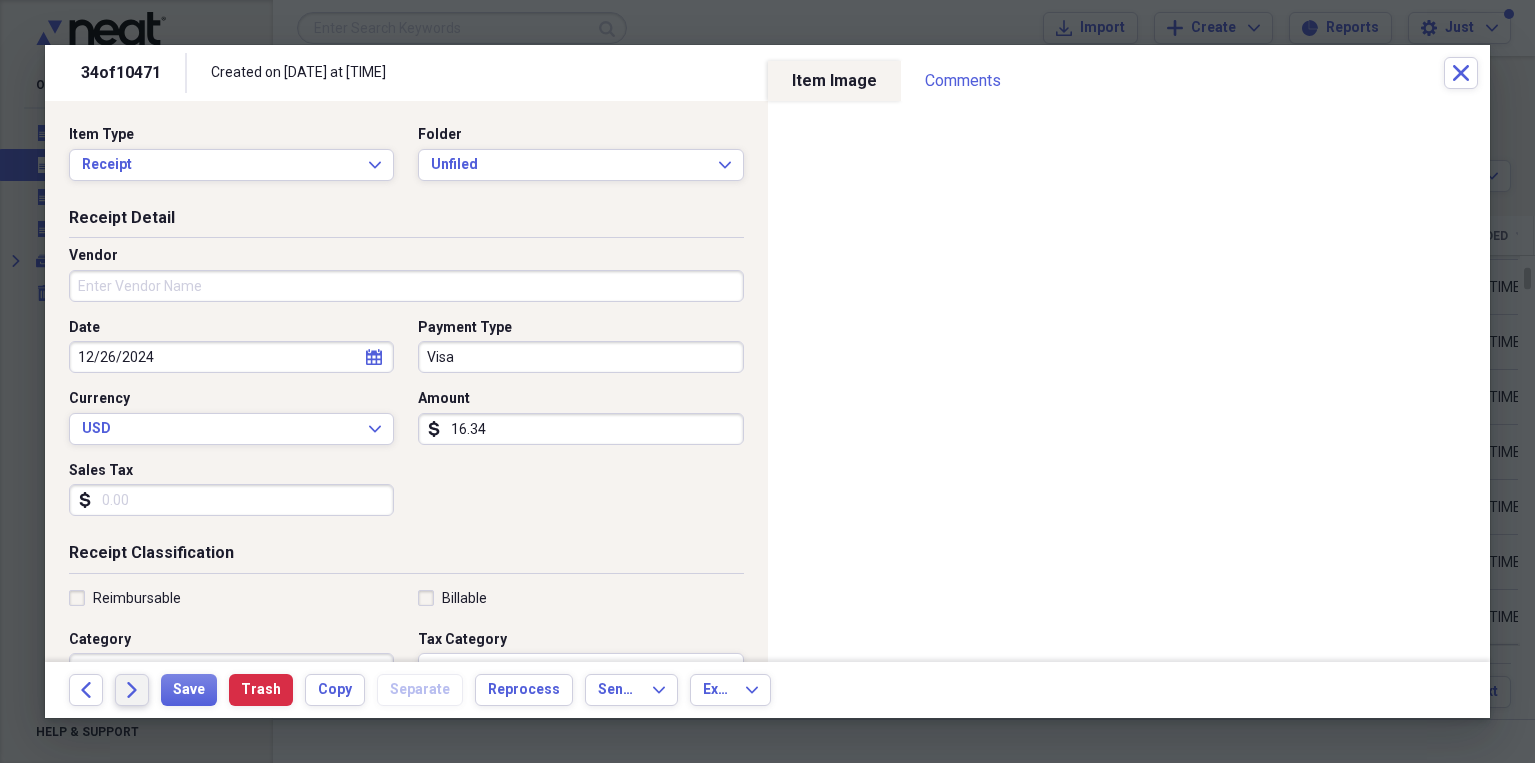 click on "Forward" 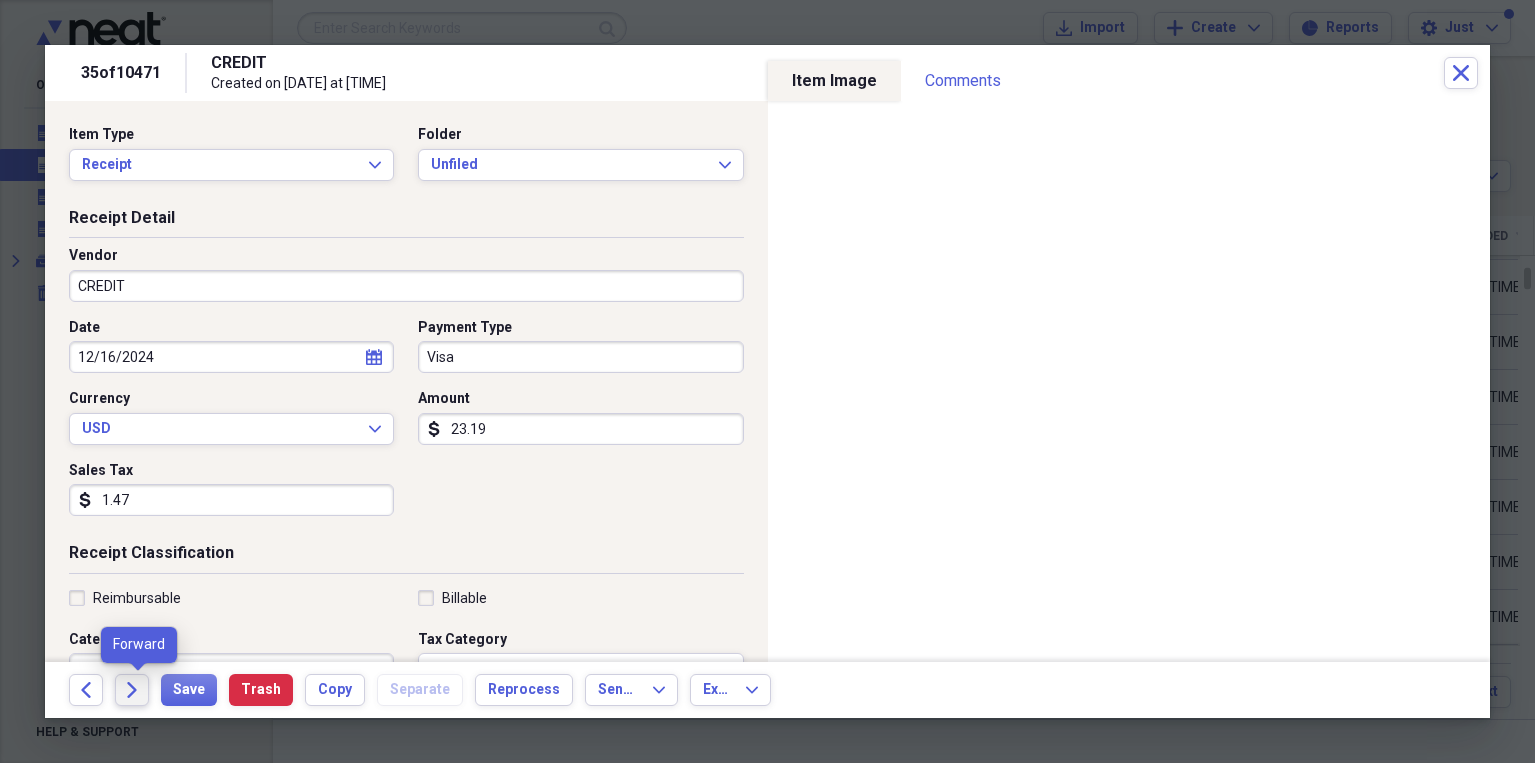 click on "Forward" 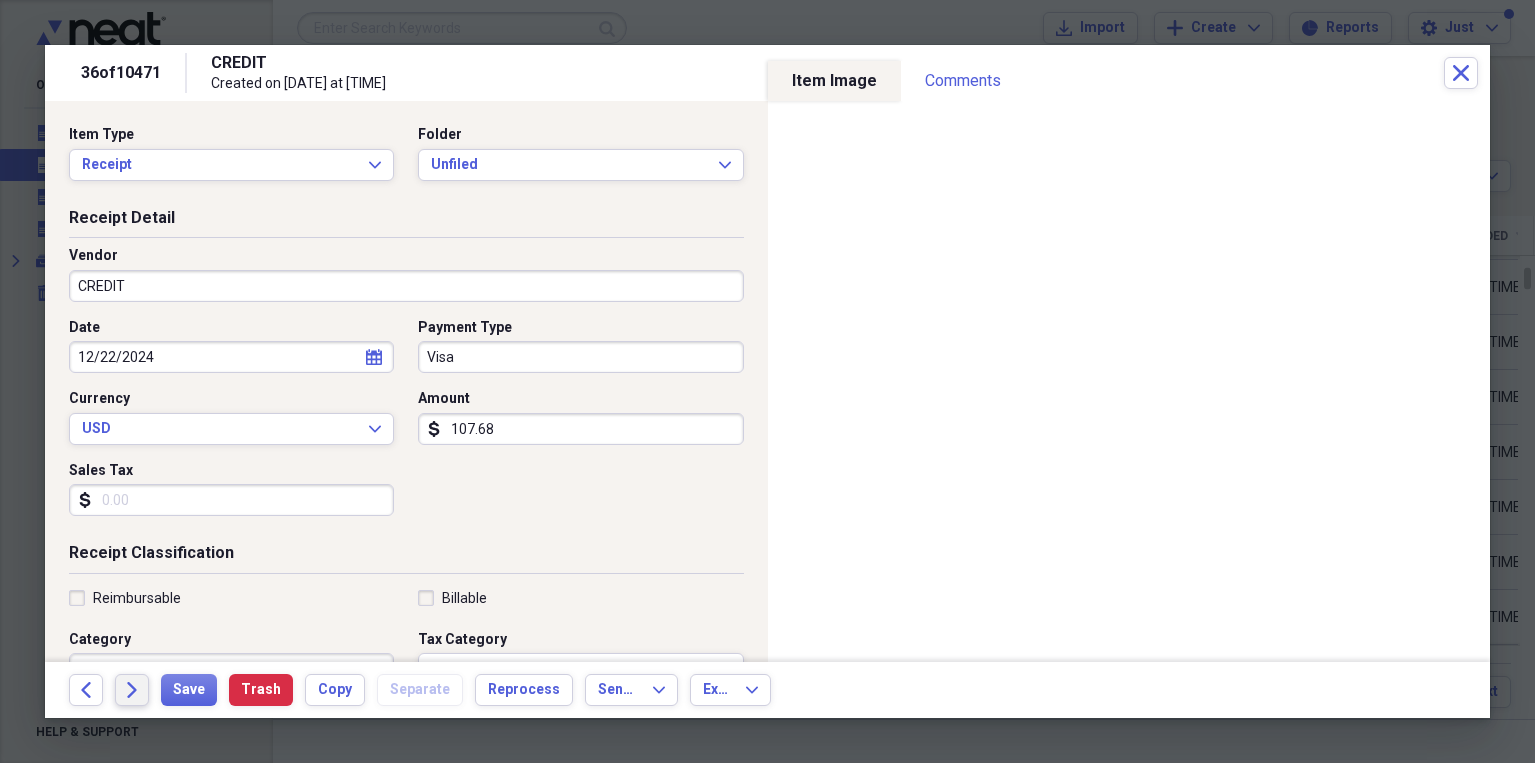 click on "Forward" 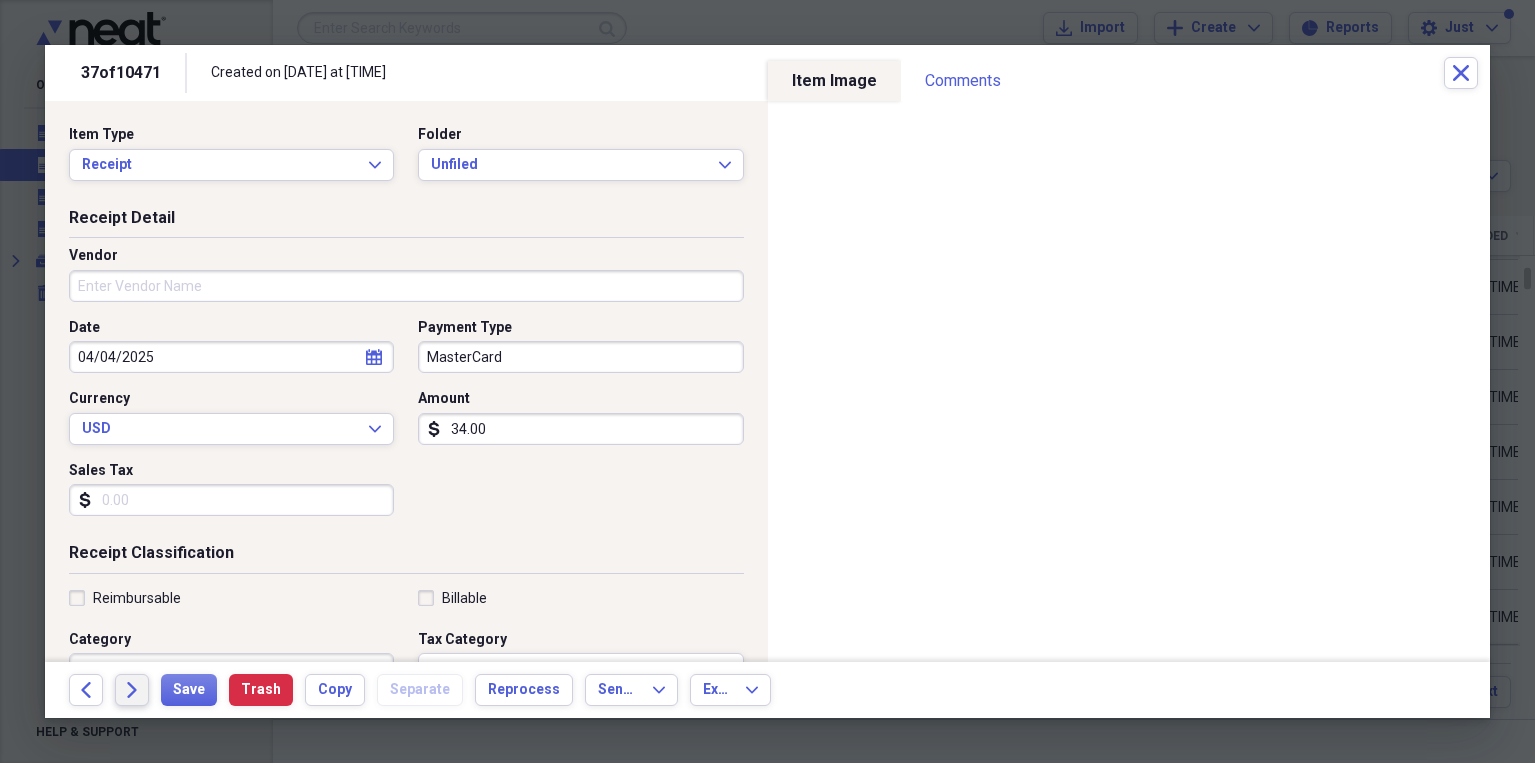 click on "Forward" 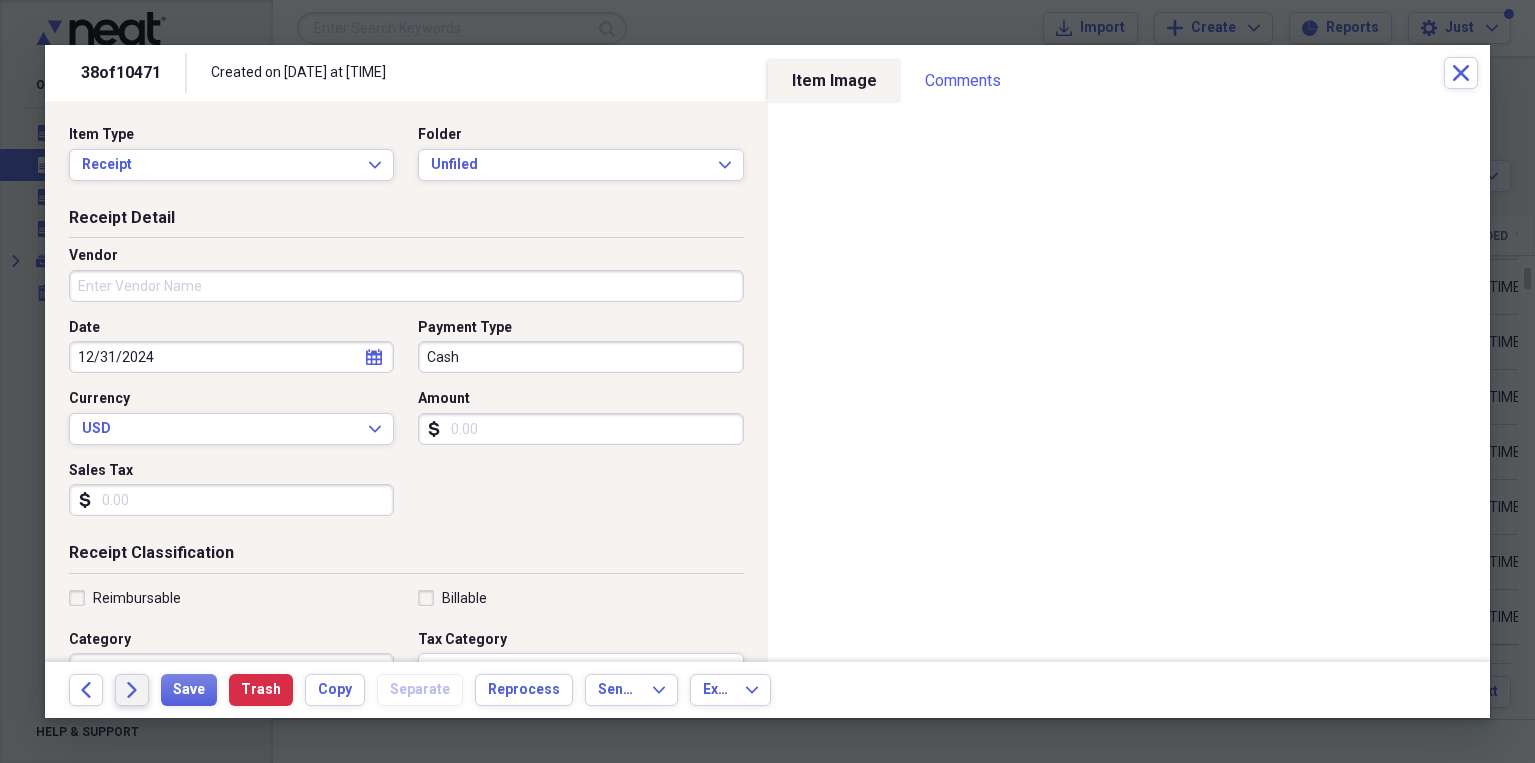 click on "Forward" 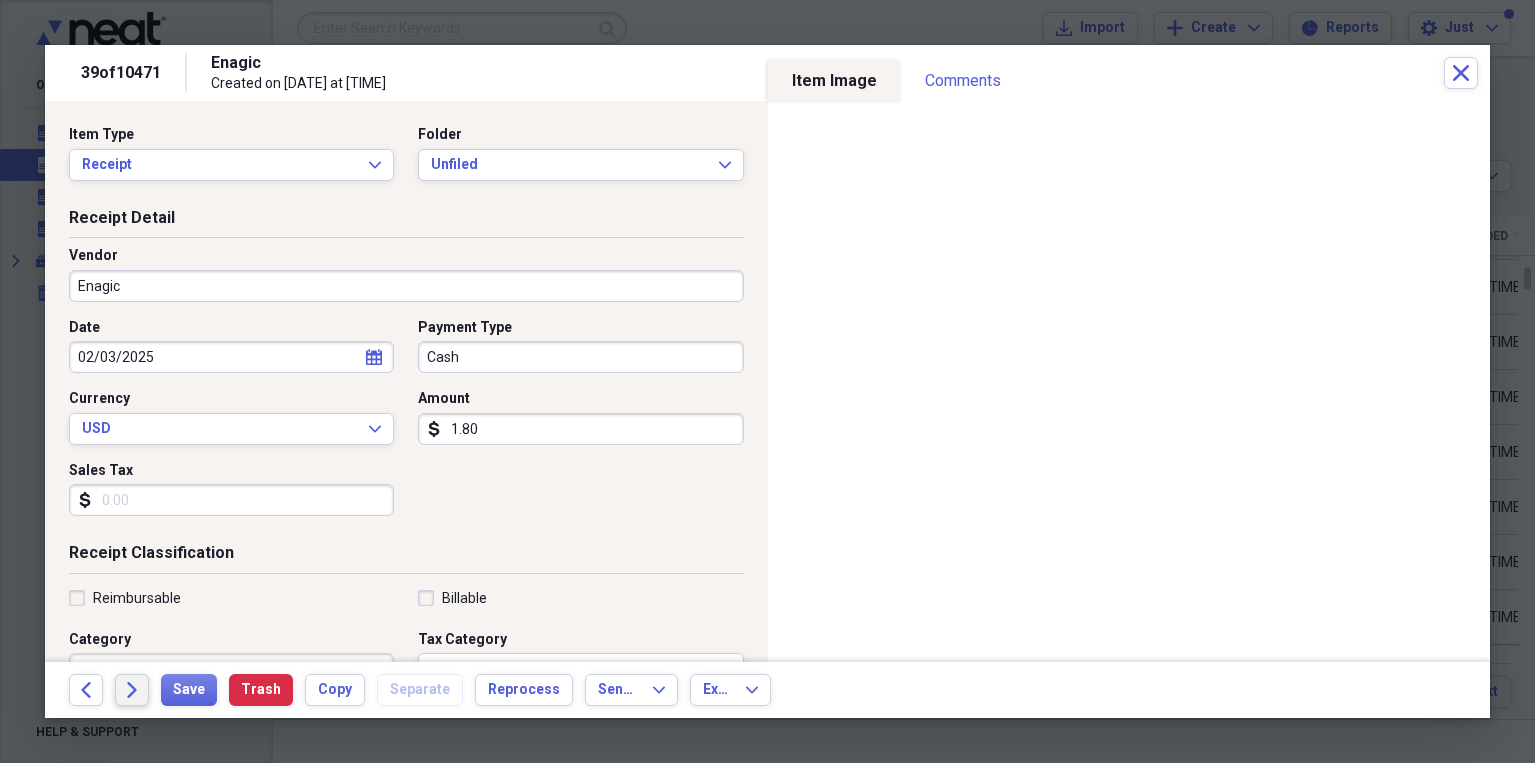 click on "Forward" 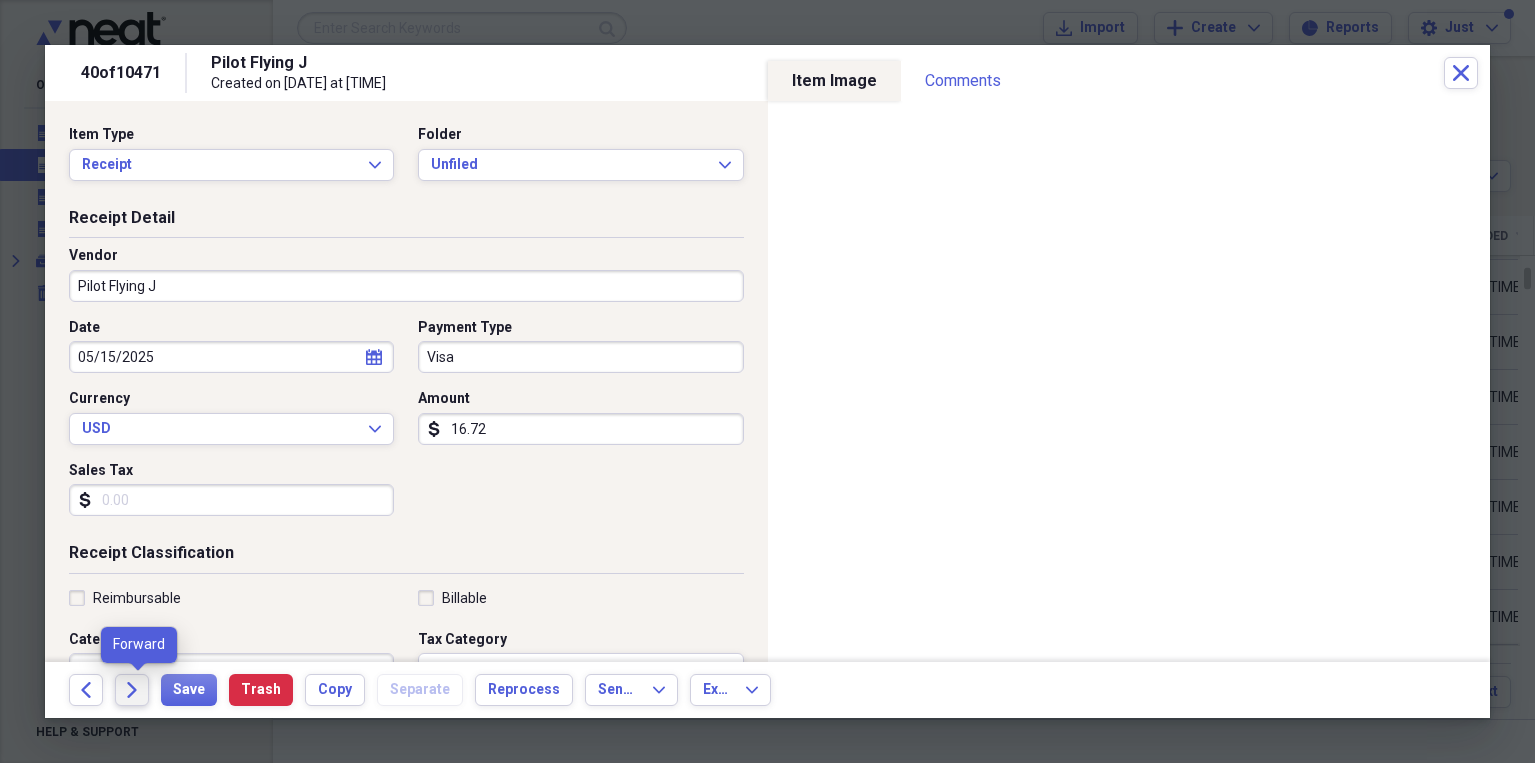 click on "Forward" 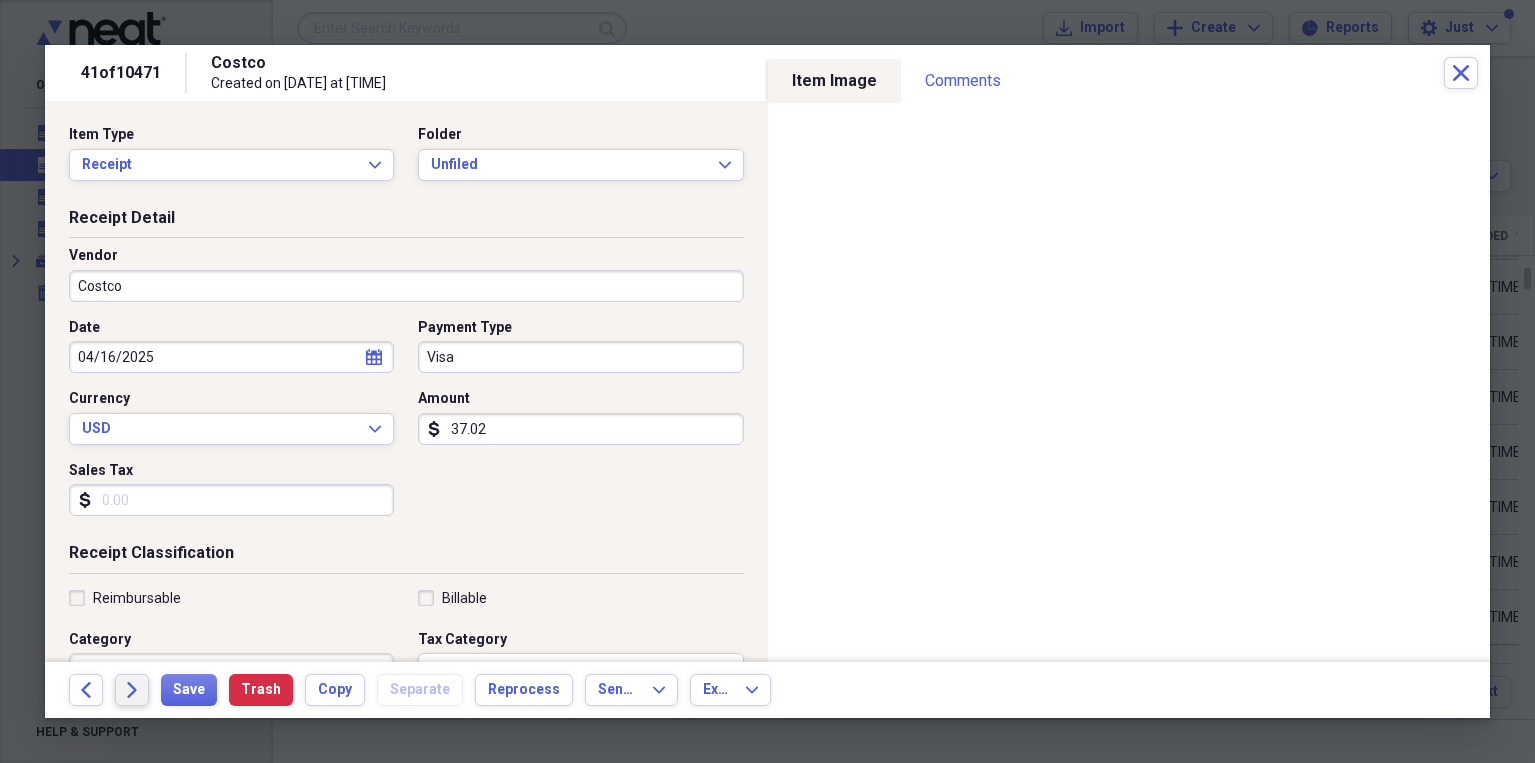 click on "Forward" 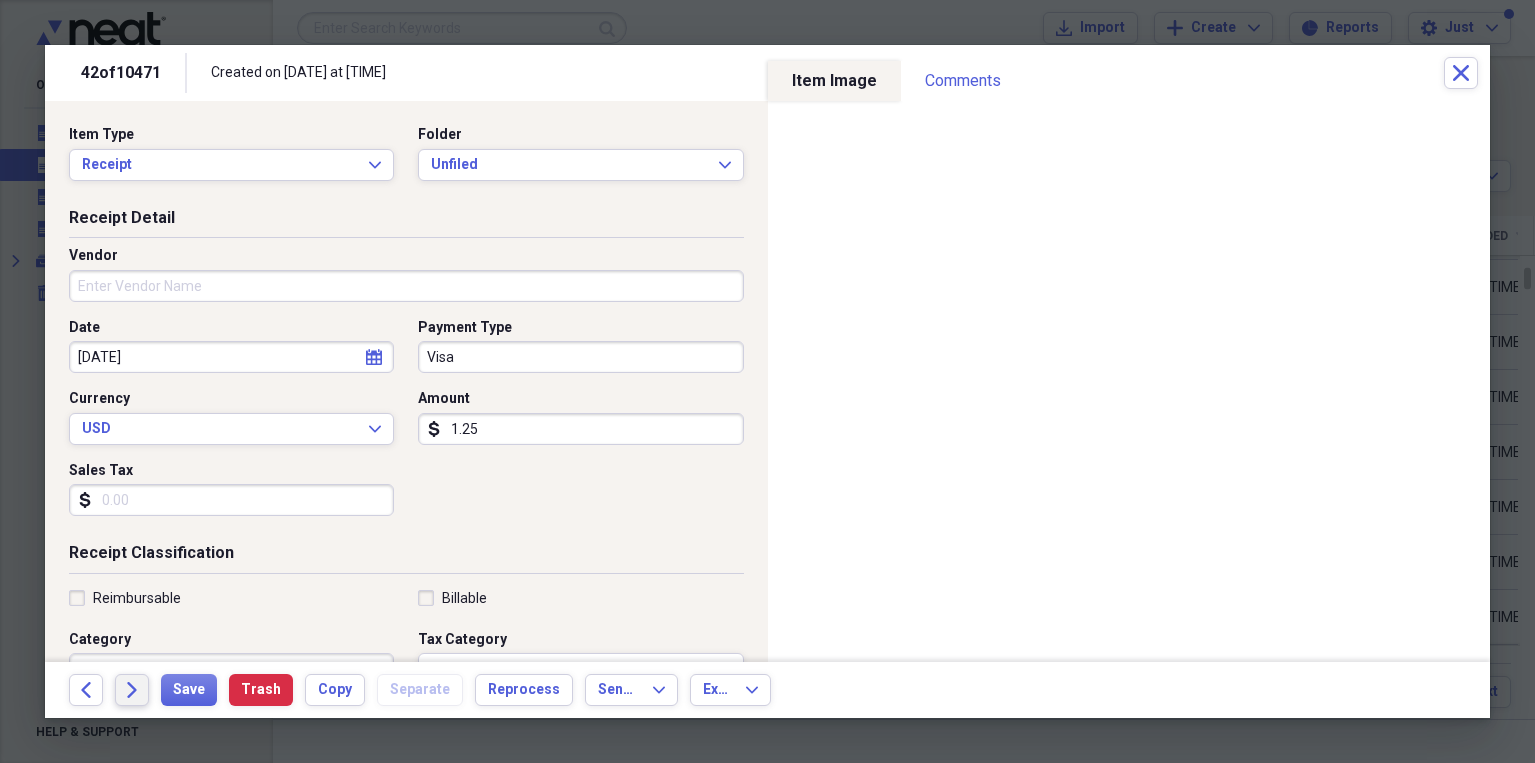 click on "Forward" 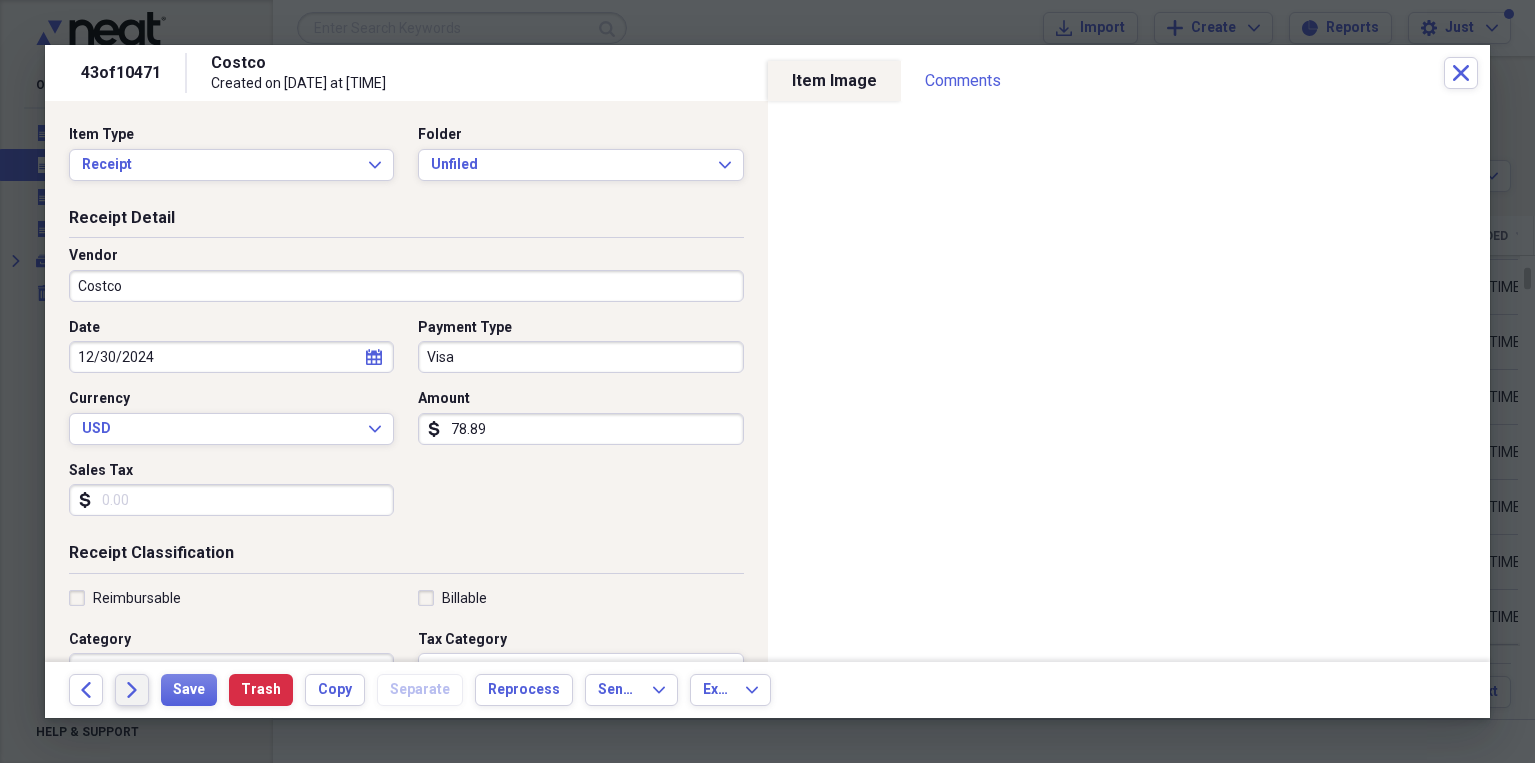click on "Forward" 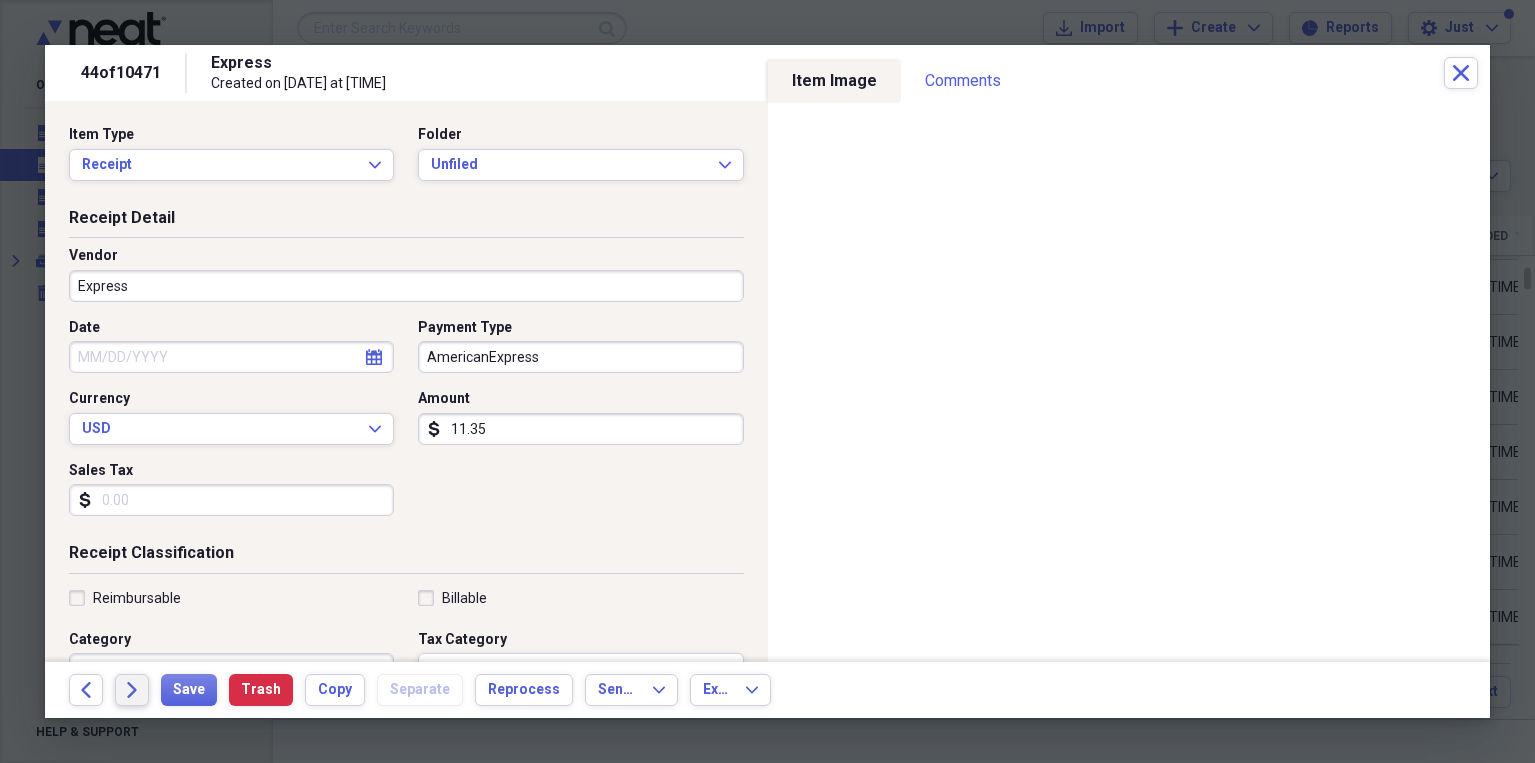 click on "Forward" at bounding box center [132, 690] 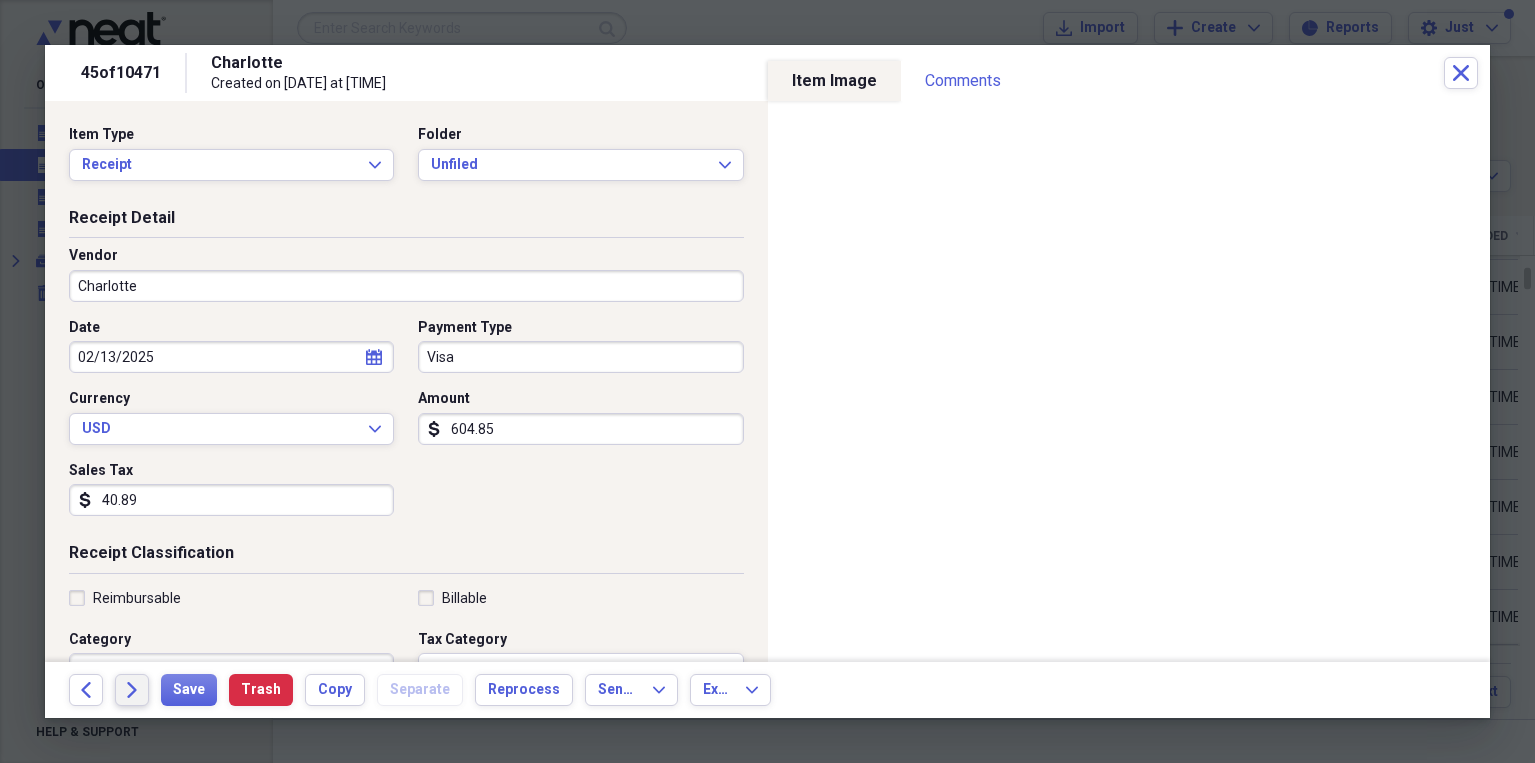 click on "Forward" at bounding box center [132, 690] 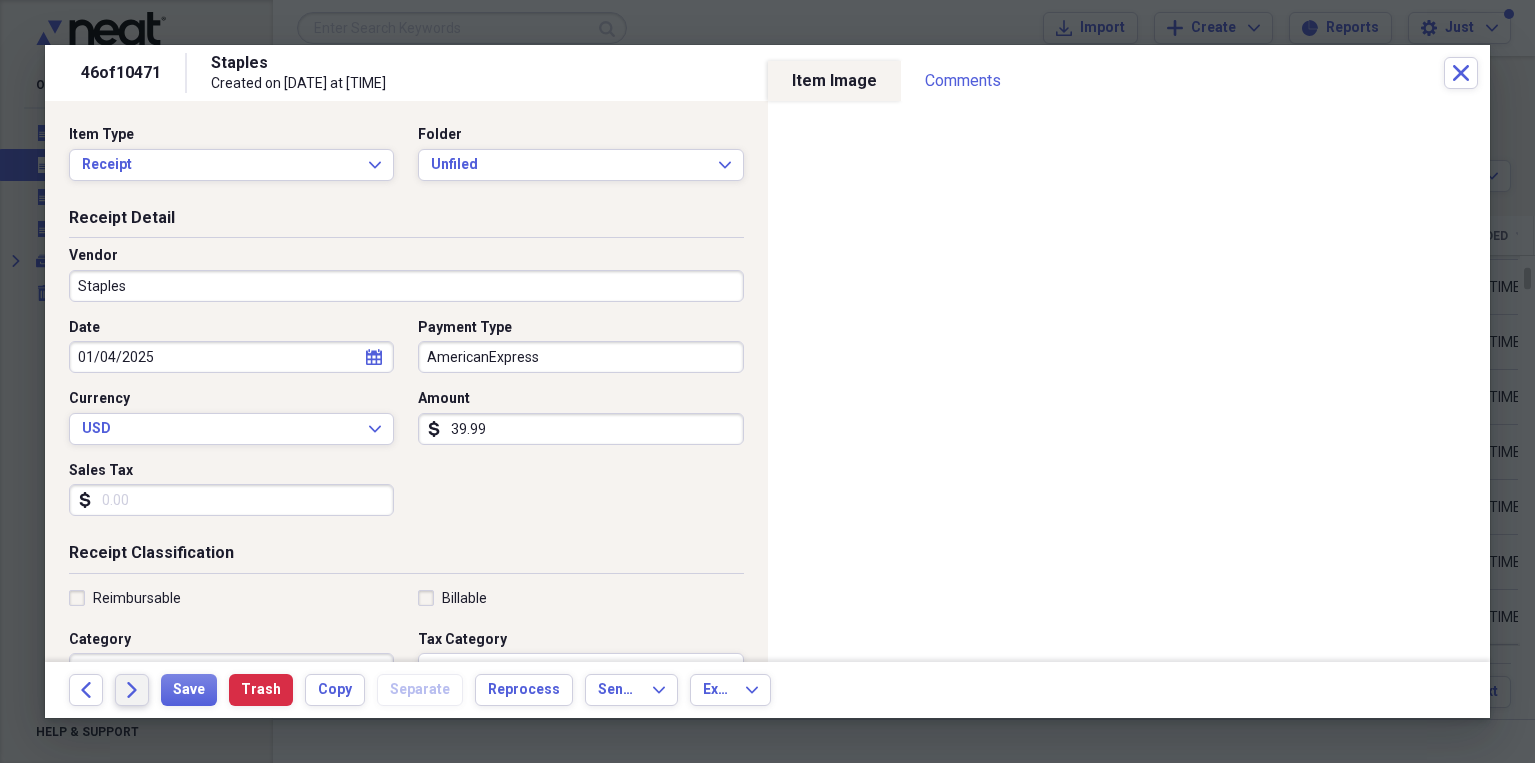 click on "Forward" at bounding box center (132, 690) 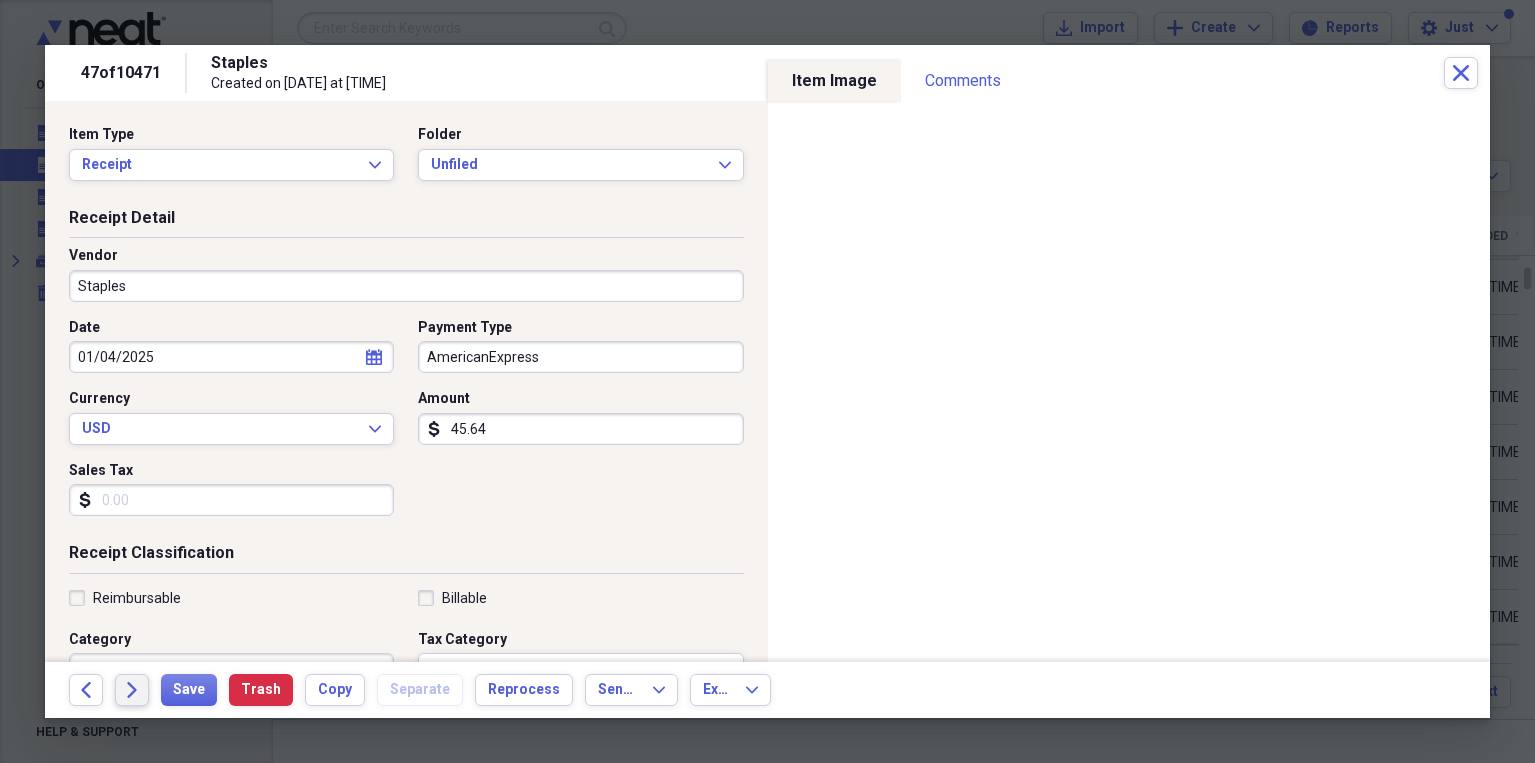 click on "Forward" at bounding box center [132, 690] 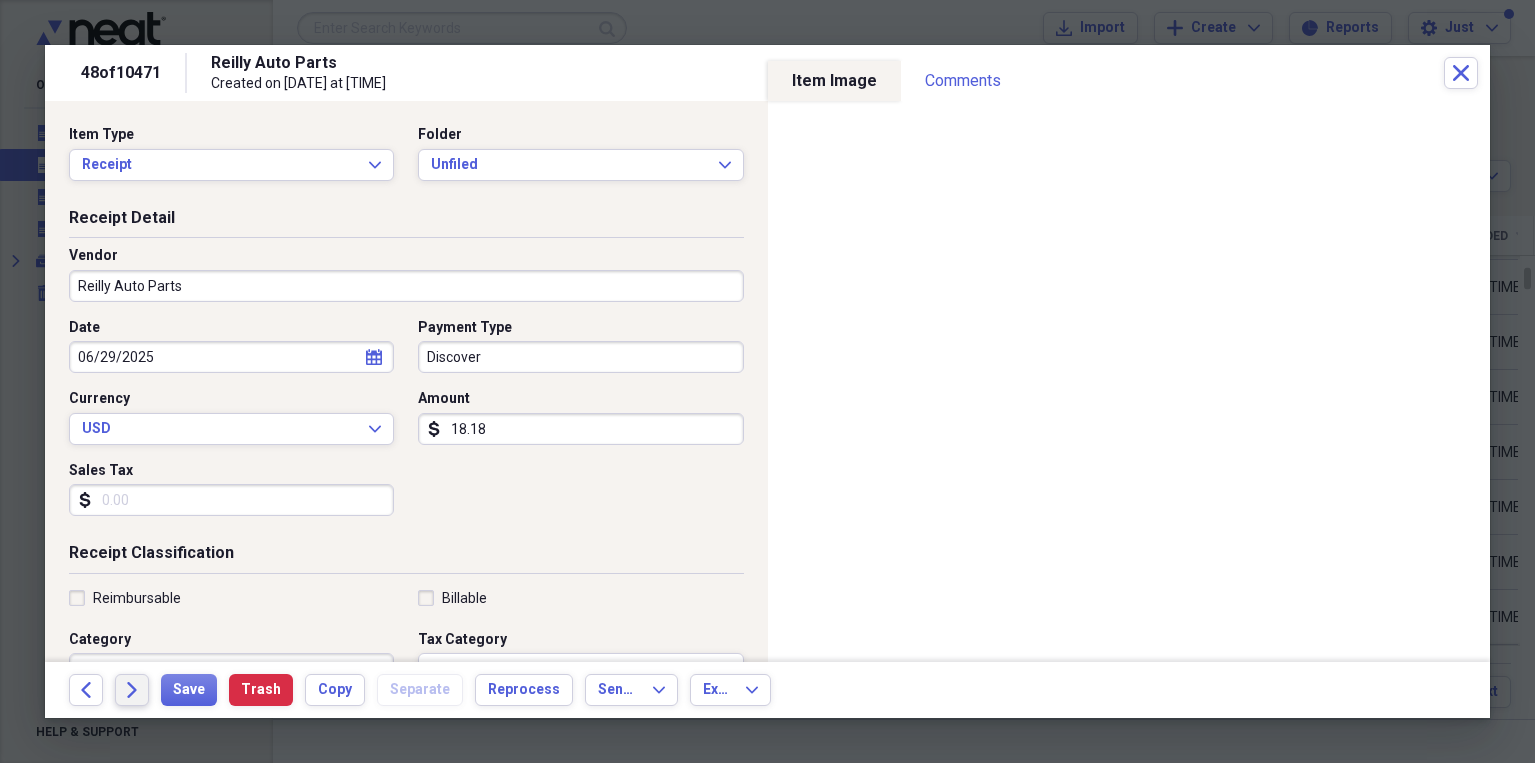 click on "Forward" at bounding box center [132, 690] 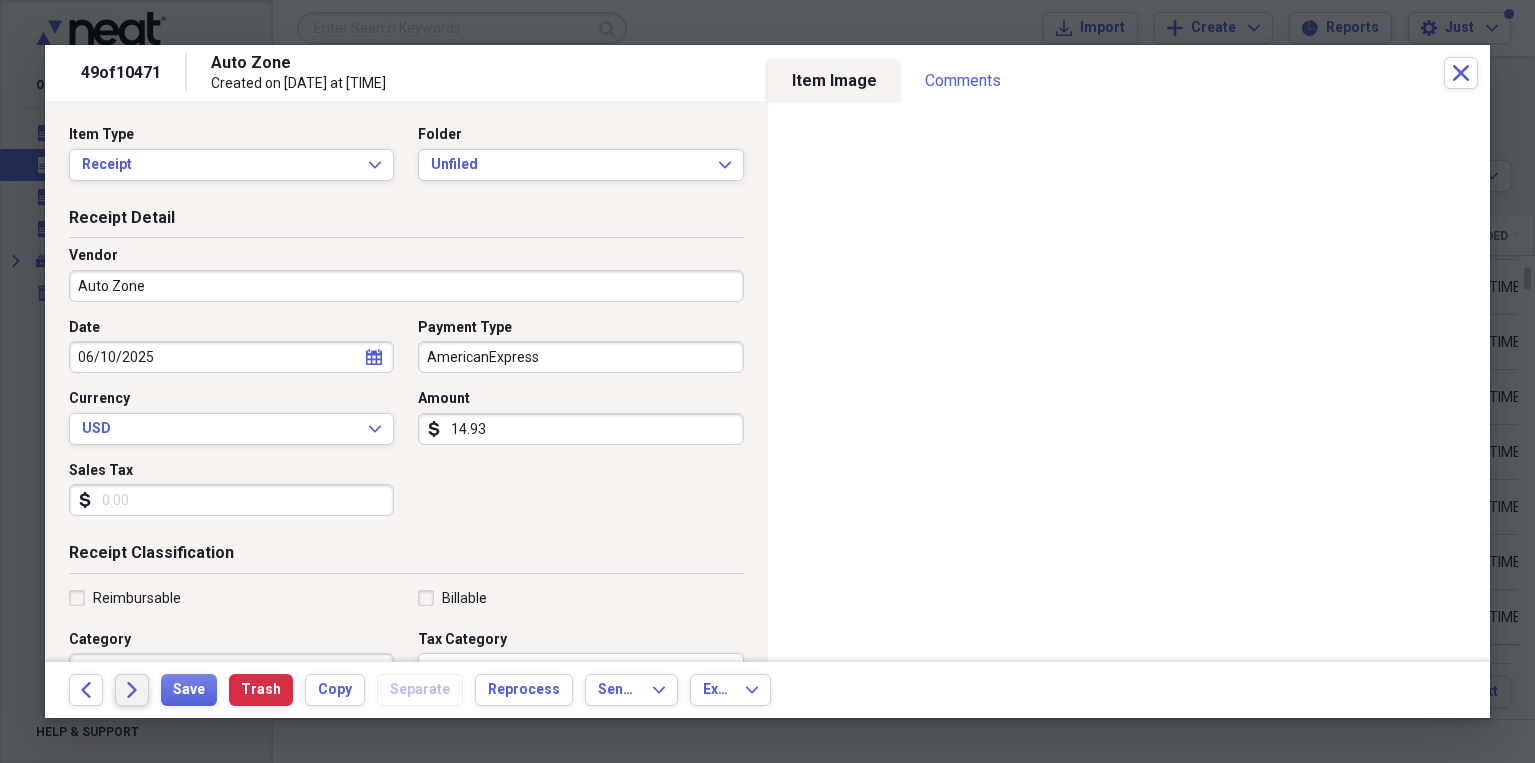 click on "Forward" at bounding box center [132, 690] 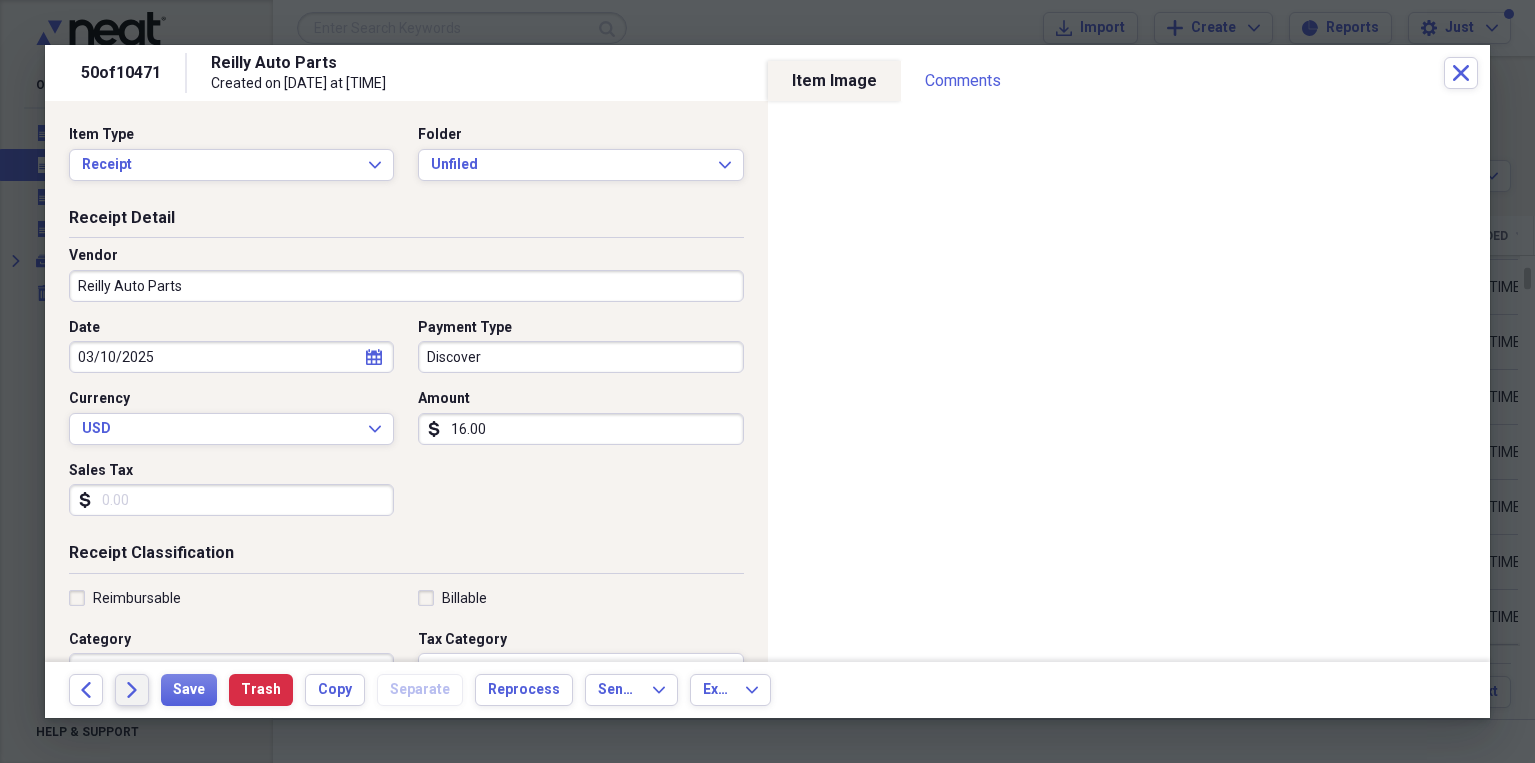 click on "Forward" at bounding box center [132, 690] 